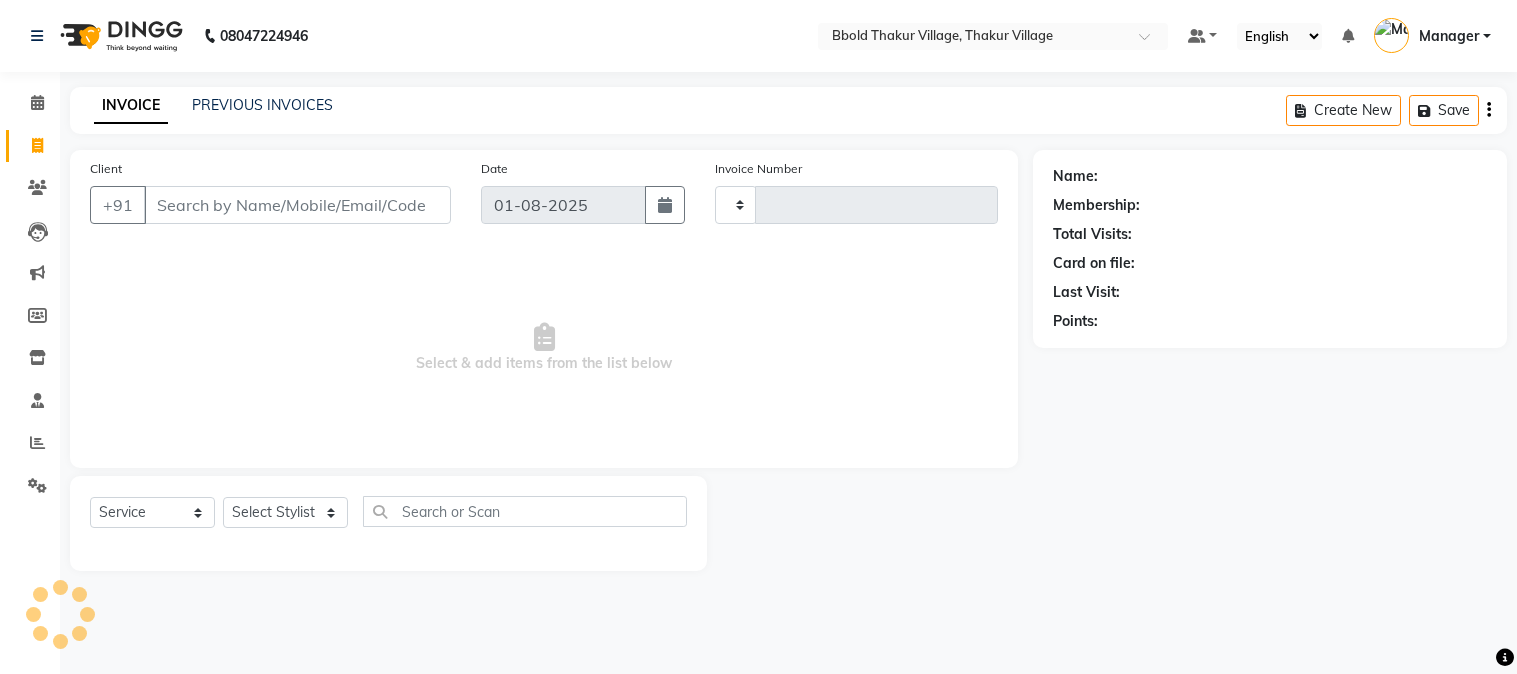 select on "service" 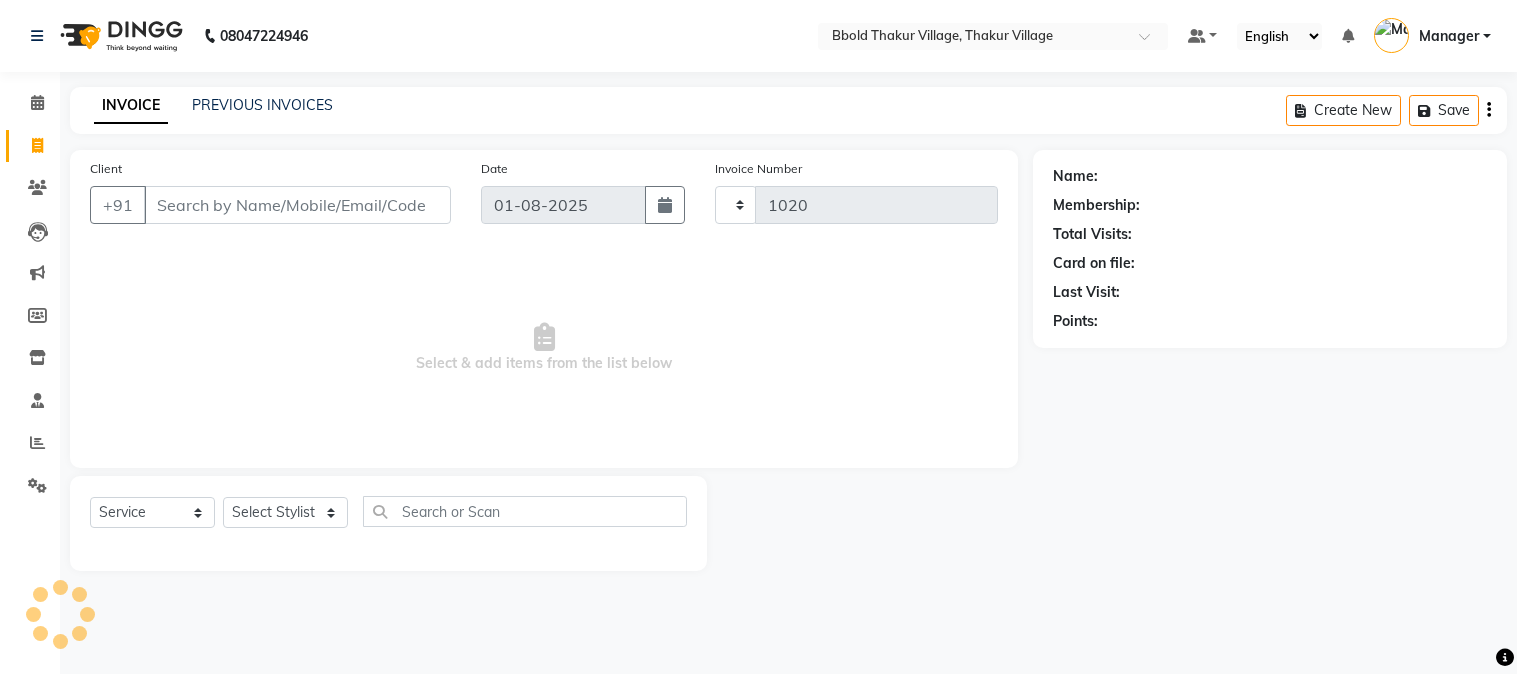 scroll, scrollTop: 0, scrollLeft: 0, axis: both 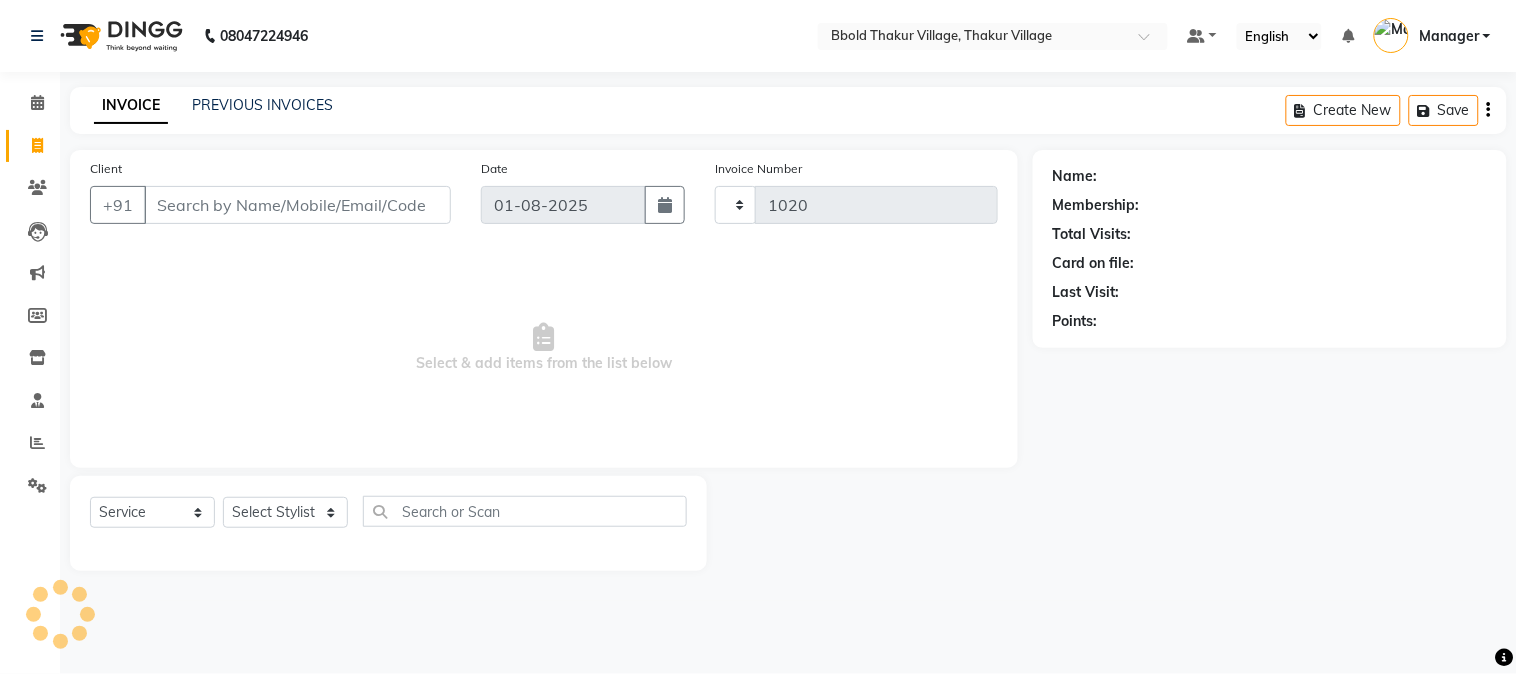 select on "7742" 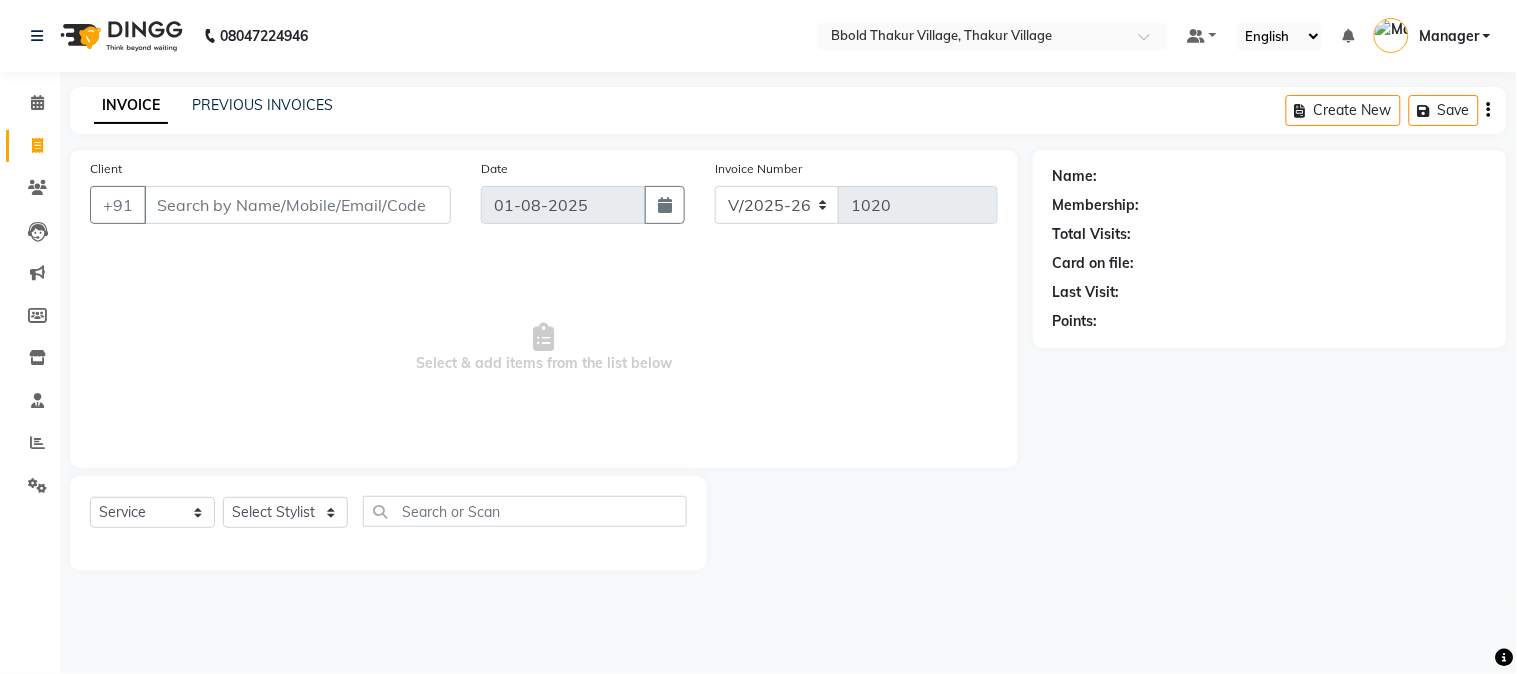 scroll, scrollTop: 0, scrollLeft: 0, axis: both 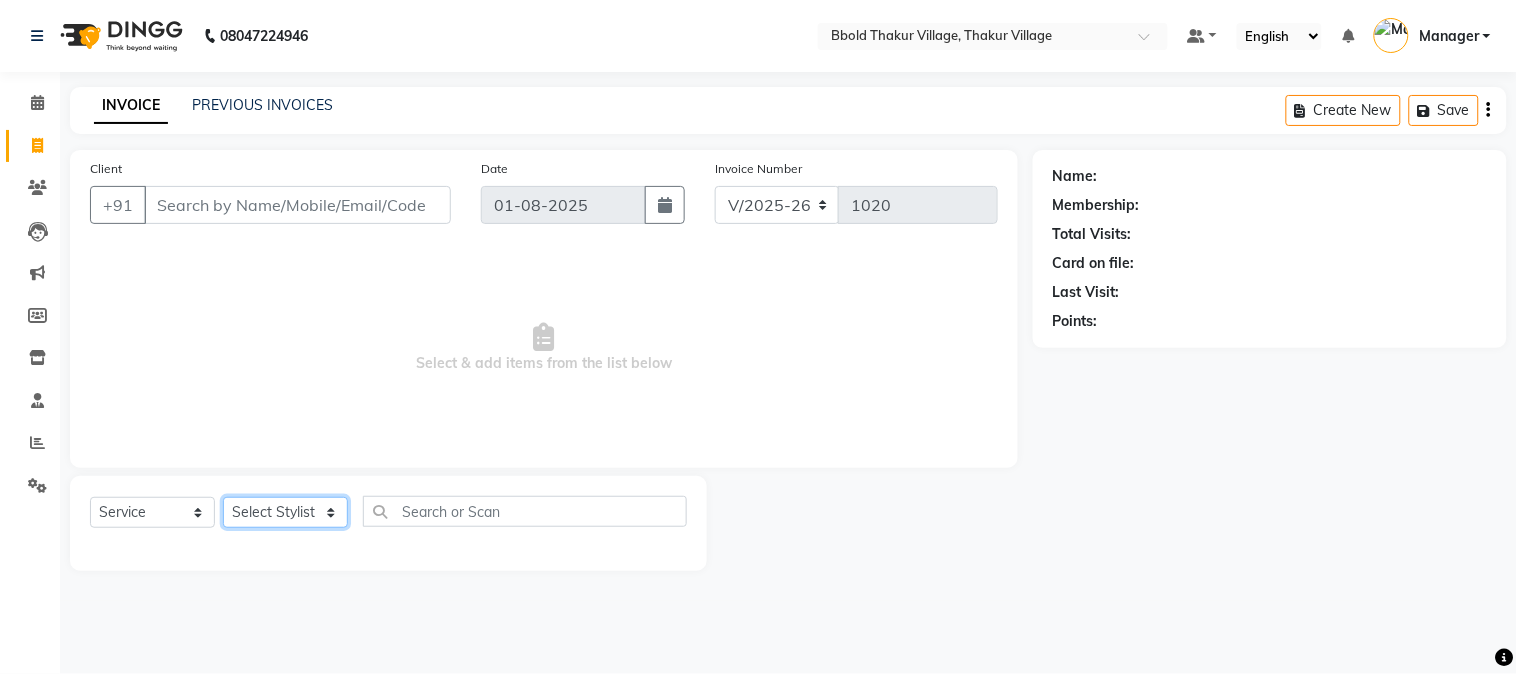 click on "Select Stylist" 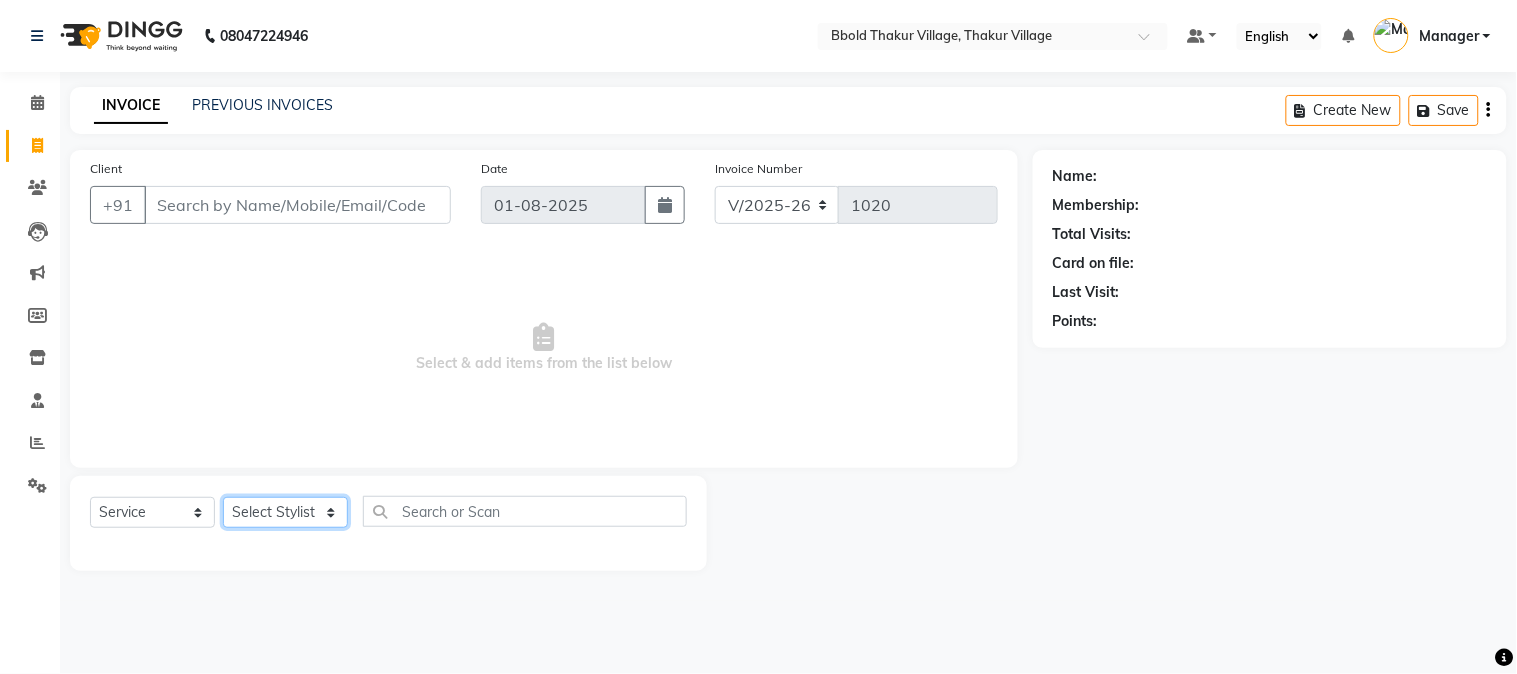 select on "membership" 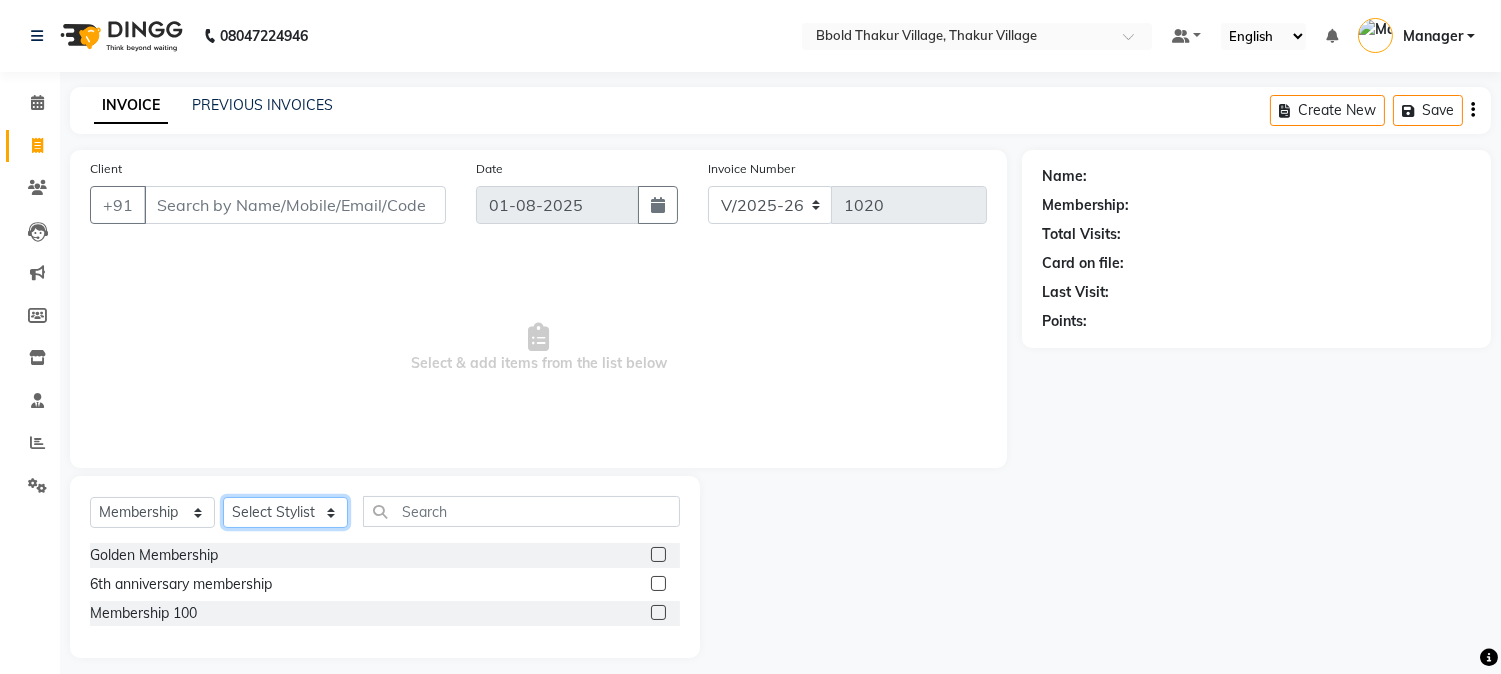 click on "Select Stylist [NAME] [NAME] Manager [NAME] [NAME]  [NAME] [NAME] [NAME]" 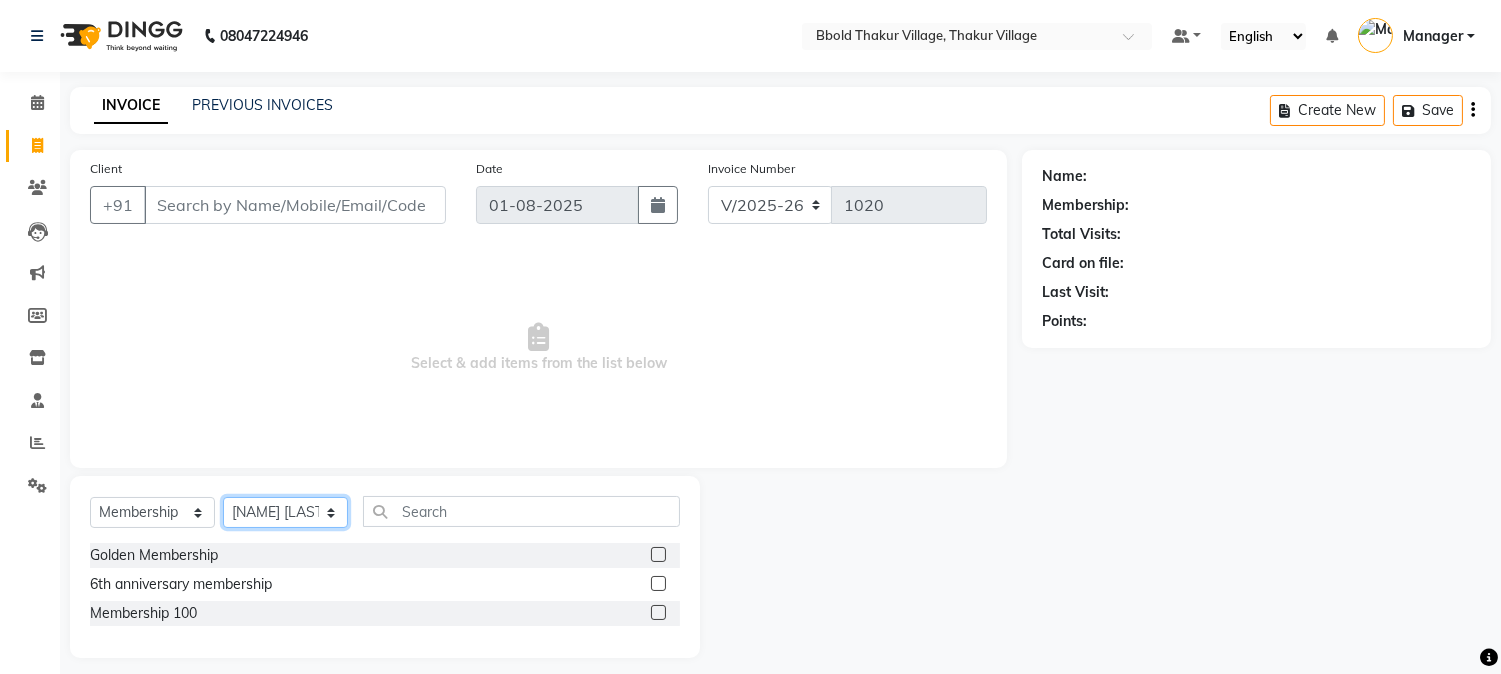 click on "Select Stylist [NAME] [NAME] Manager [NAME] [NAME]  [NAME] [NAME] [NAME]" 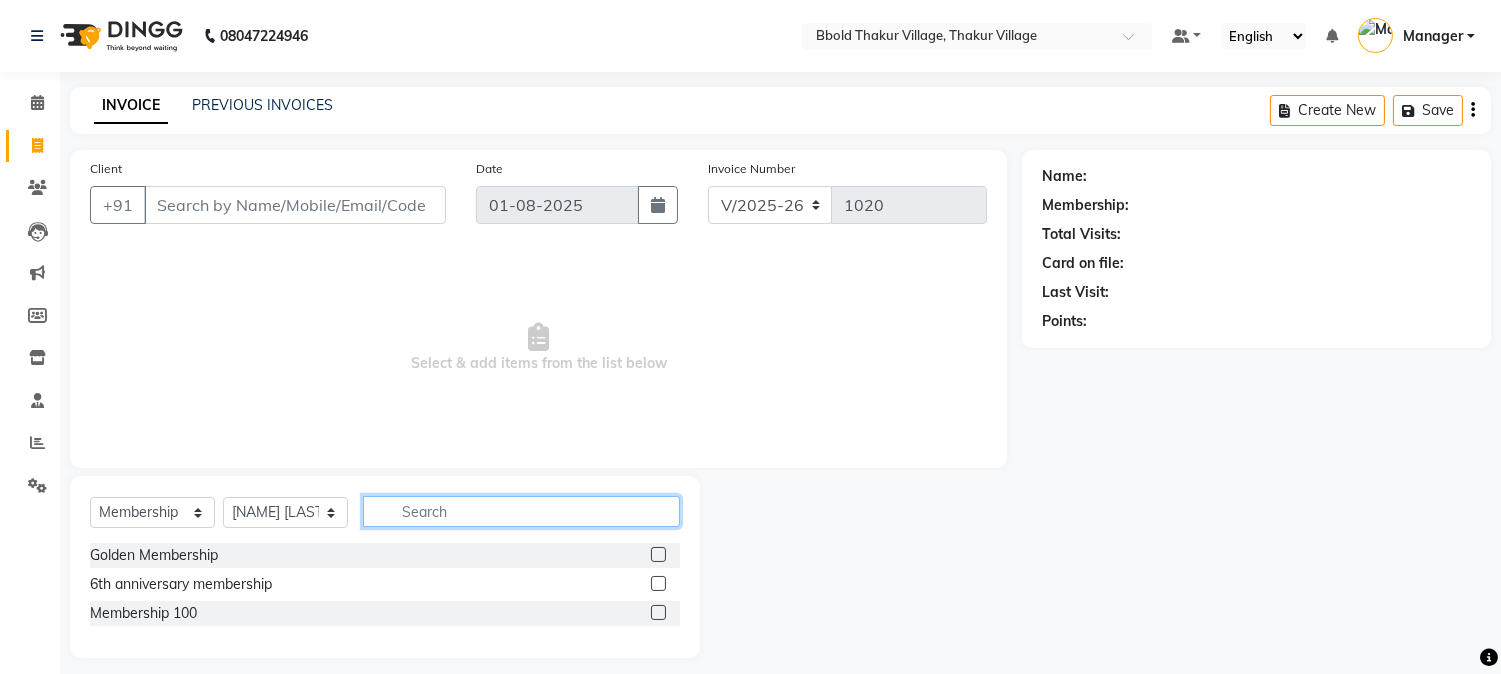 click 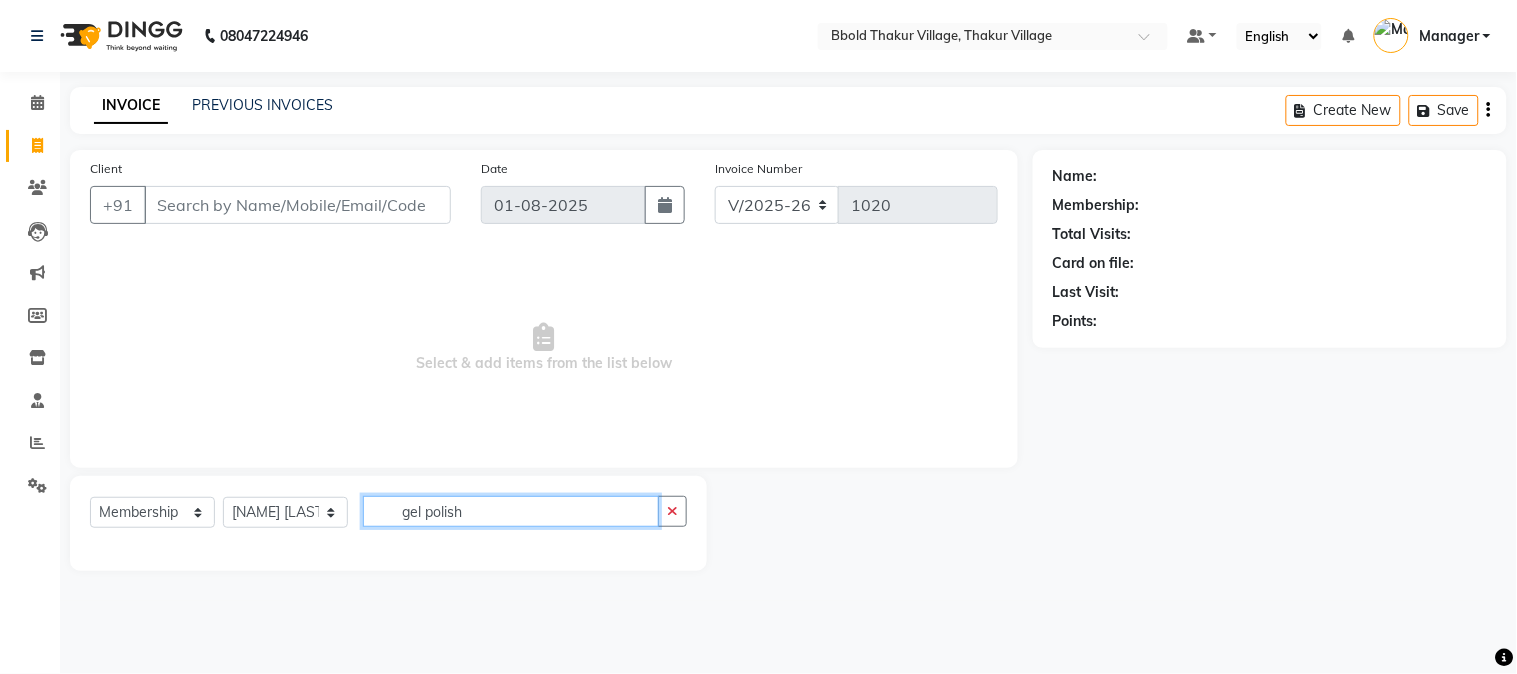 type on "gel polish" 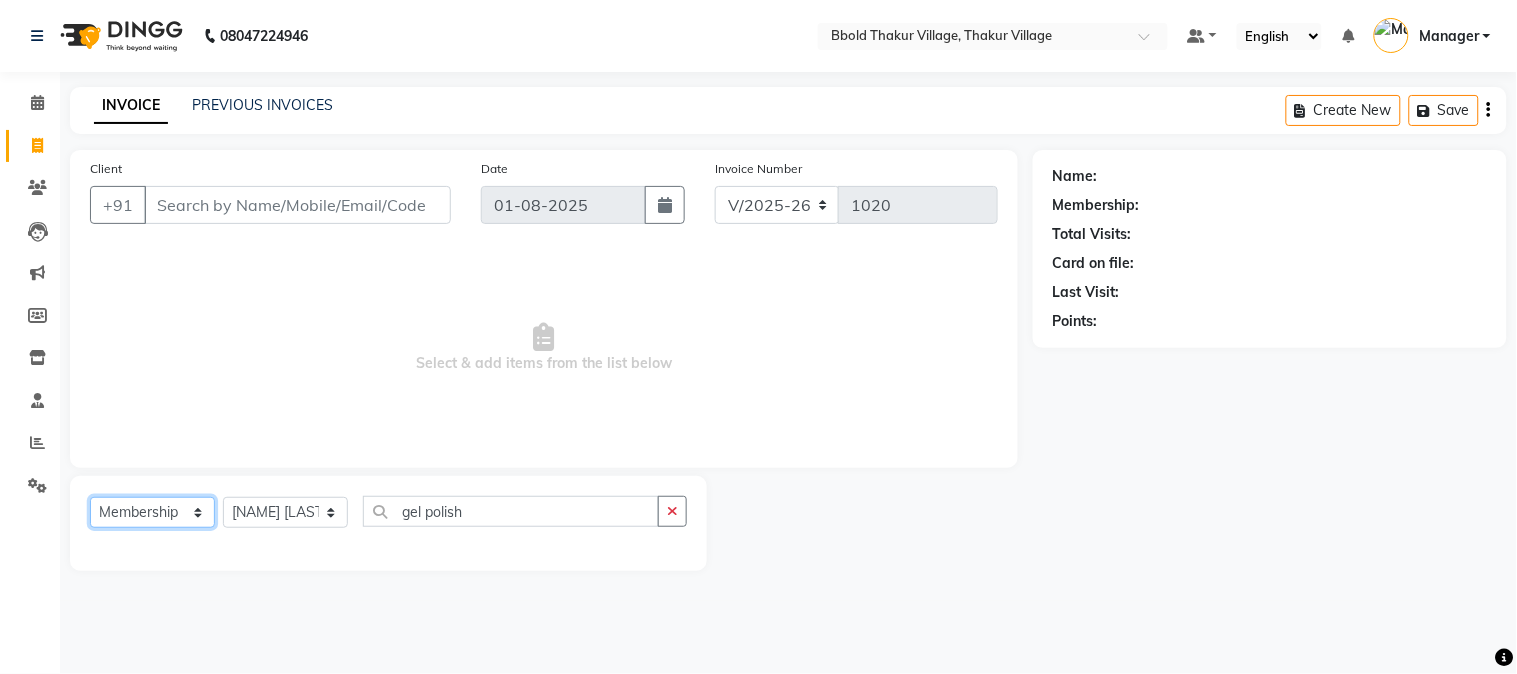 click on "Select  Service  Product  Membership  Package Voucher Prepaid Gift Card" 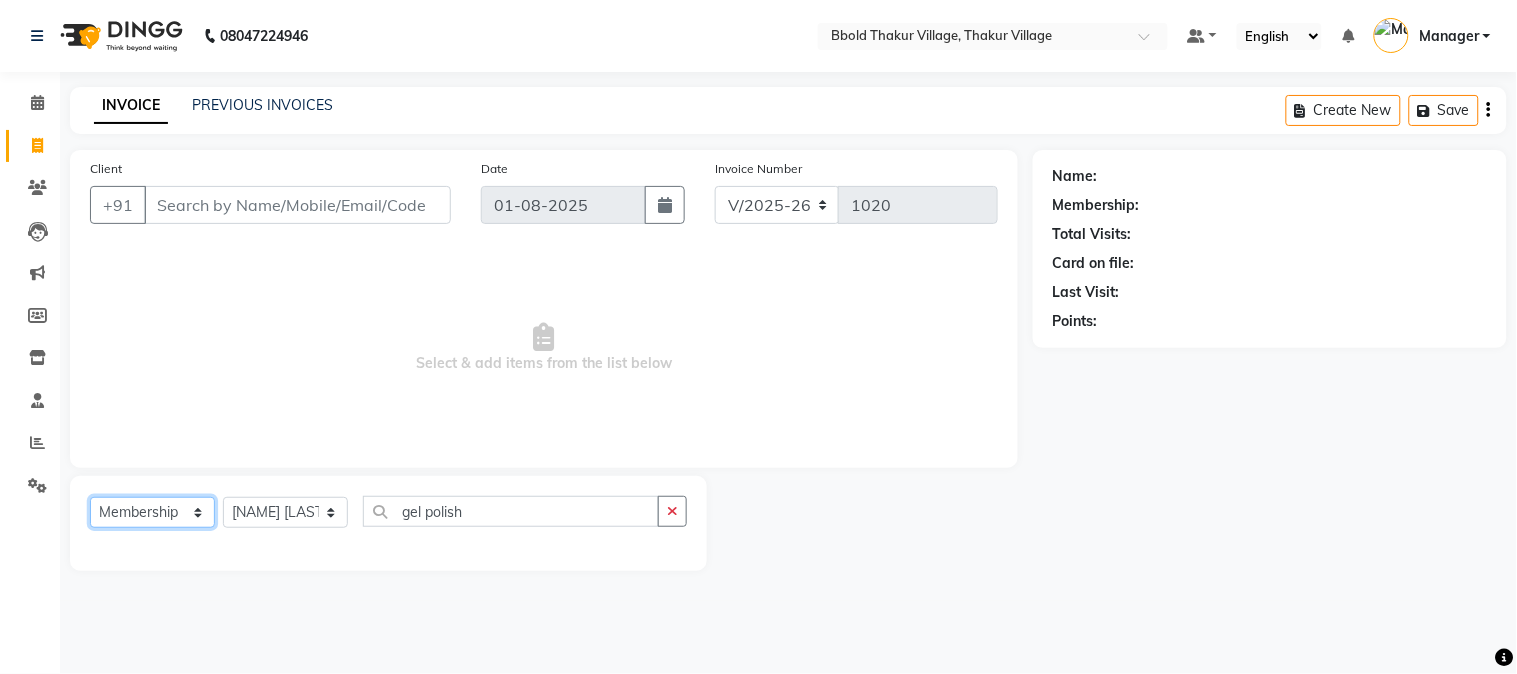 select on "service" 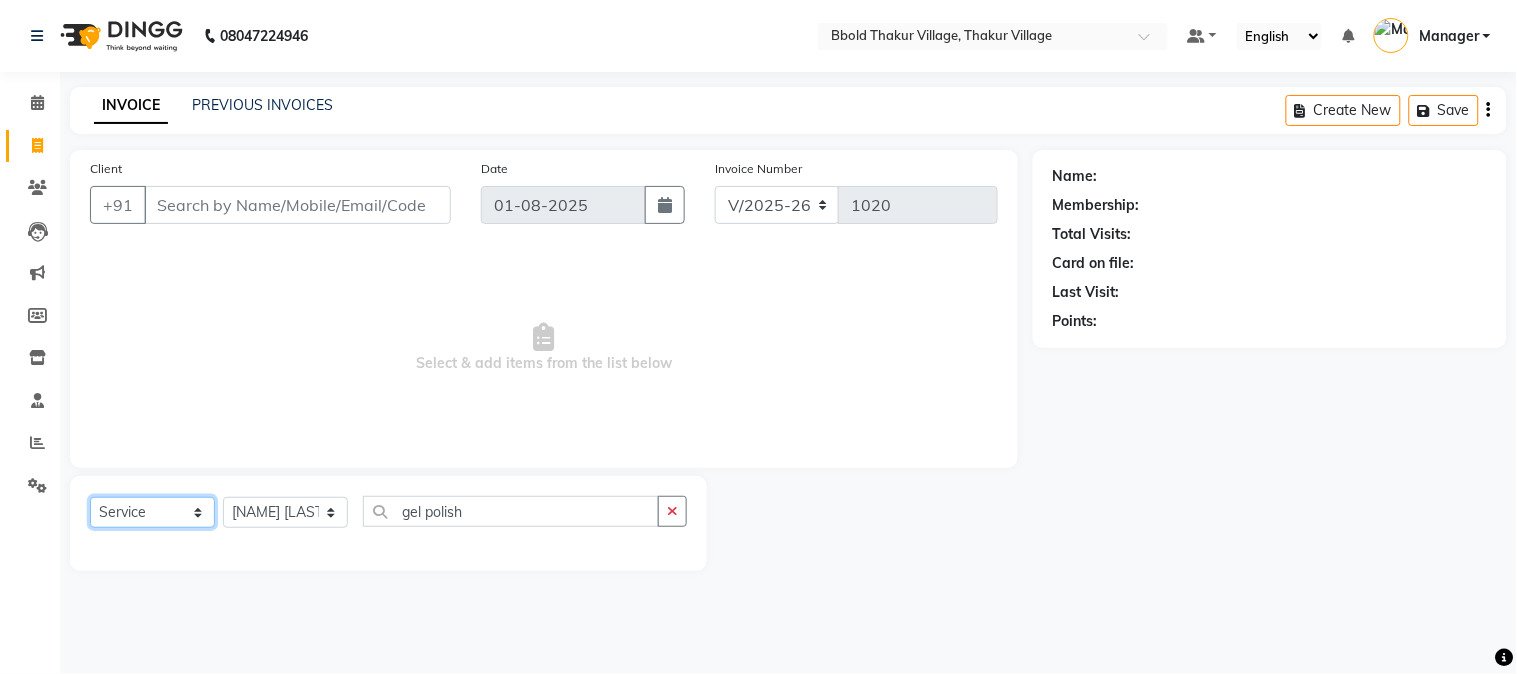 click on "Select  Service  Product  Membership  Package Voucher Prepaid Gift Card" 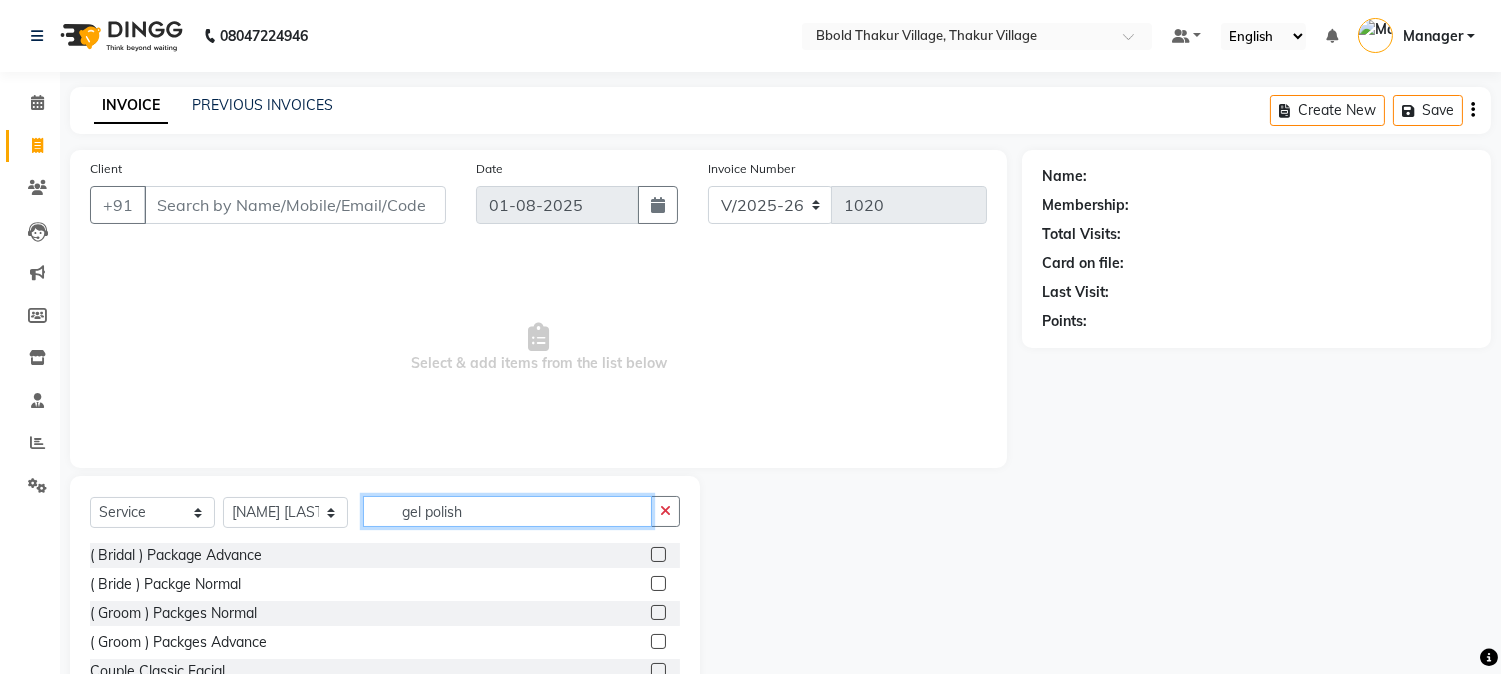 click on "gel polish" 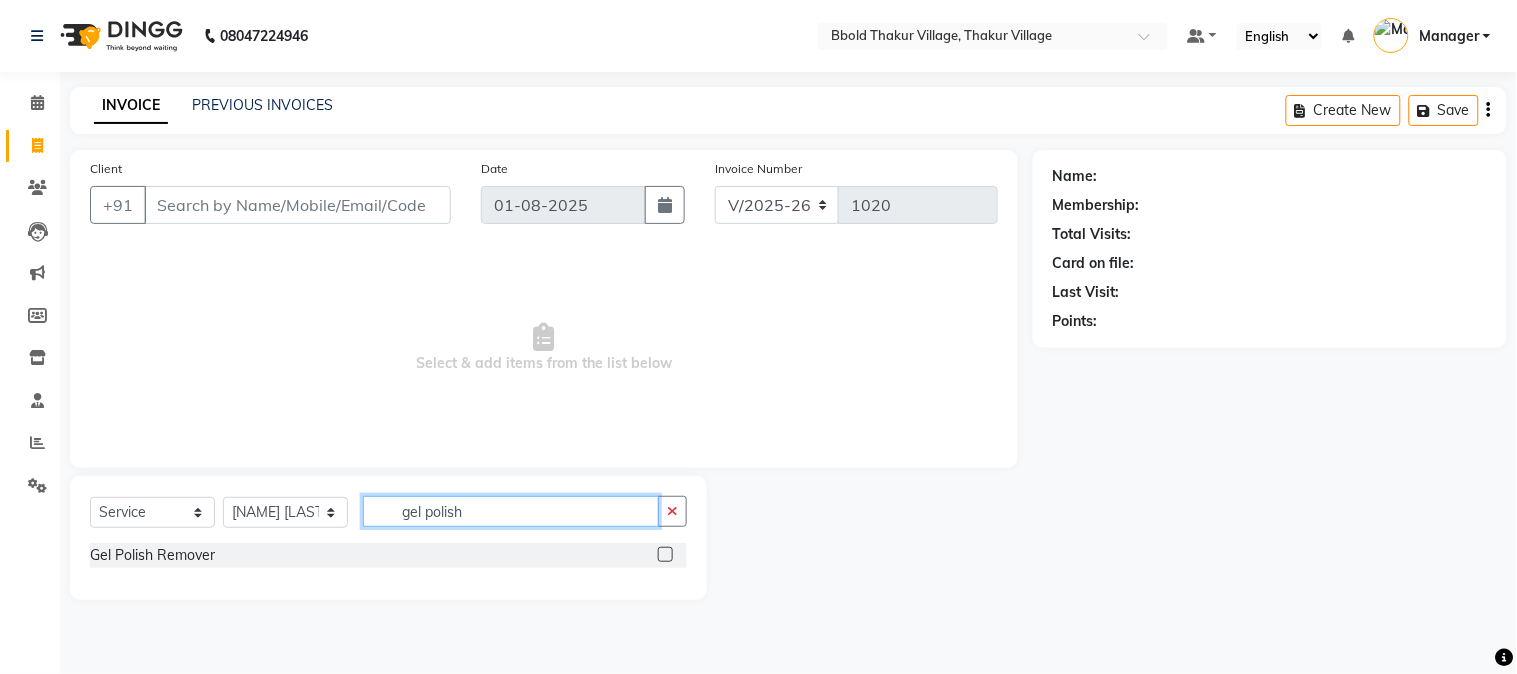 type on "gel polish" 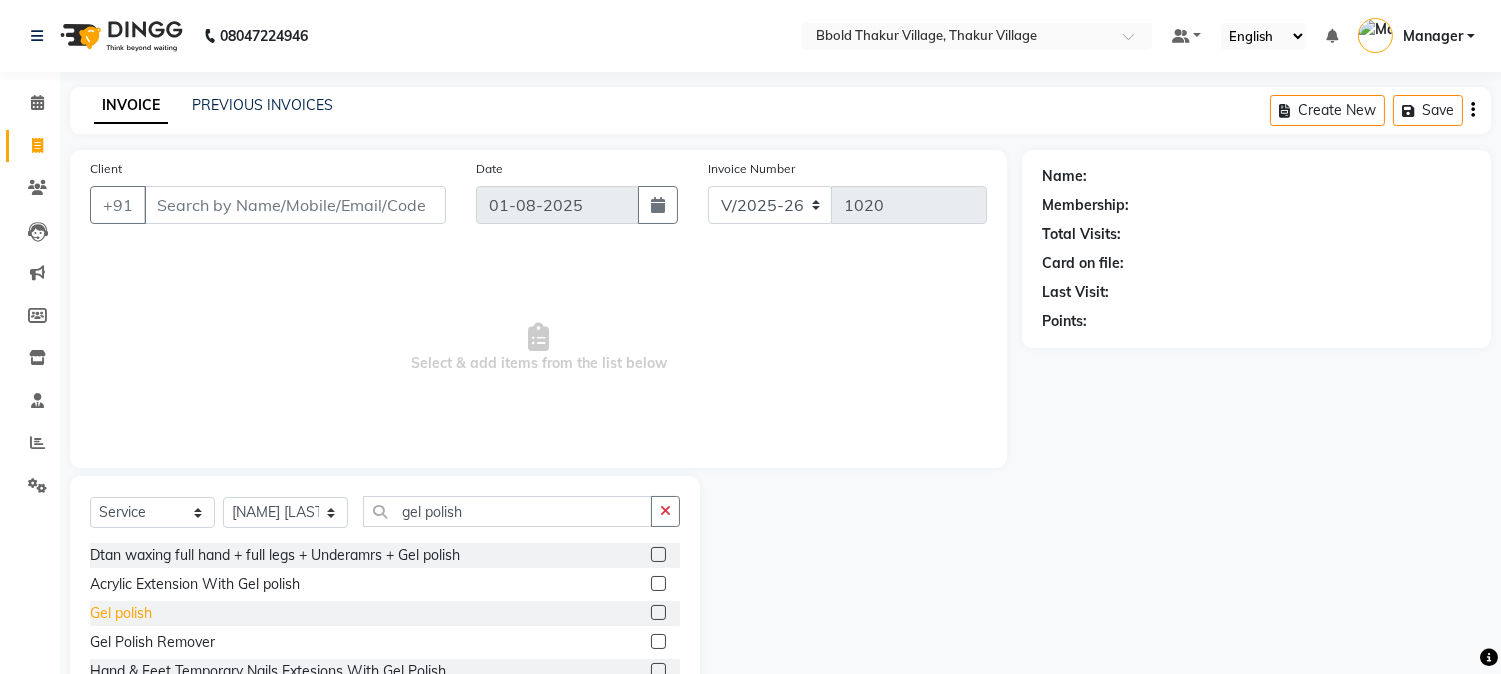click on "Gel polish" 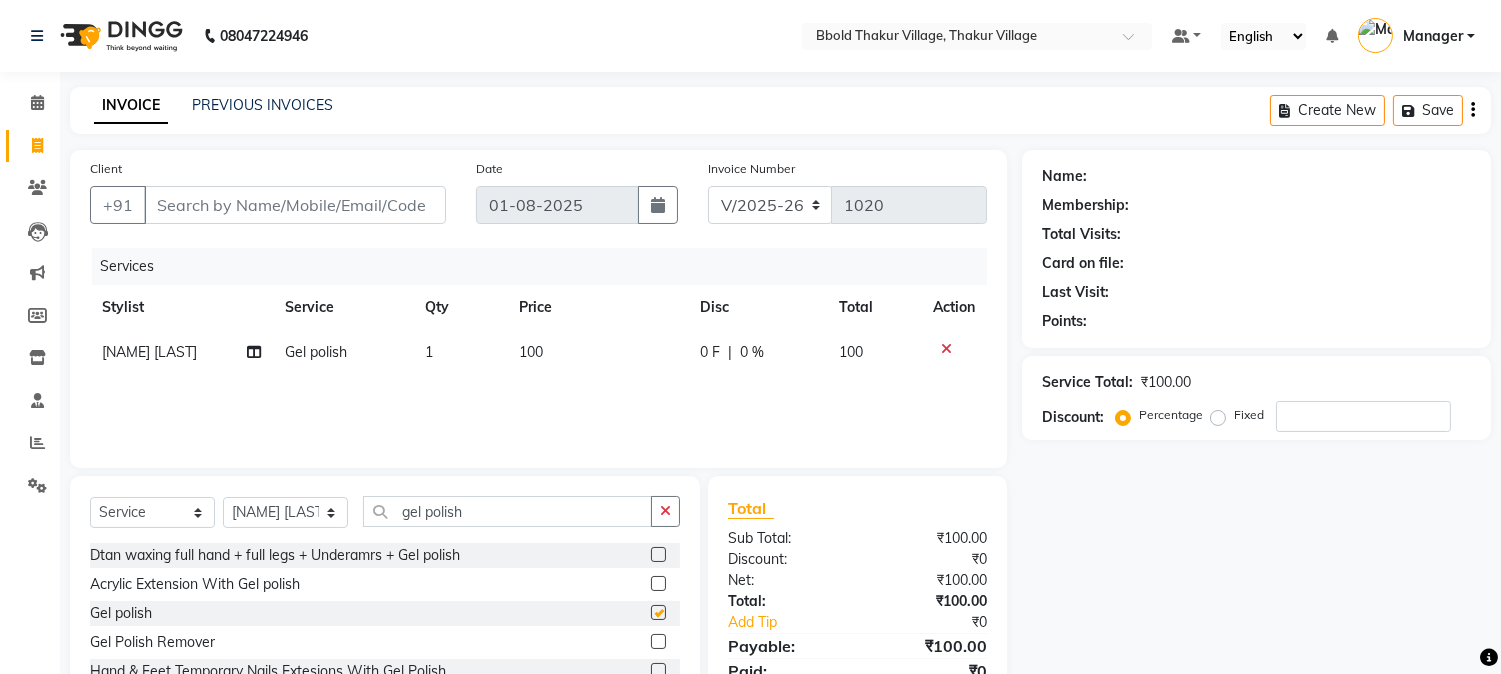 checkbox on "false" 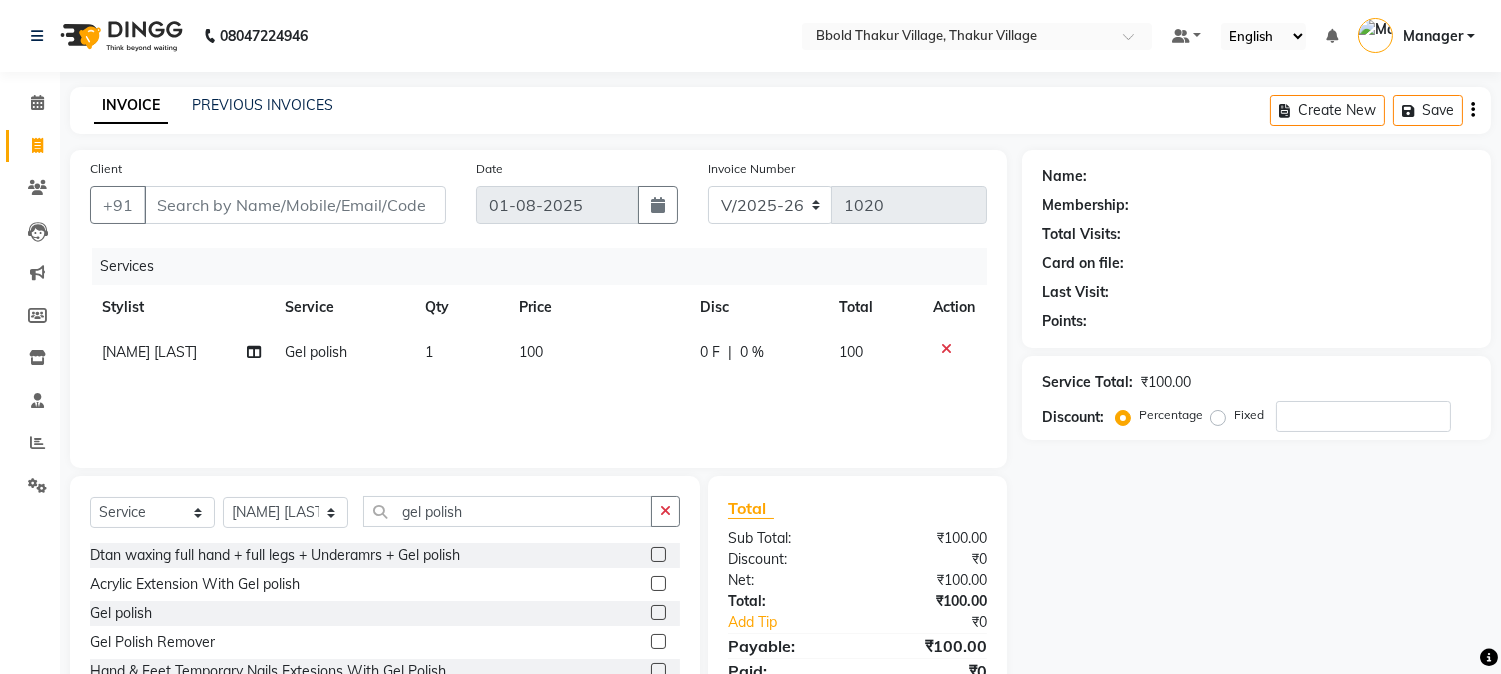 click on "100" 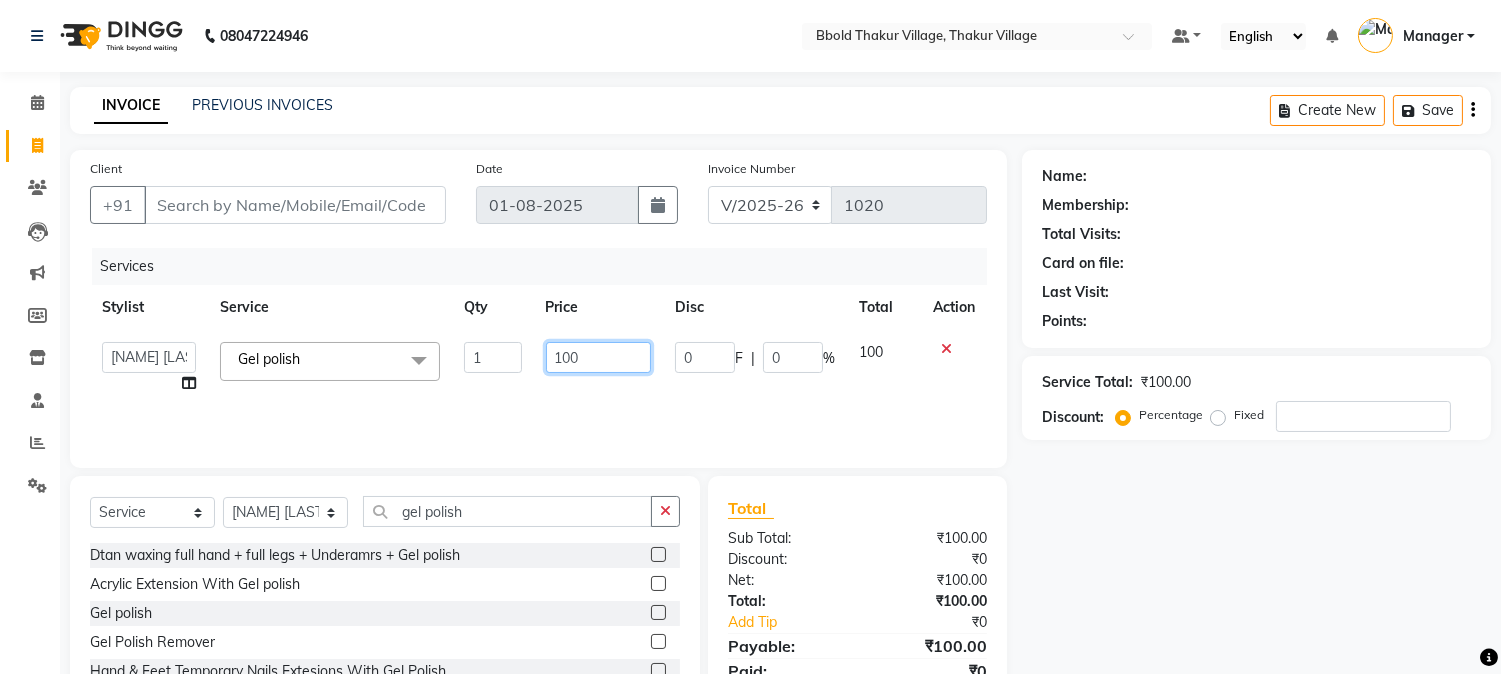 click on "100" 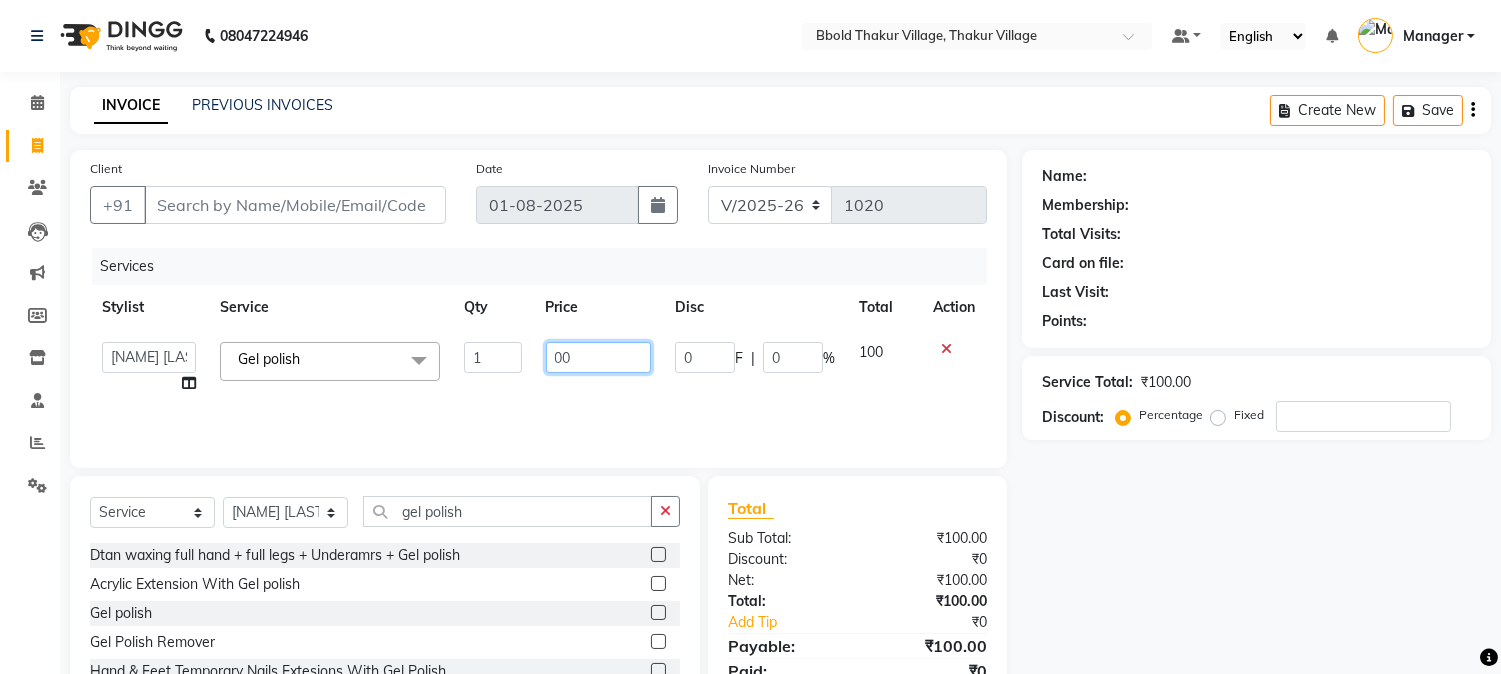 type on "200" 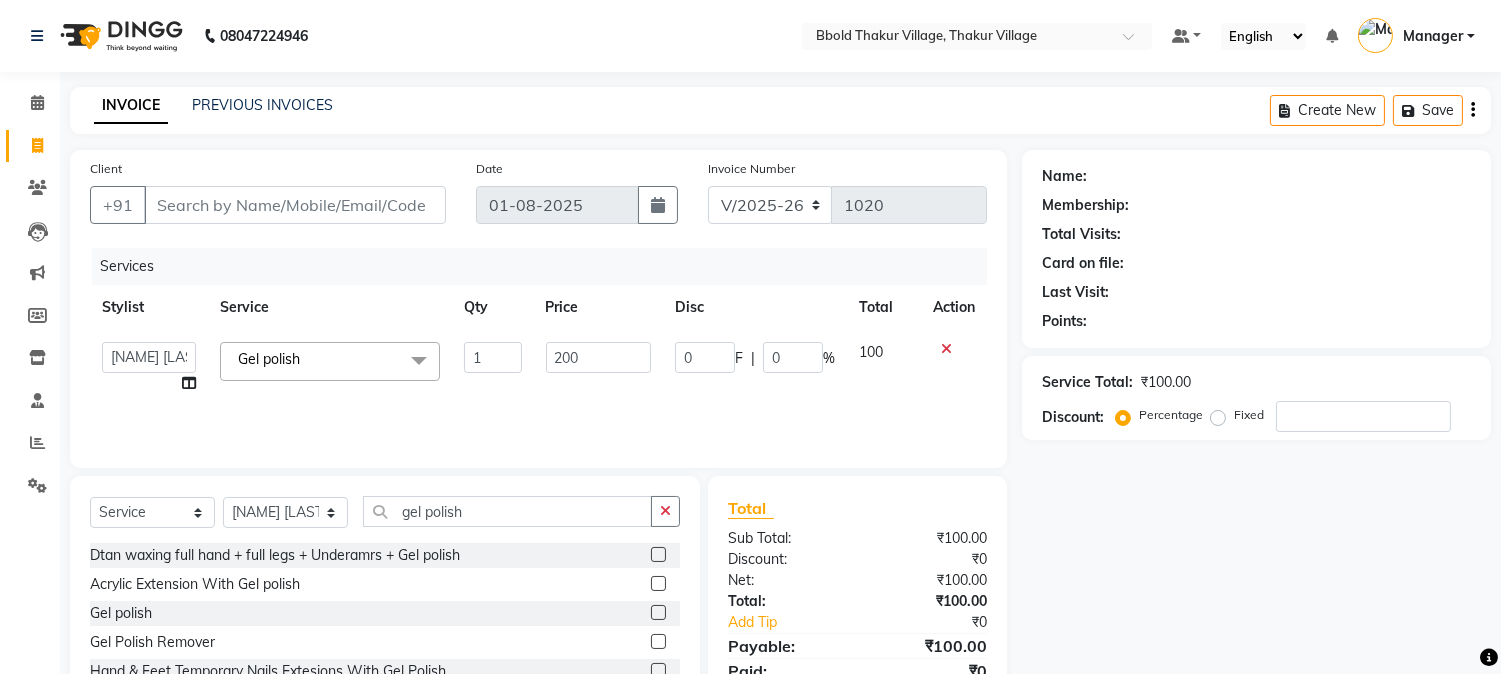 click on "Client +91 Date 01-08-2025 Invoice Number V/2025 V/2025-26 1020 Services Stylist Service Qty Price Disc Total Action  [NAME]   [NAME]   Manager   [NAME]   [NAME]    [NAME]   [NAME]    [NAME] [NAME] [NAME]  Gel polish  x ( Bridal ) Package Advance ( Bride ) Packge Normal ( Groom )  Packges Normal ( Groom ) Packges Advance Couple Classic Facial Bluetox  03 Advance Facial 03+ Facial  + Hydra Facial 03+ signature 03+ signature hydra Advance Dtan Argan  Underamrs Argan  Upperlips Aroma Essential Manicure Aroma Essential Pedicure Aroma Essentials Manicure + Pedicure Back  Bleach Back & Chest Back Flover ( Male ) Back massage Back Polish Back wax Basic Makeup Bikini  Wax Argan Bikini Wax Floverd Bikini Wax honey Body Bleach Body massage Body polishing +body bleach Body Polishning Chest Flover ( Male ) Chest Lips Wax Chest wax Chin Argan  wax Chin threading Classic Coffee Manicure Classic Coffee Manicure + Pedicure Classic Coffee Pedicure Classic facial Crystal Glow facial 1" 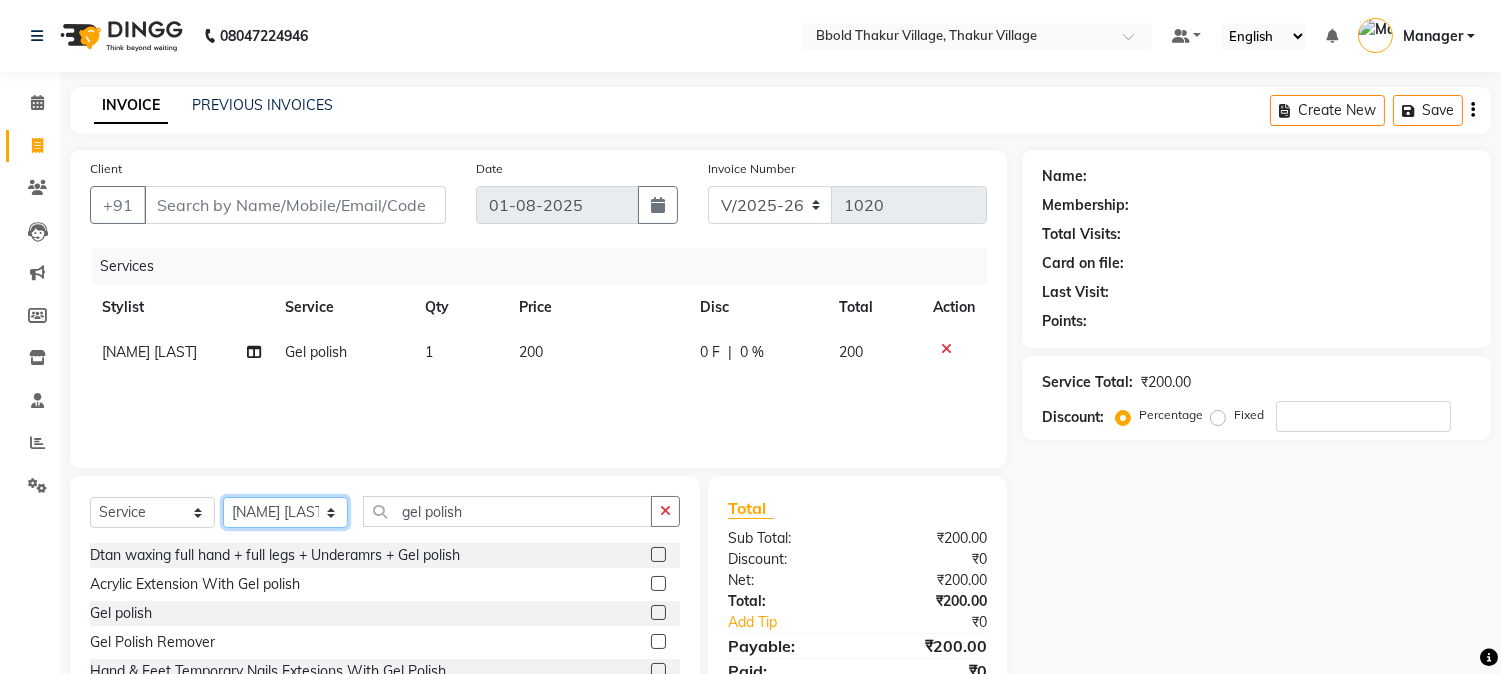 click on "Select Stylist [NAME] [NAME] Manager [NAME] [NAME]  [NAME] [NAME] [NAME]" 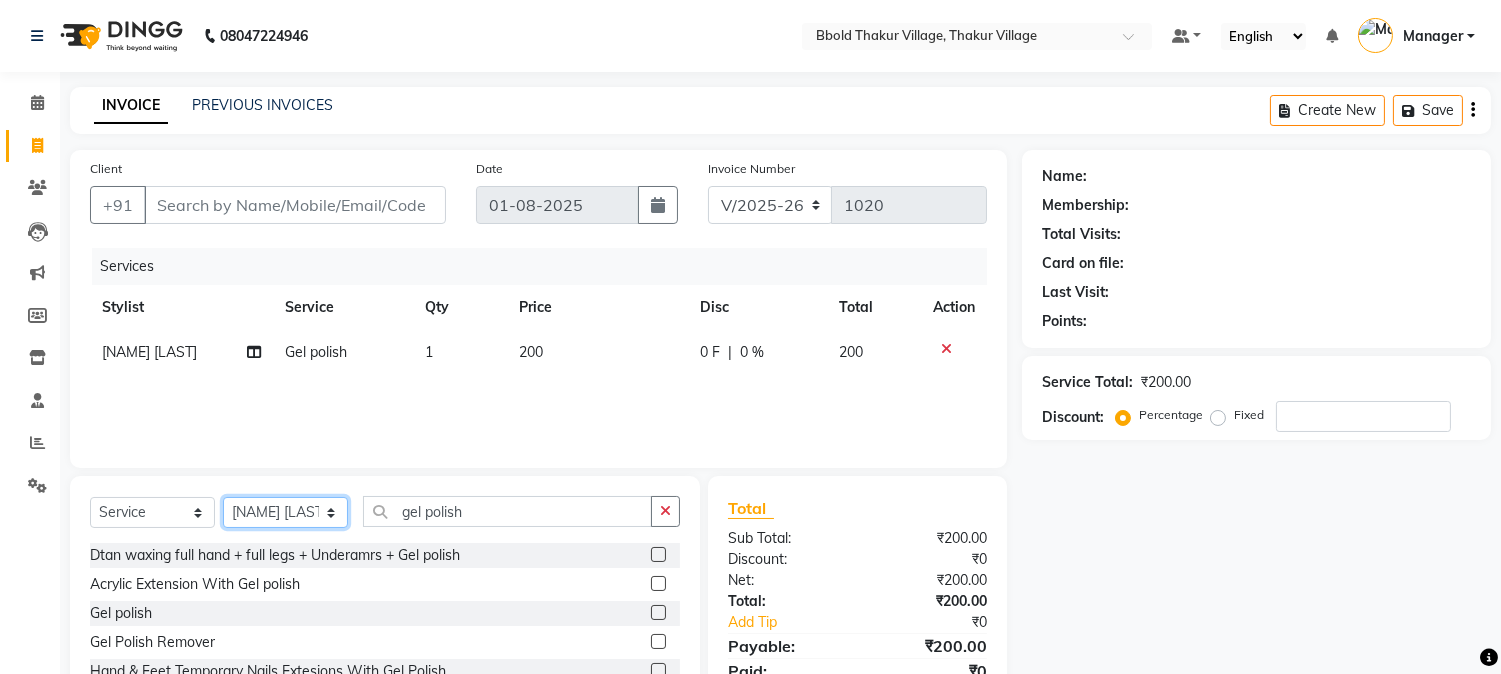 select on "84525" 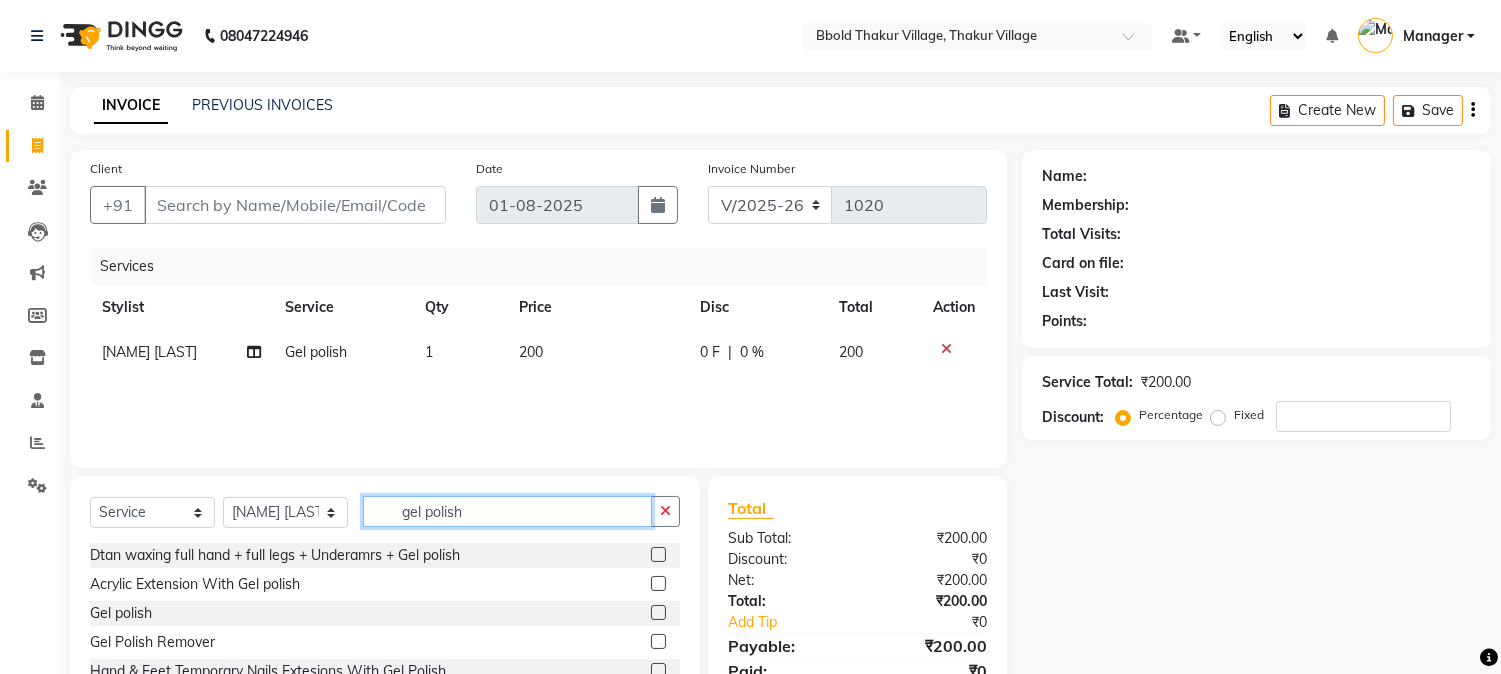 click on "gel polish" 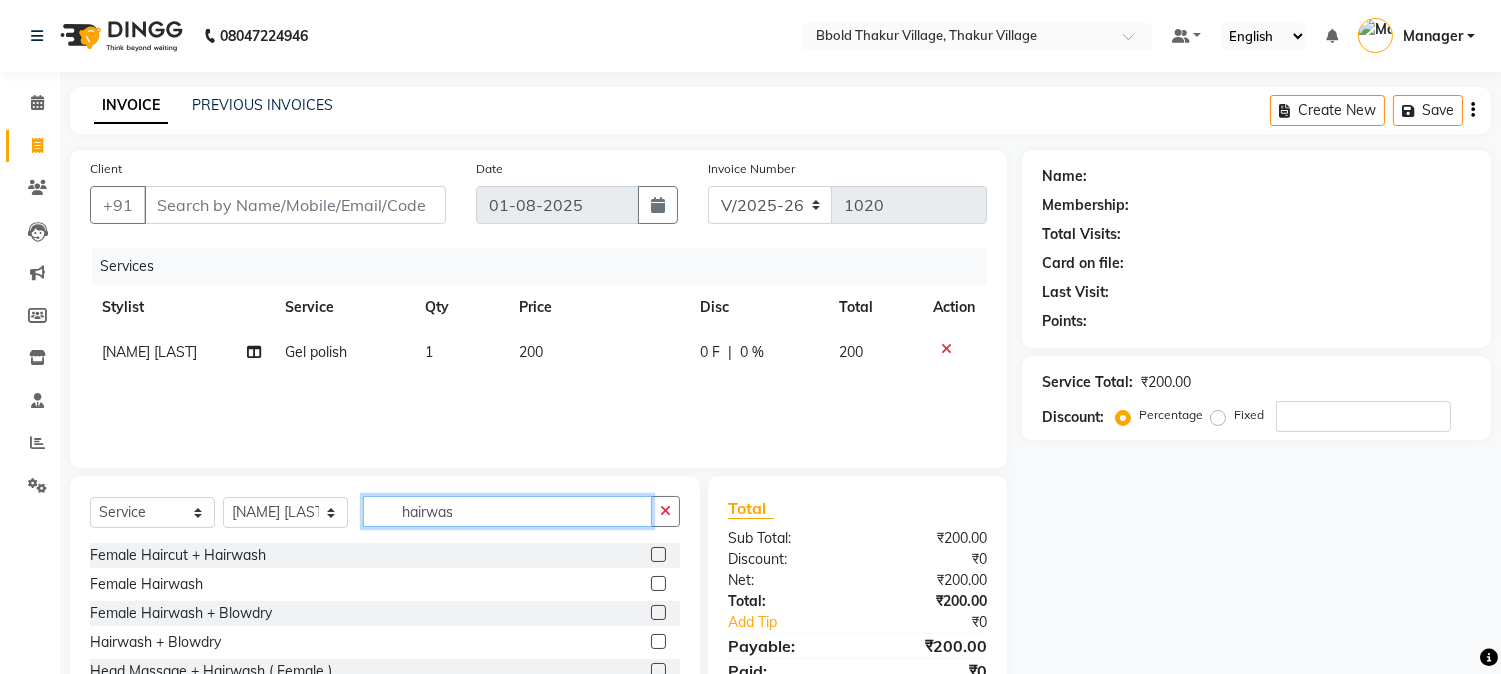 type on "hairwas" 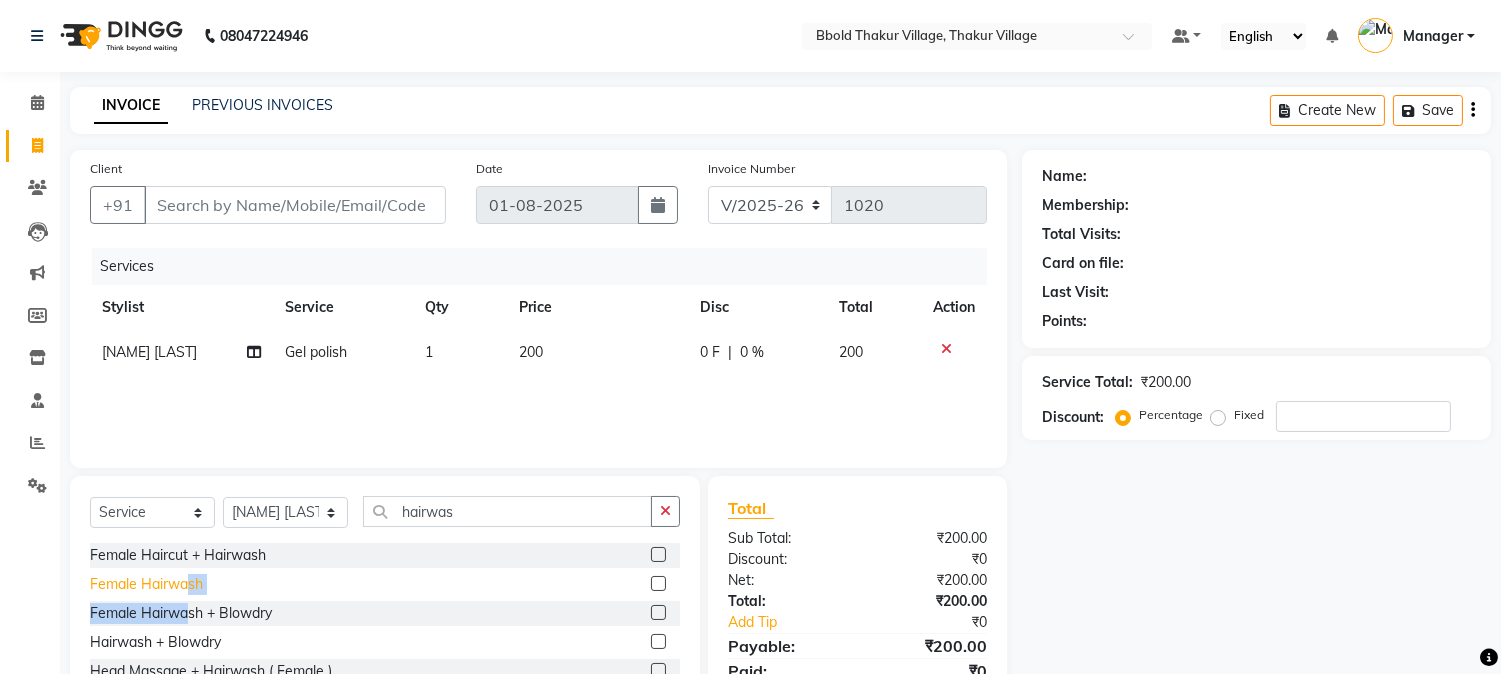 drag, startPoint x: 185, startPoint y: 597, endPoint x: 185, endPoint y: 578, distance: 19 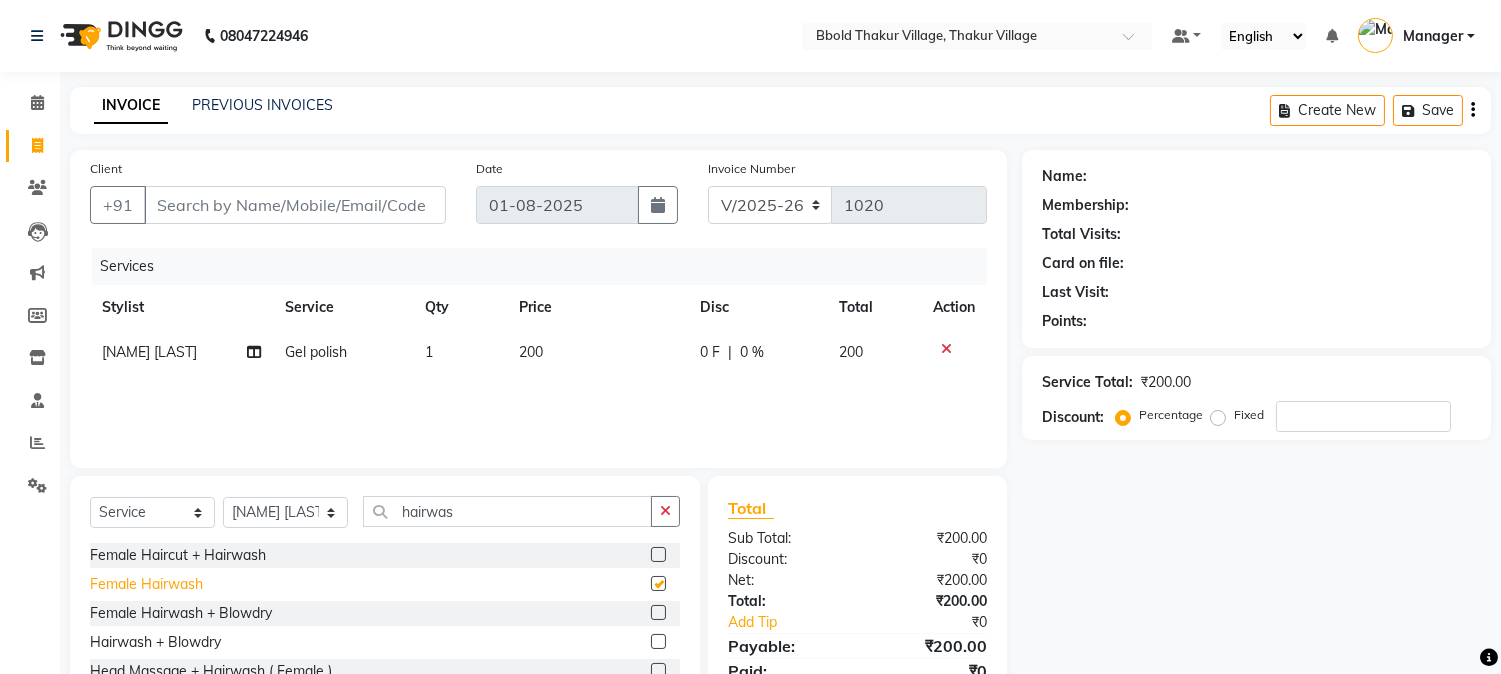 checkbox on "false" 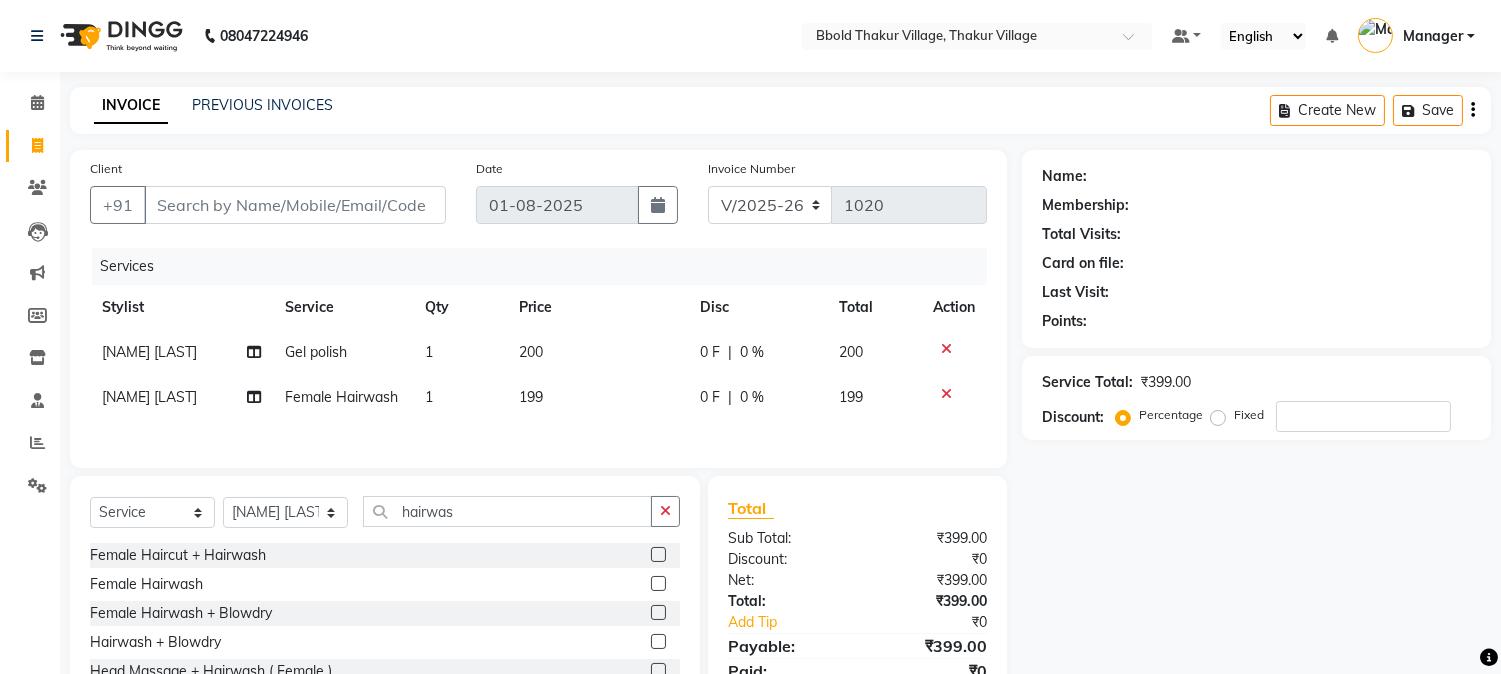 click on "200" 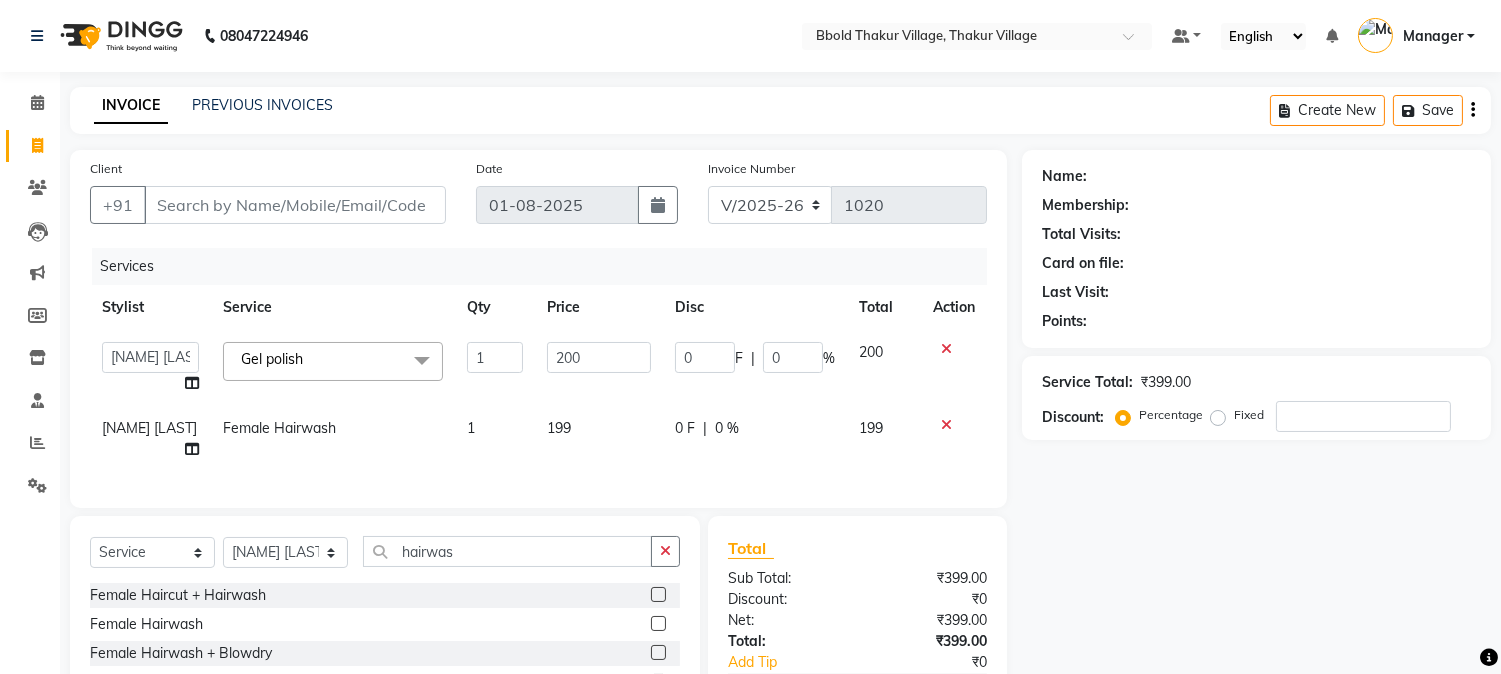 click on "199" 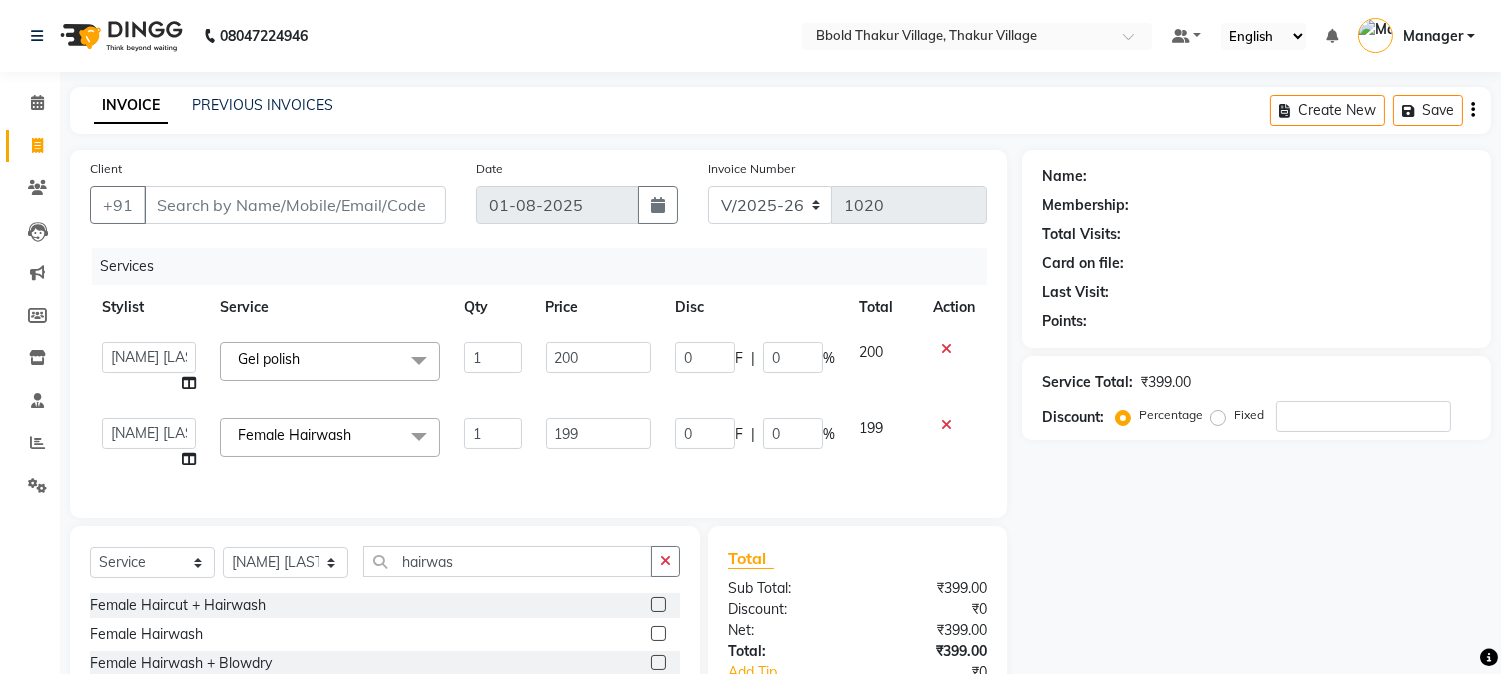 click on "199" 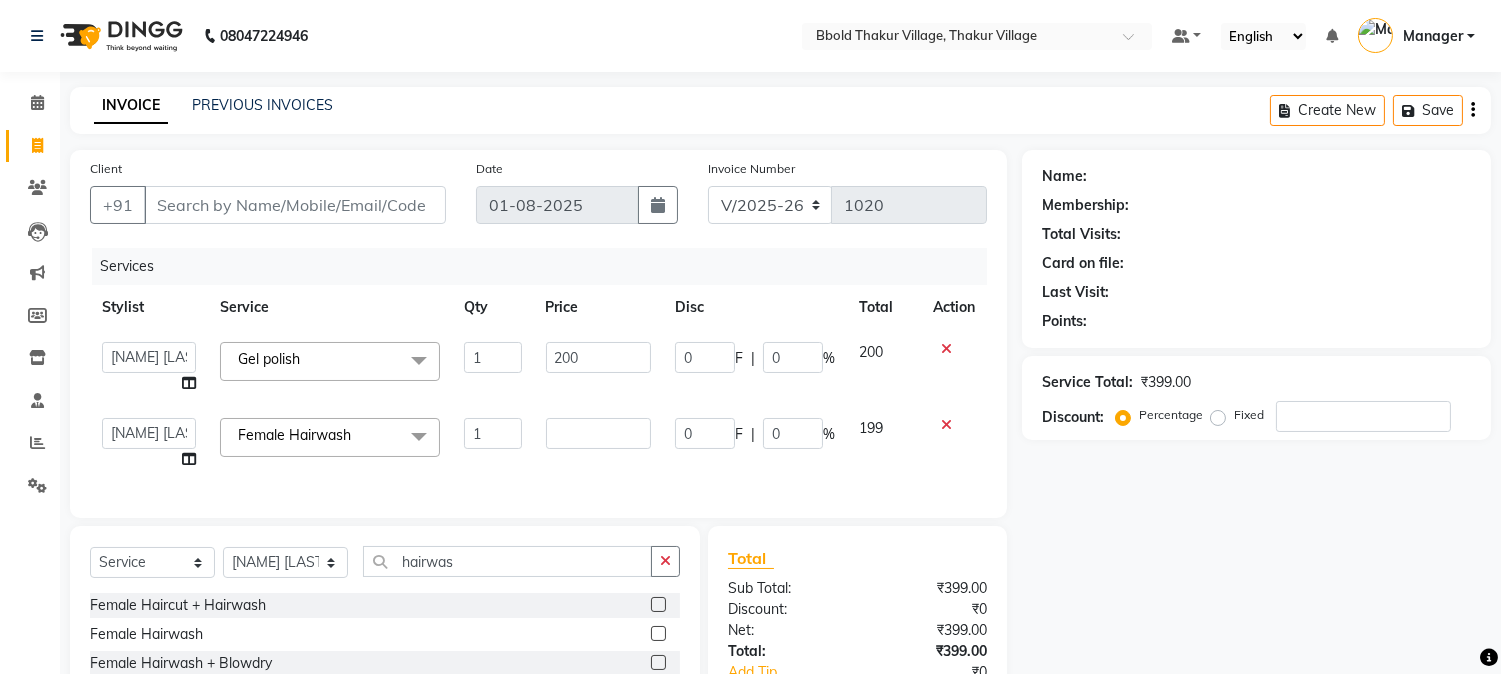 type on "2" 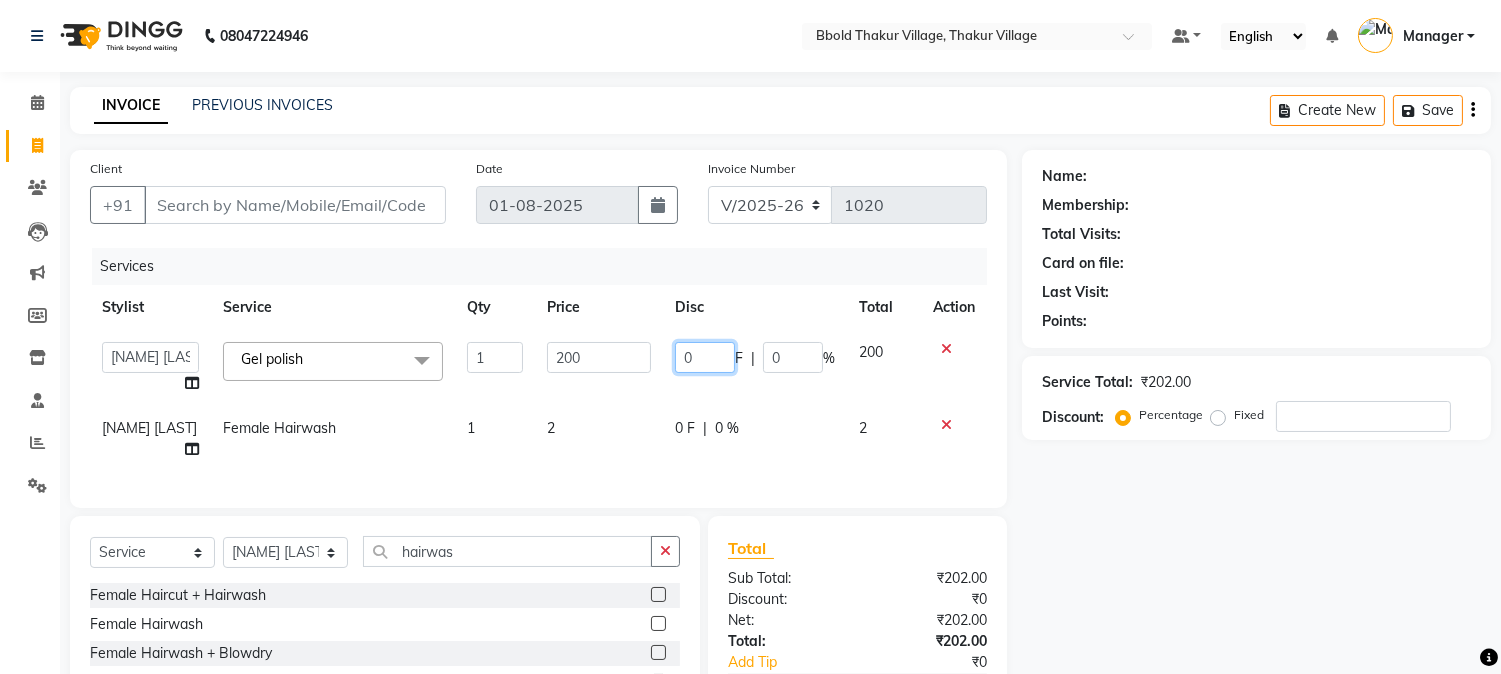click on "0" 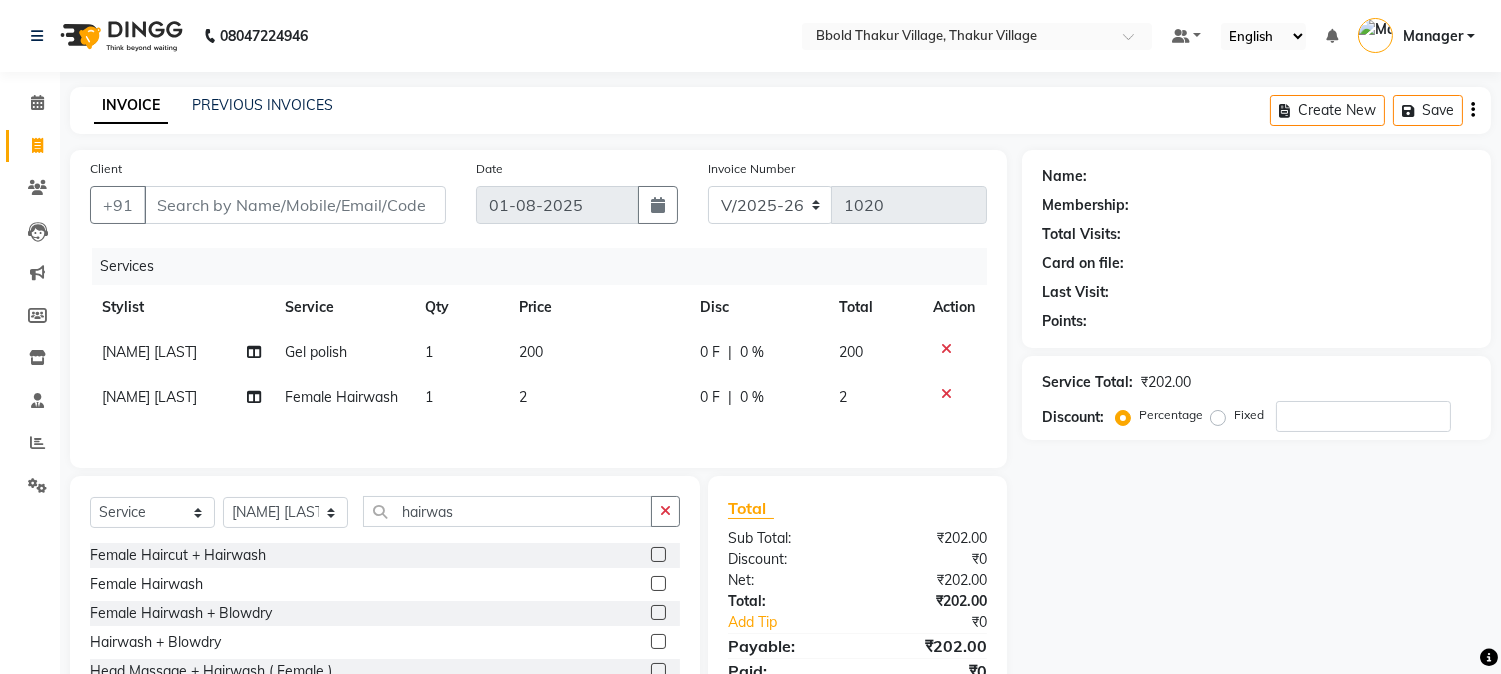 scroll, scrollTop: 131, scrollLeft: 0, axis: vertical 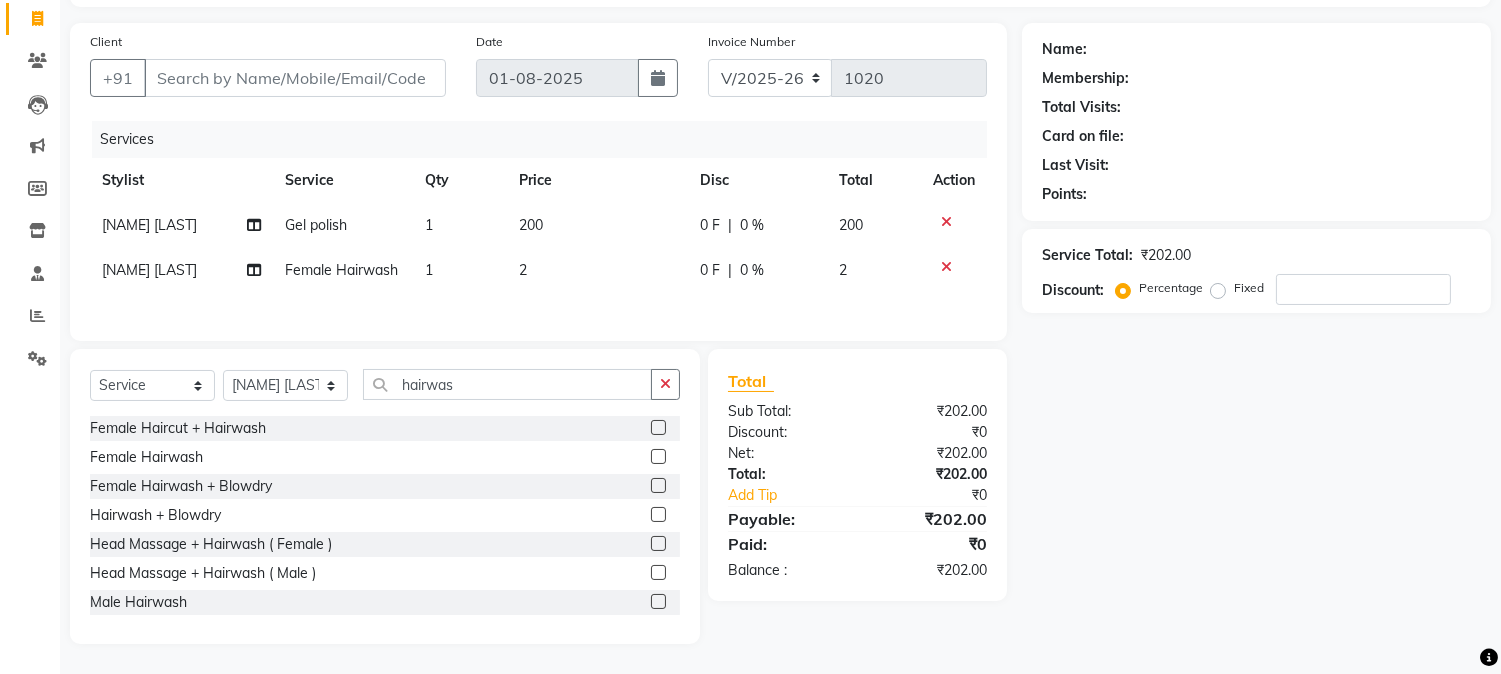 click on "2" 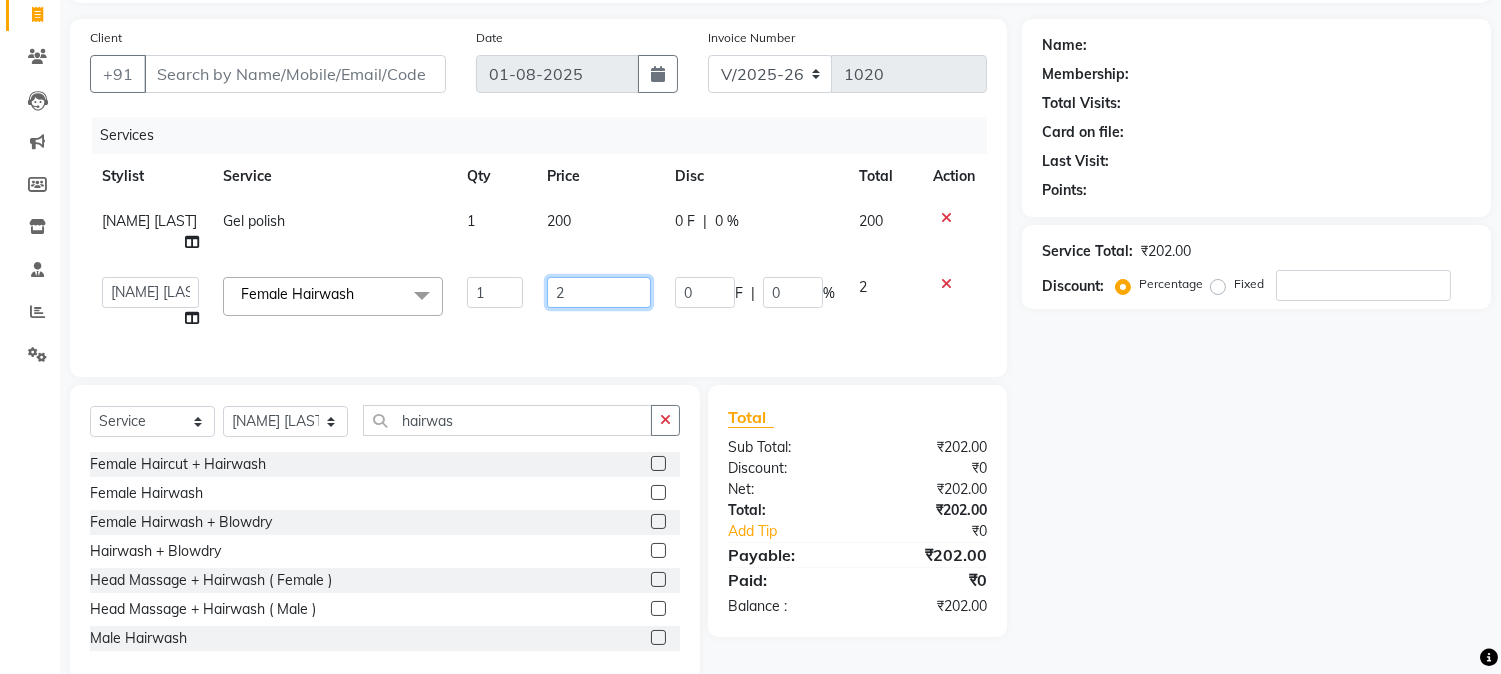 click on "2" 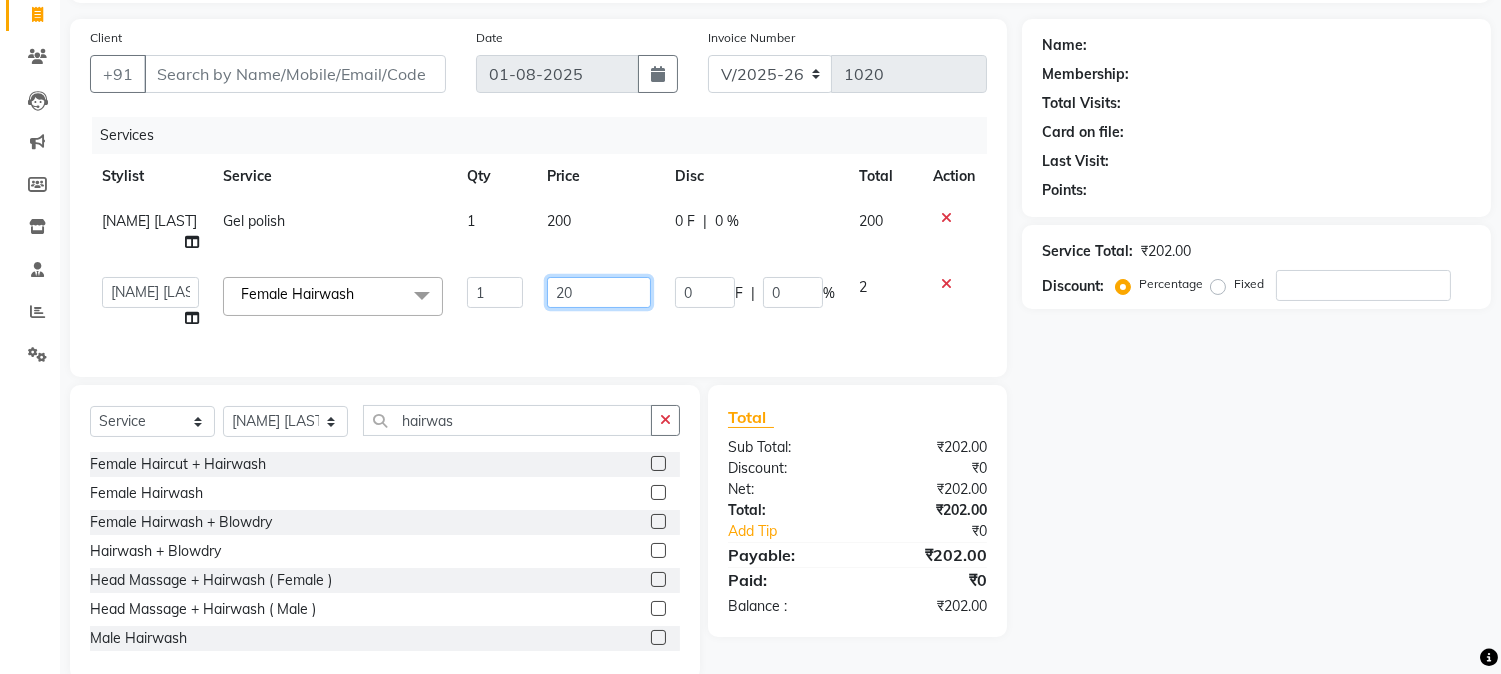 type on "200" 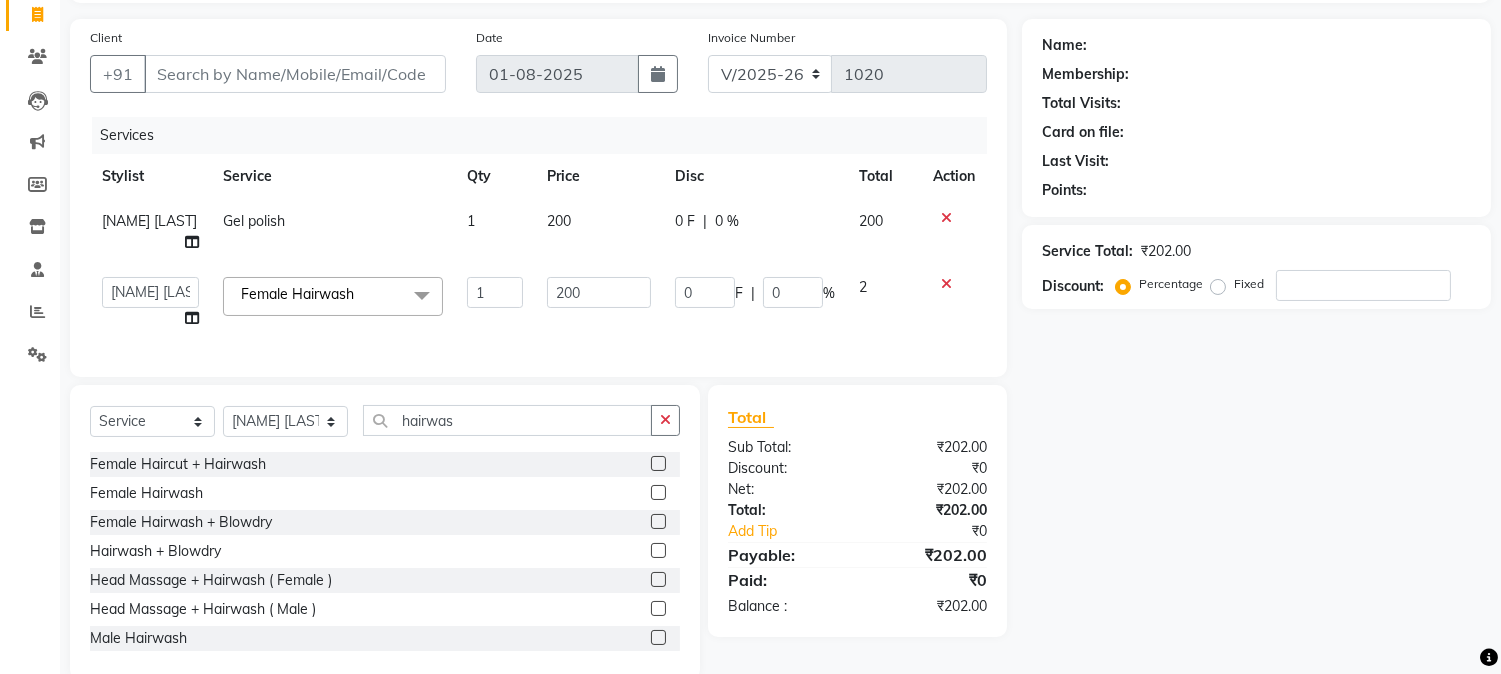 click on "Total Sub Total: ₹202.00 Discount: ₹0 Net: ₹202.00 Total: ₹202.00 Add Tip ₹0 Payable: ₹202.00 Paid: ₹0 Balance   : ₹202.00" 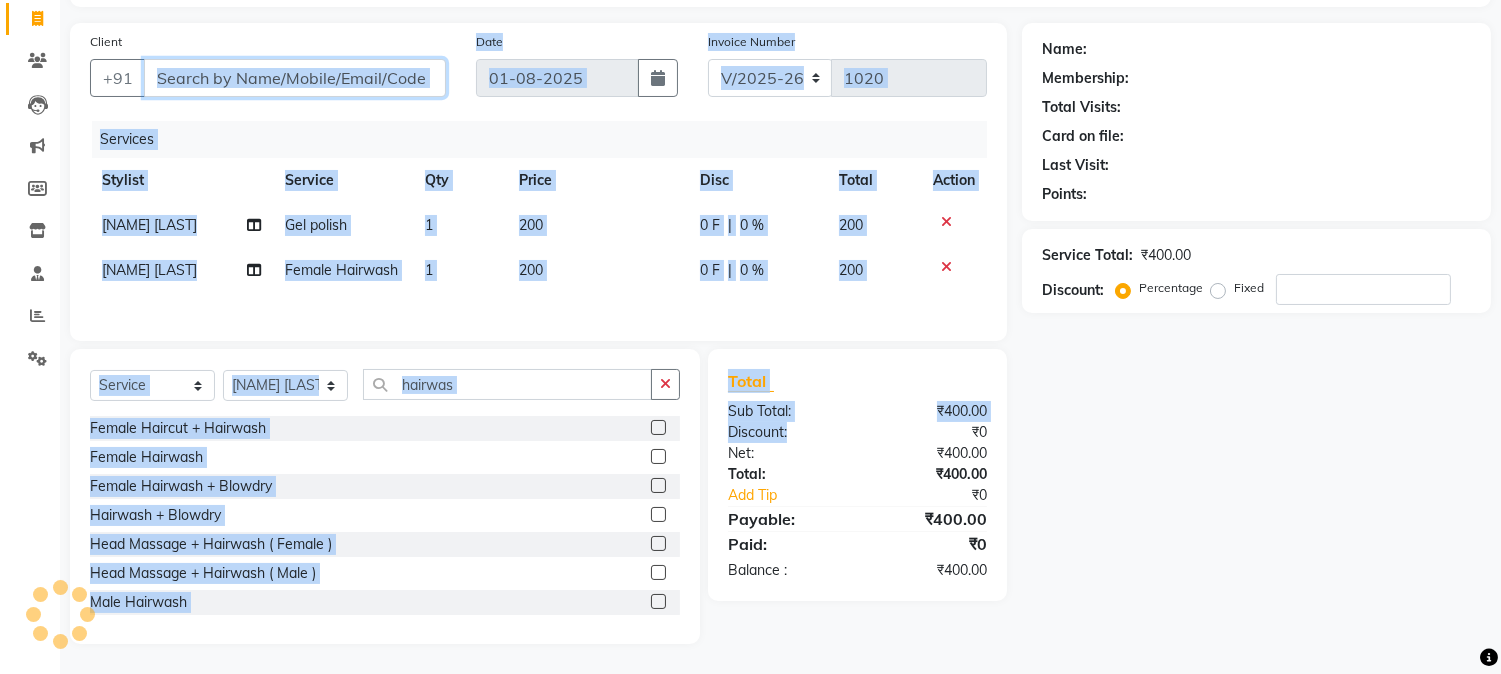 click on "Client" at bounding box center (295, 78) 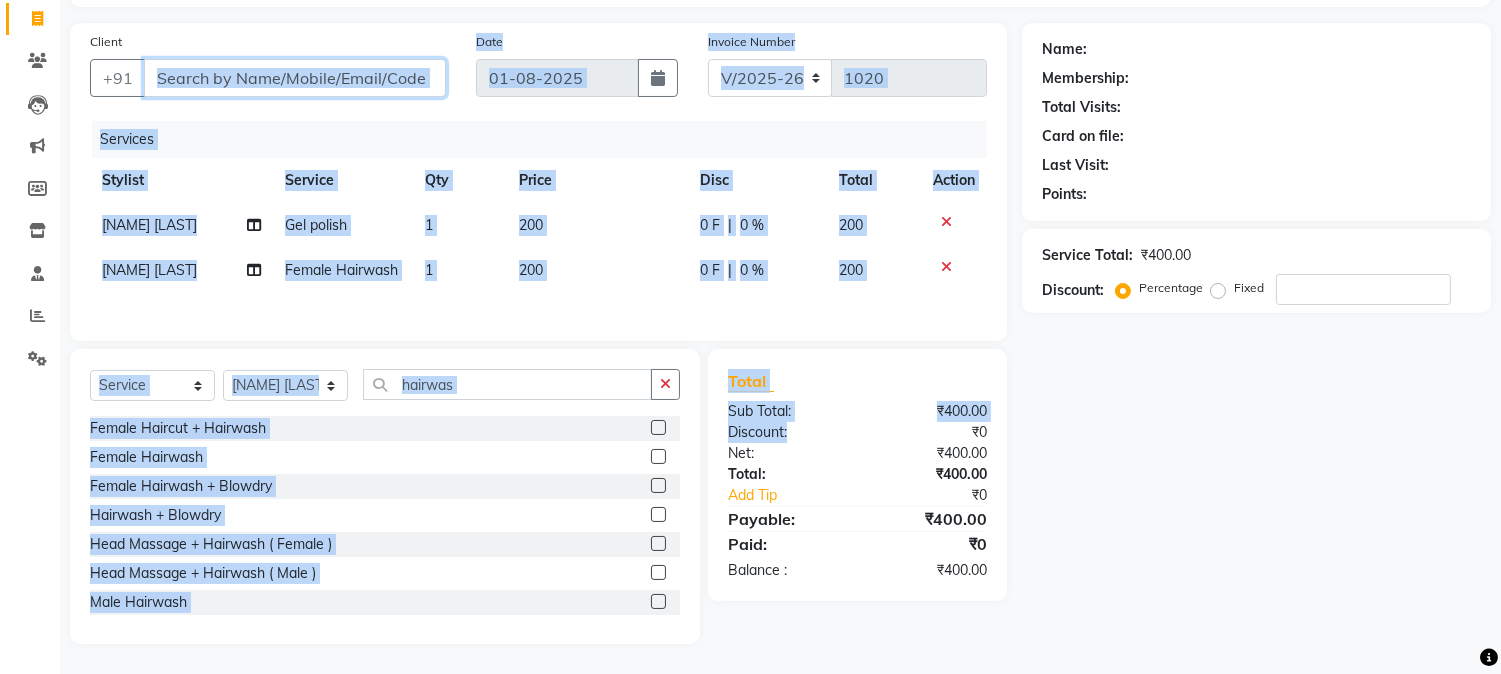 click on "Client" at bounding box center (295, 78) 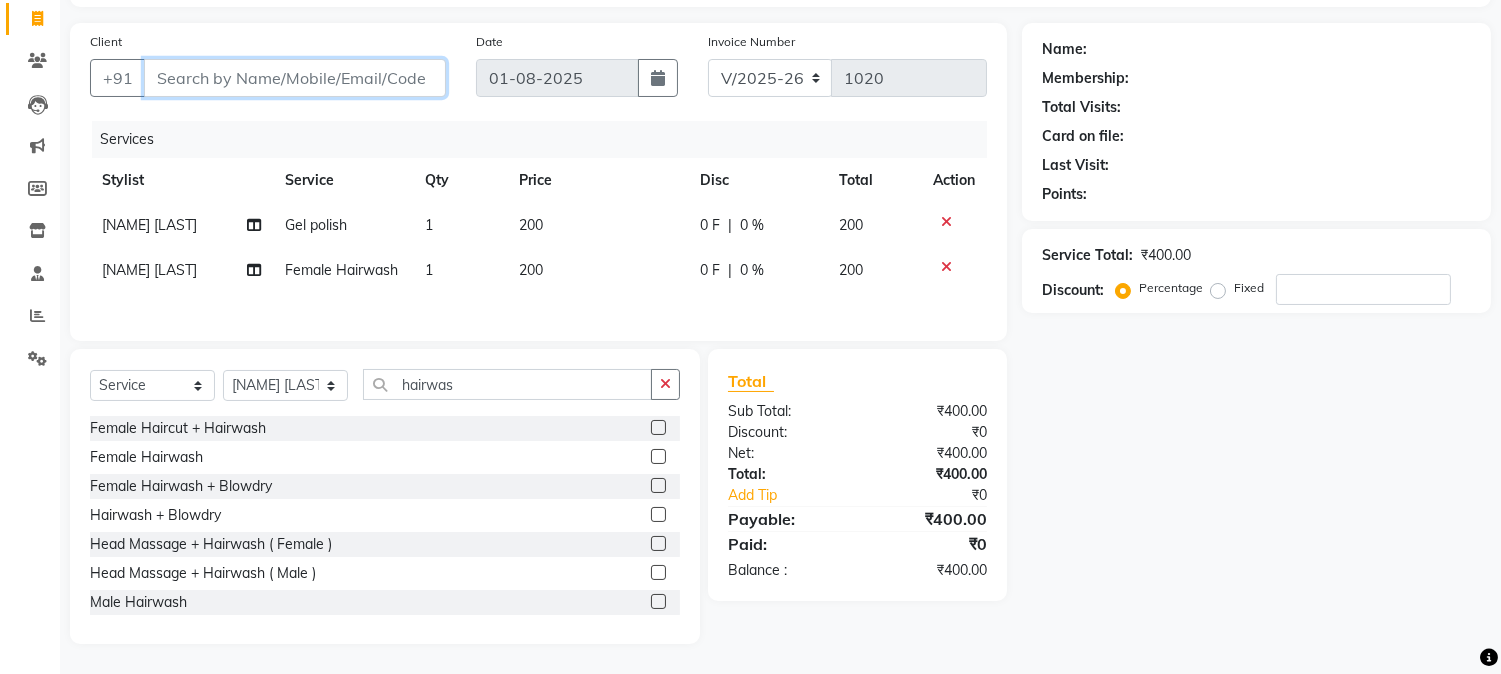 click on "Client" at bounding box center [295, 78] 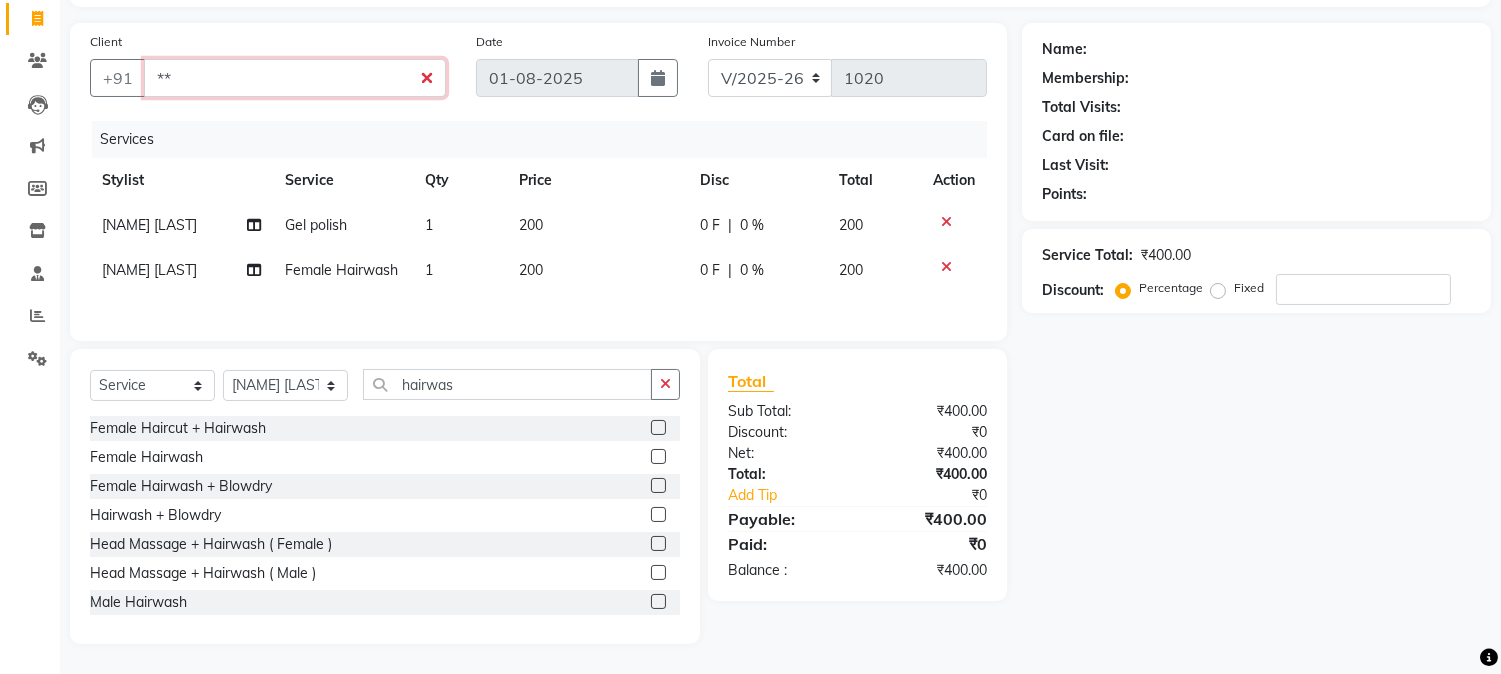 type on "*" 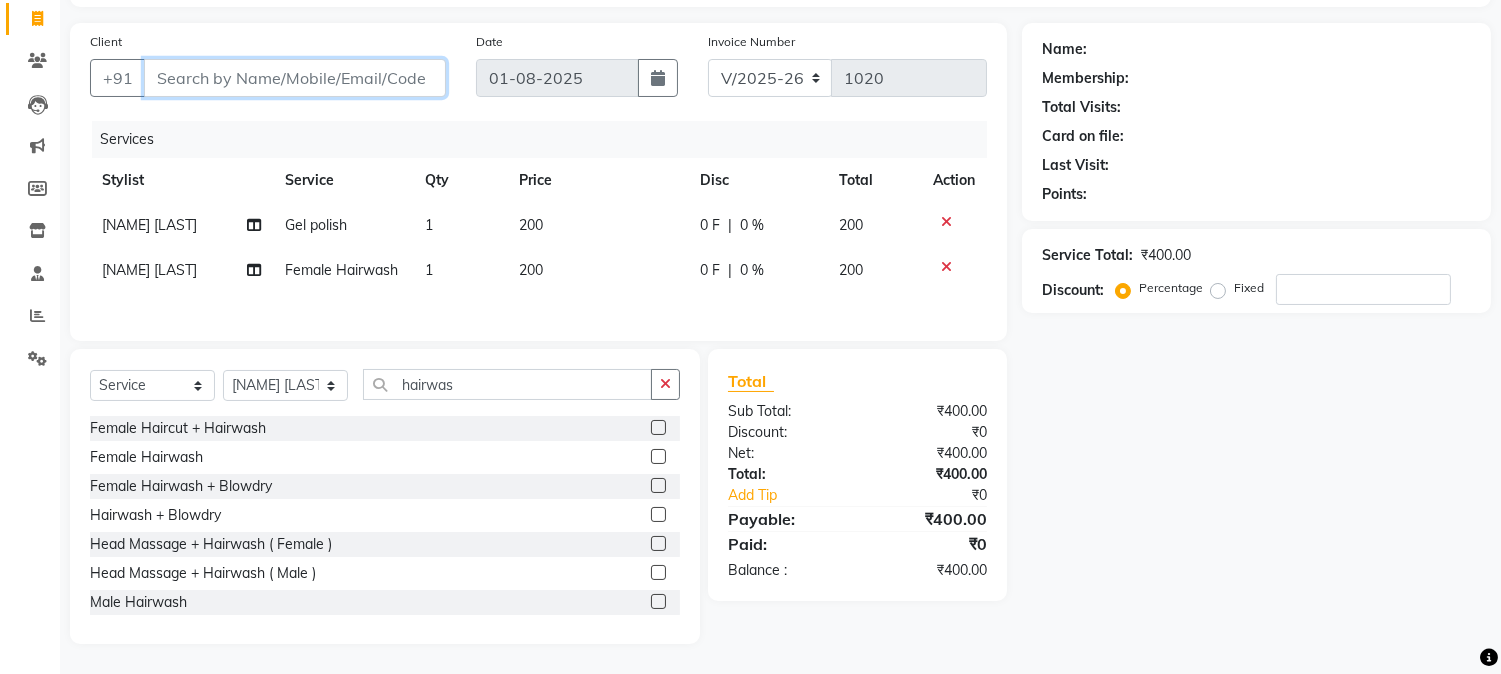 type on "*" 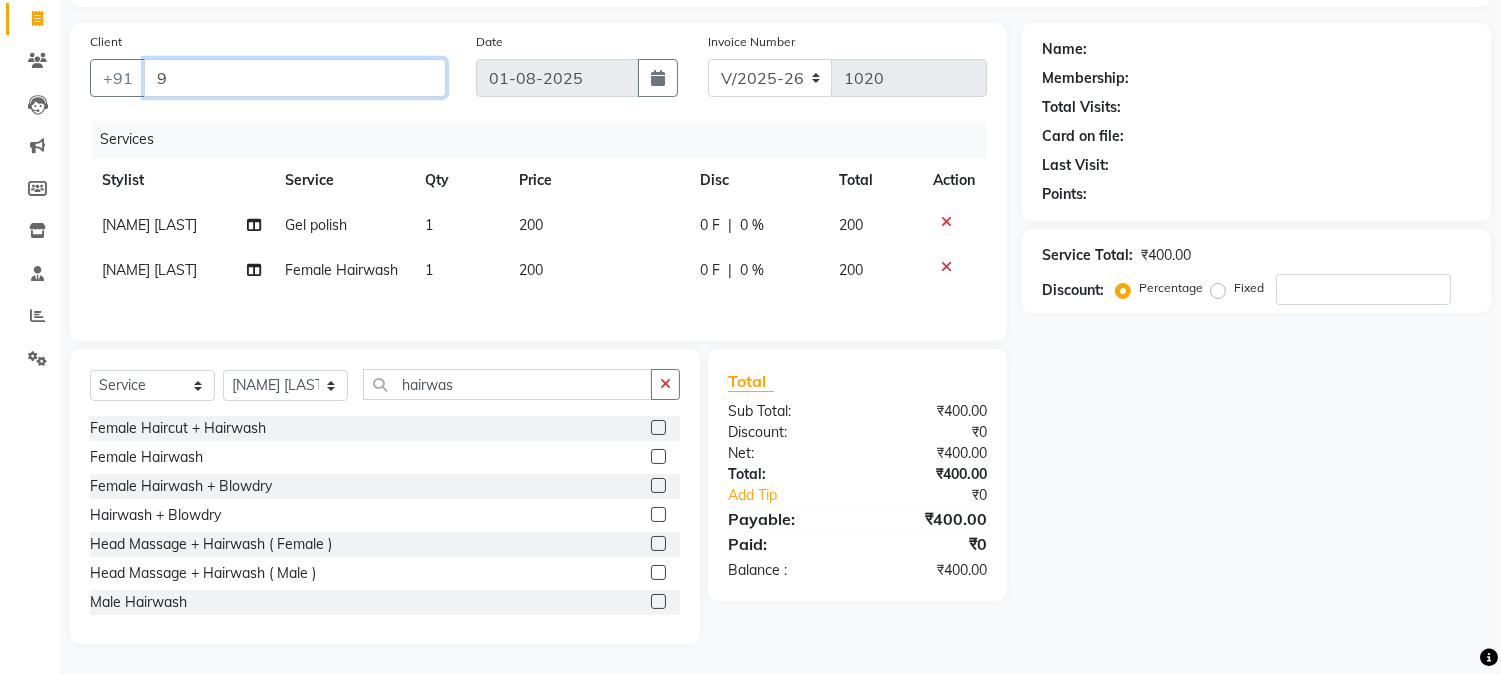 type on "0" 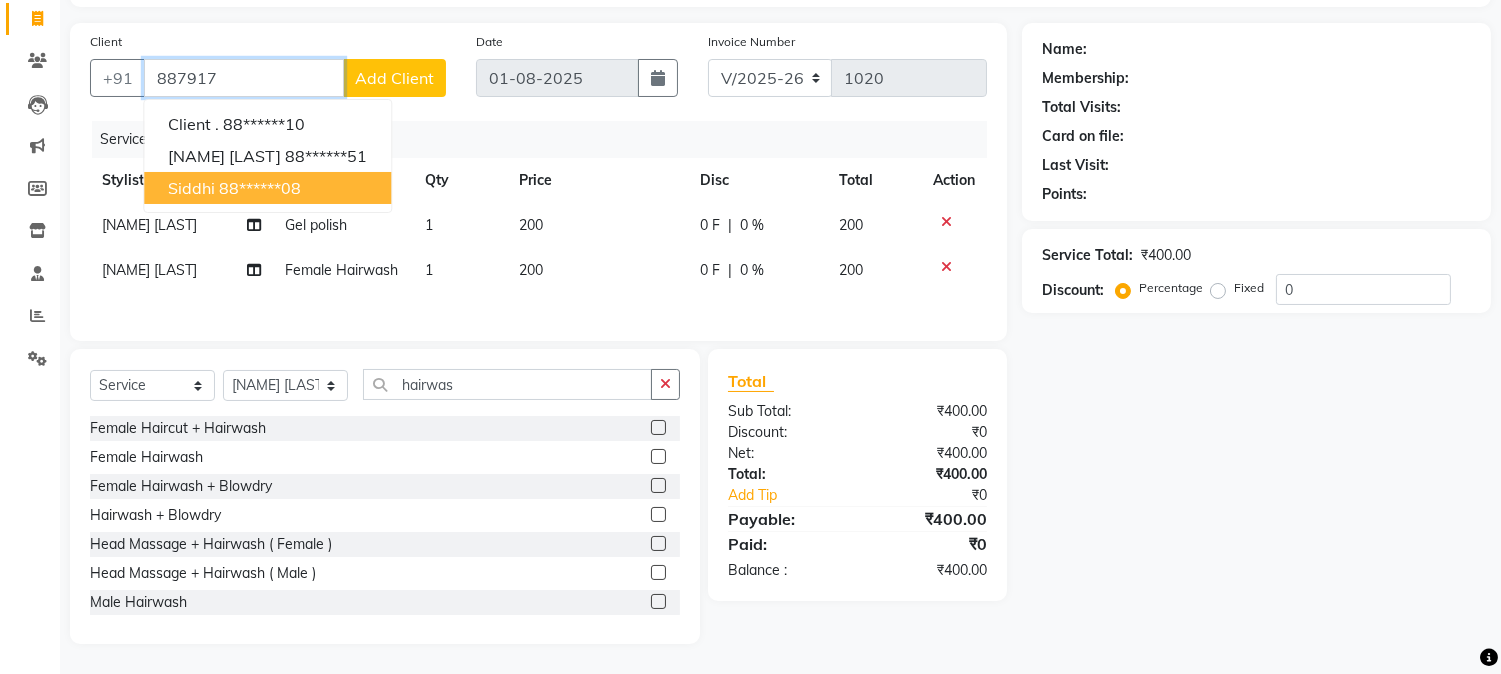 click on "88******08" at bounding box center (260, 188) 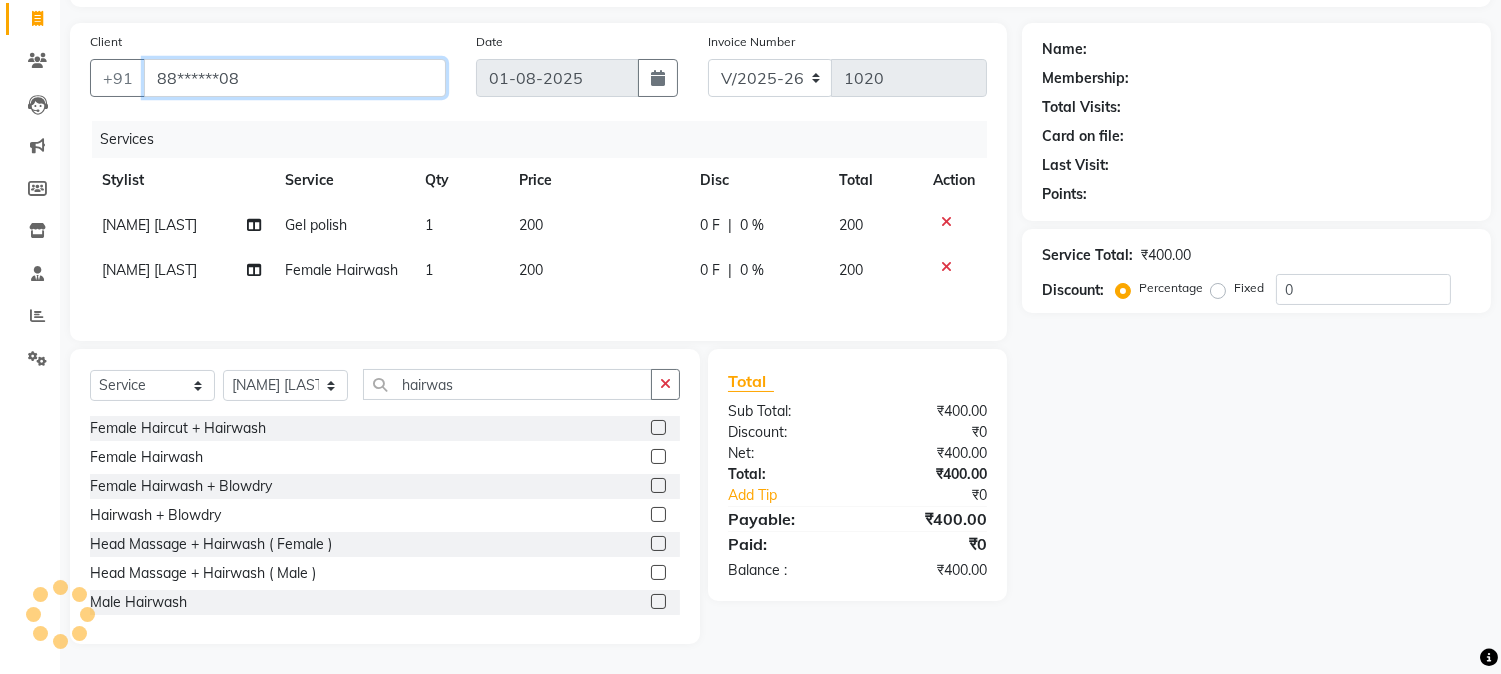 type on "88******08" 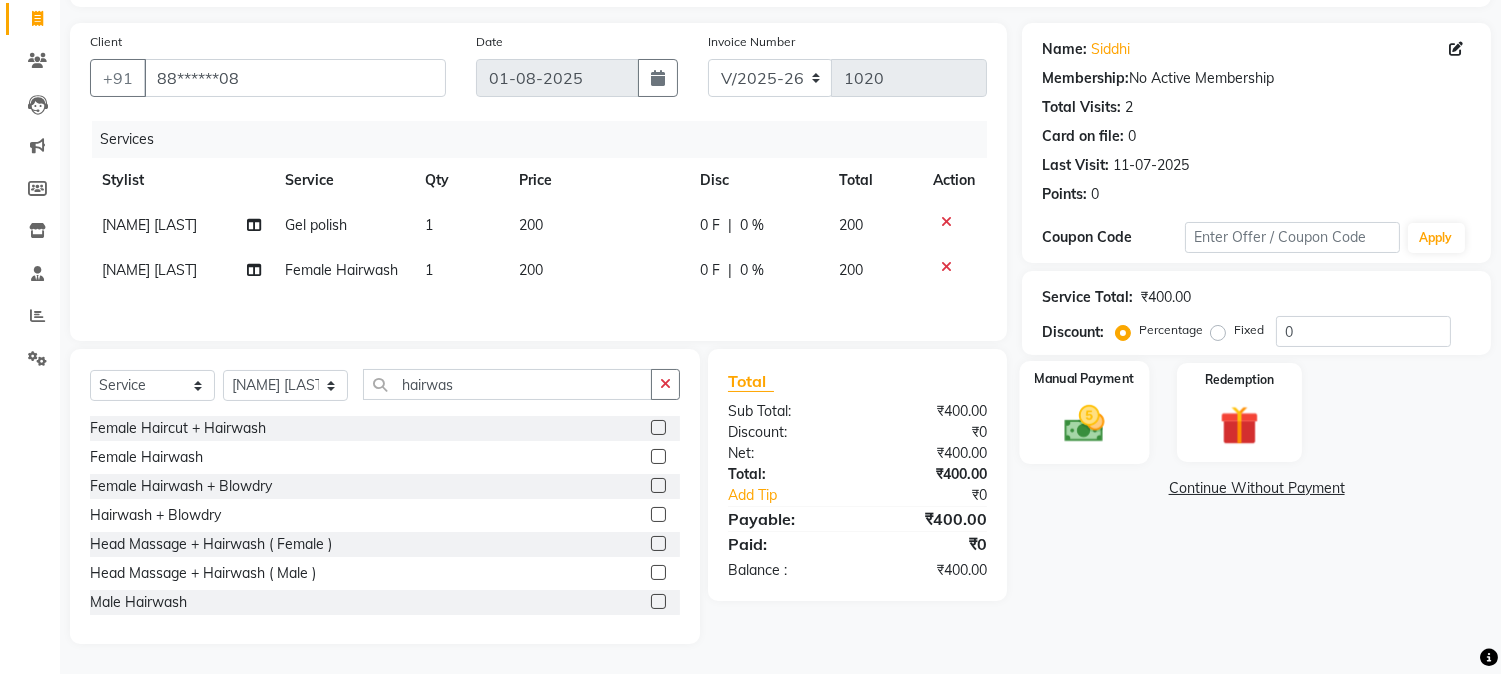 click 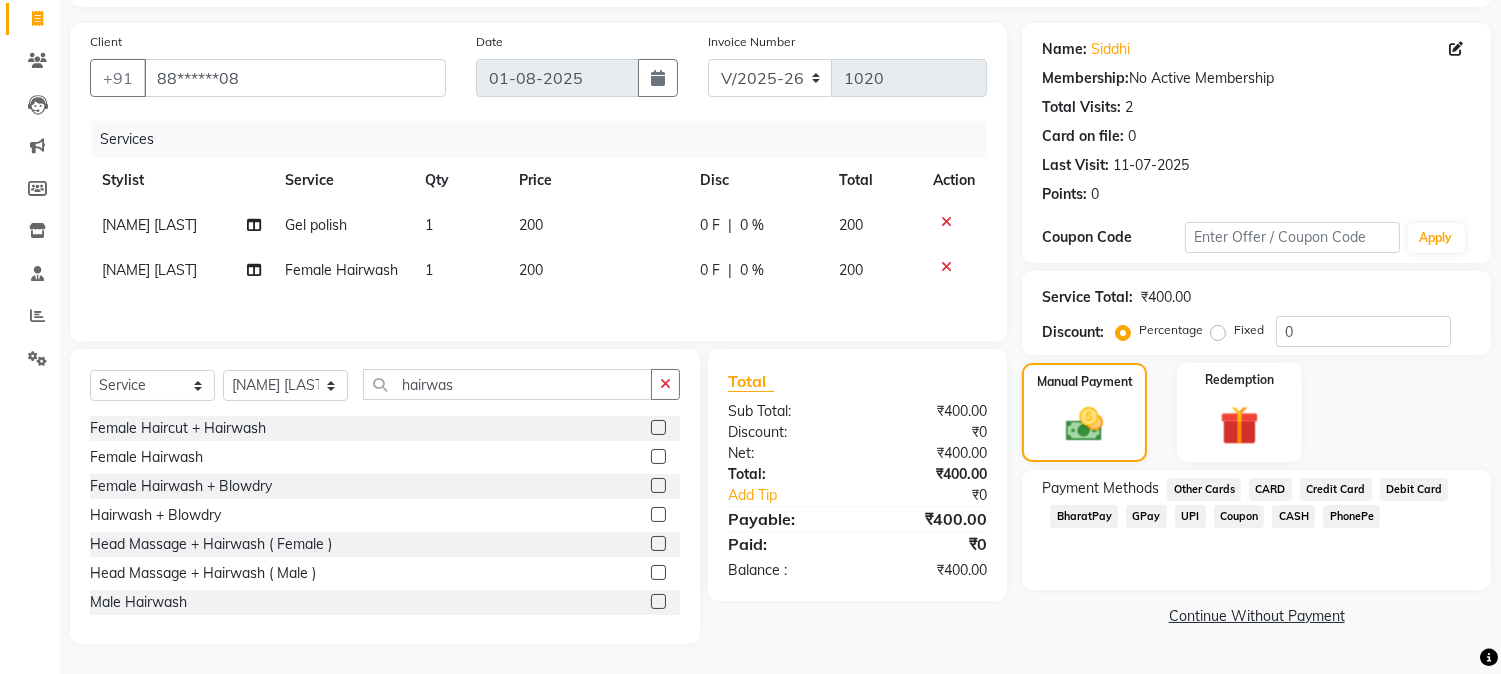 click on "CASH" 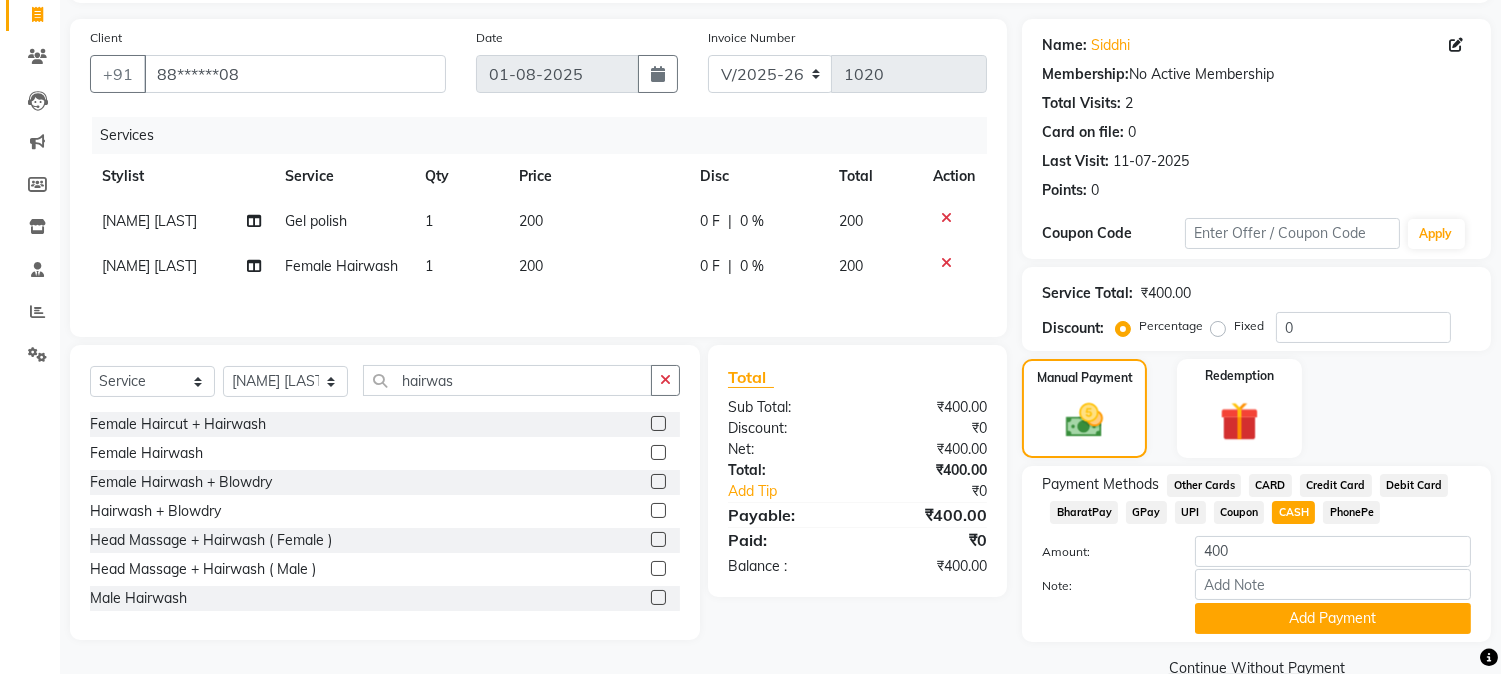scroll, scrollTop: 170, scrollLeft: 0, axis: vertical 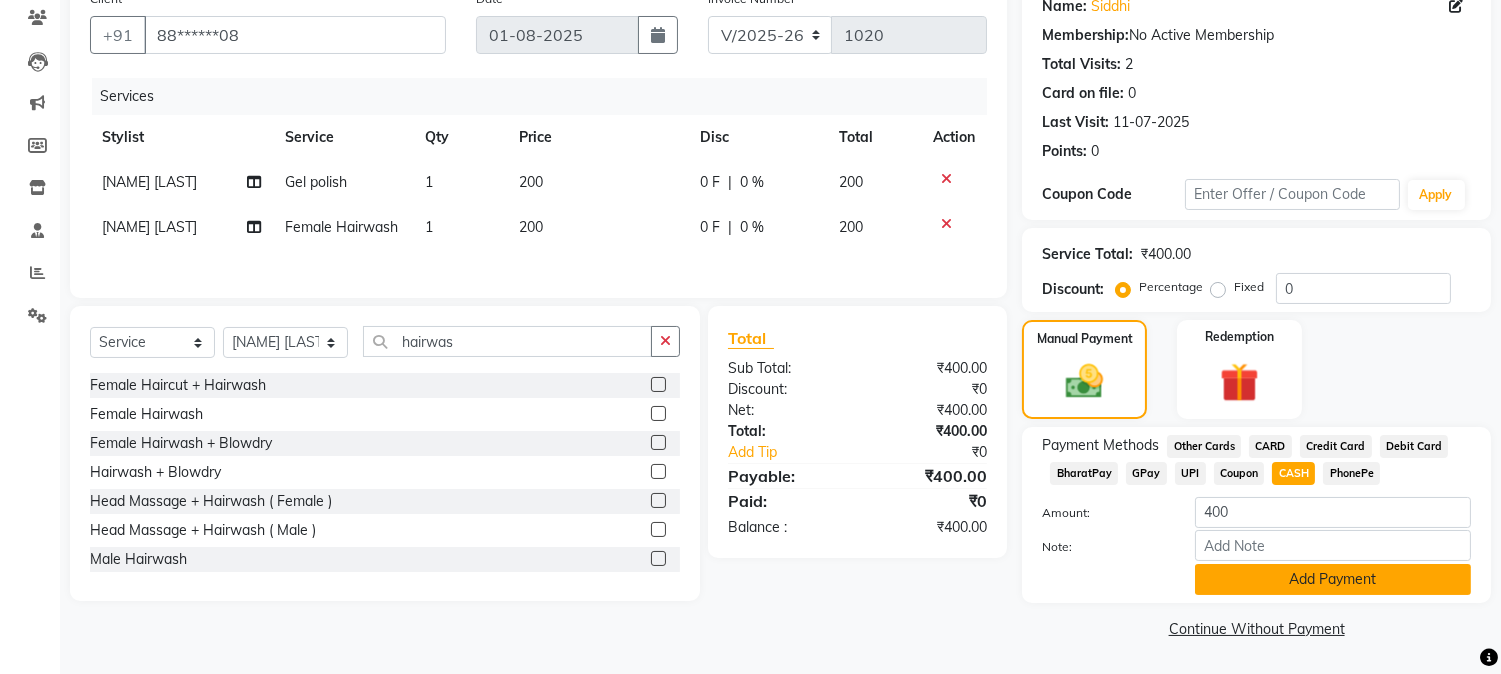 click on "Add Payment" 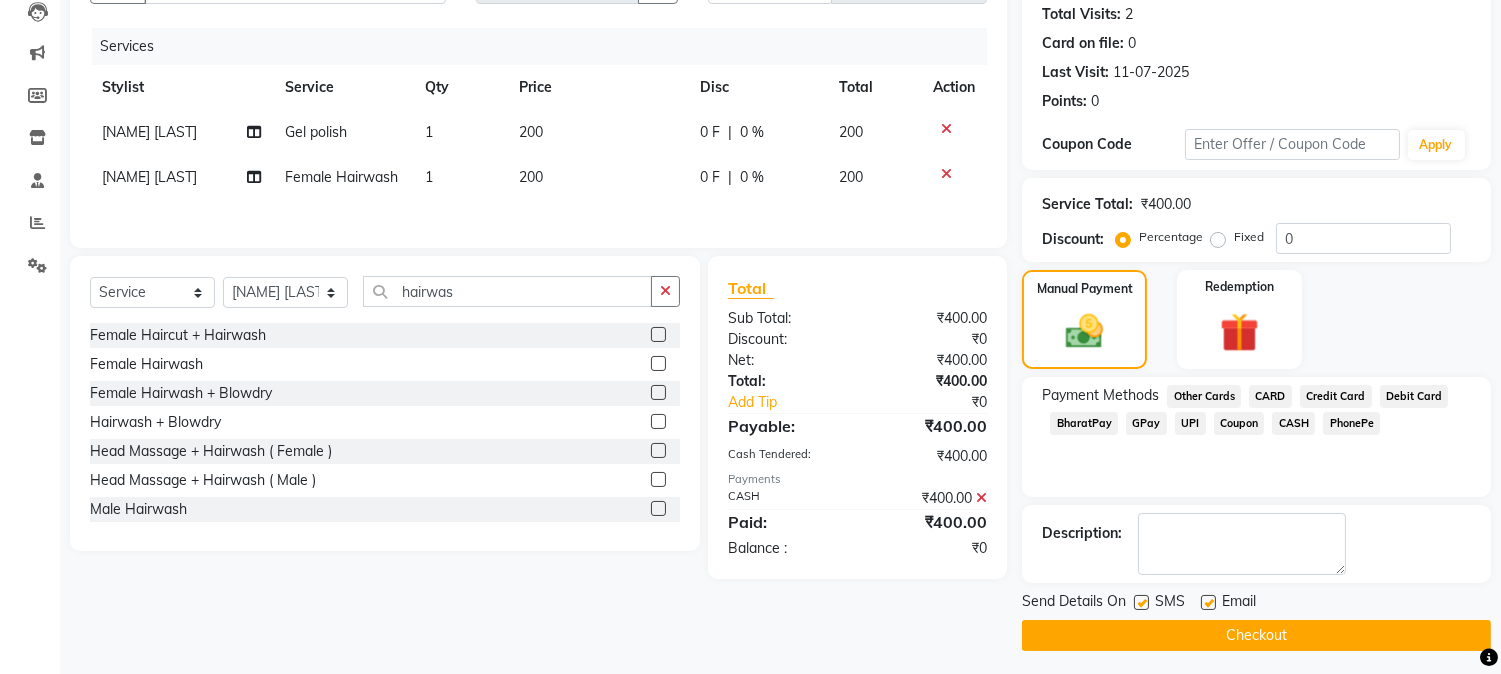 scroll, scrollTop: 225, scrollLeft: 0, axis: vertical 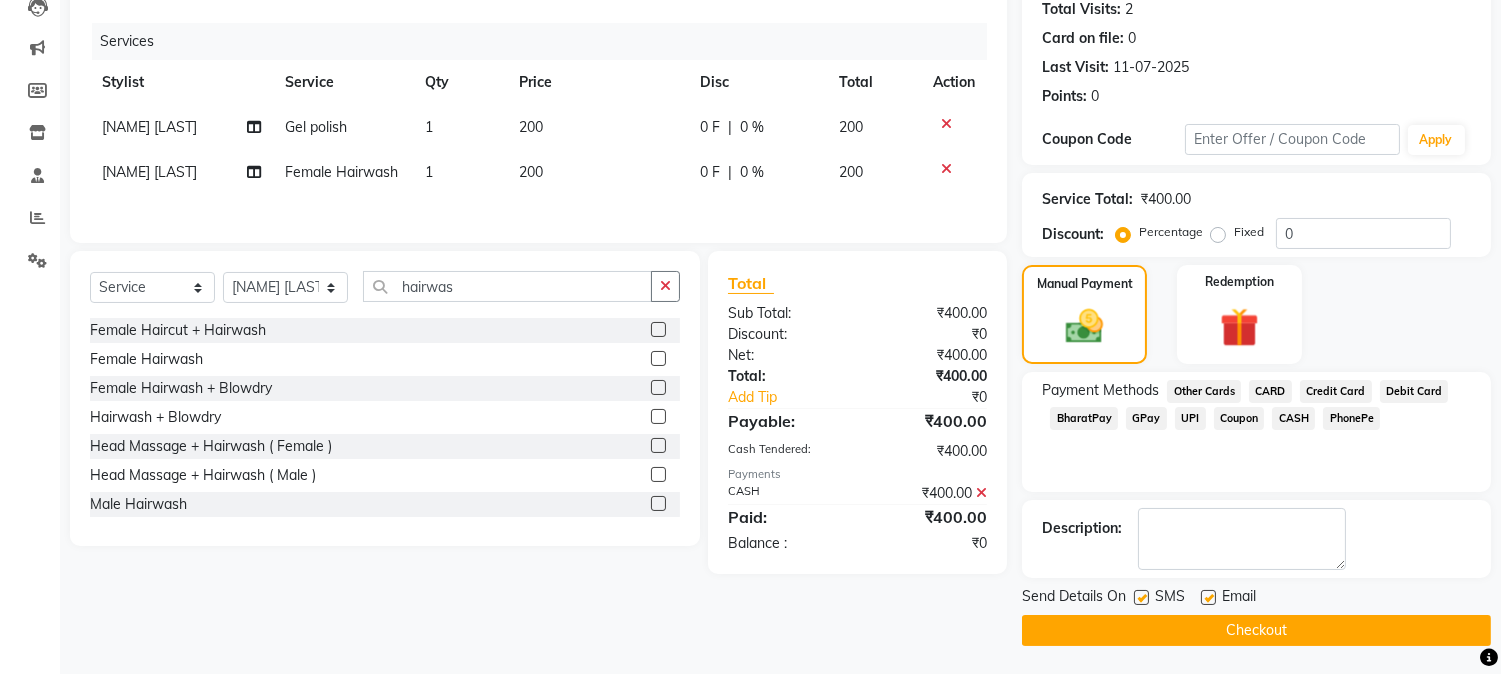 click on "Checkout" 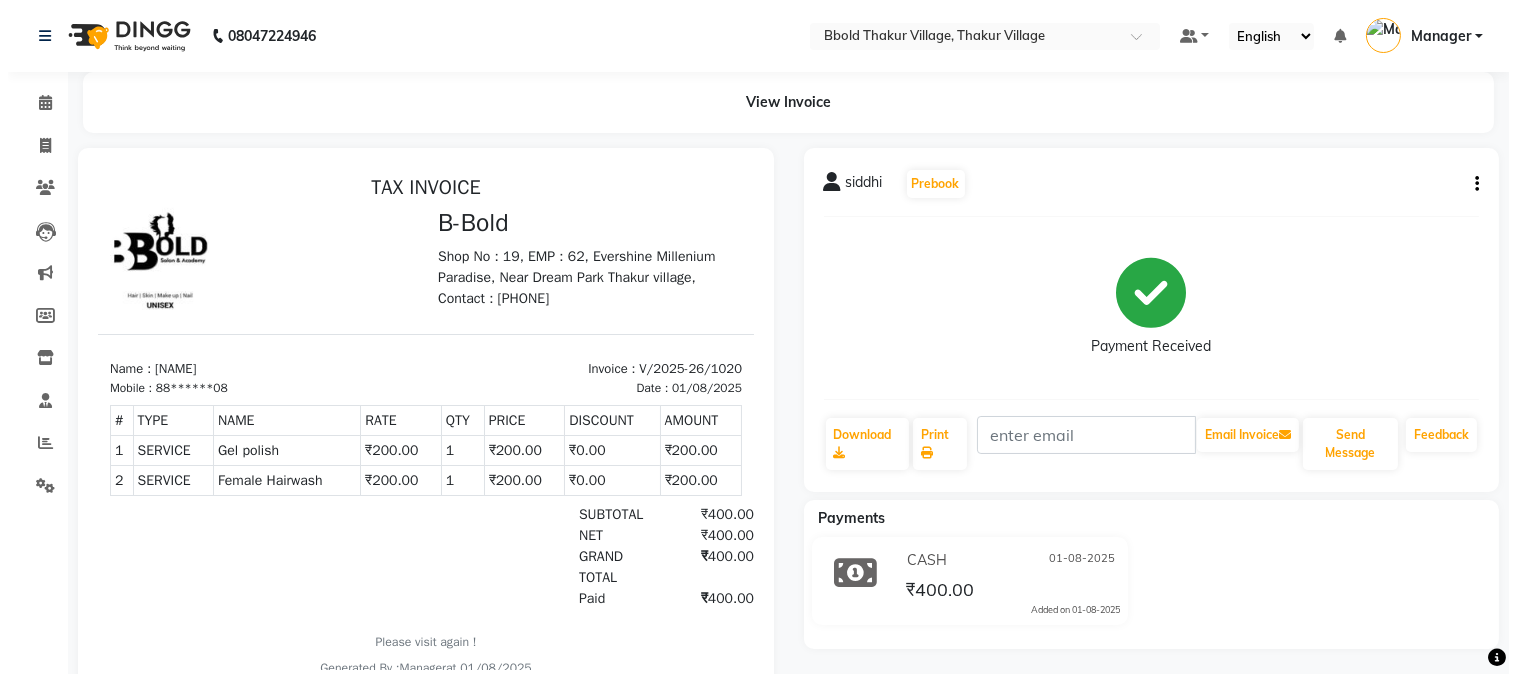 scroll, scrollTop: 0, scrollLeft: 0, axis: both 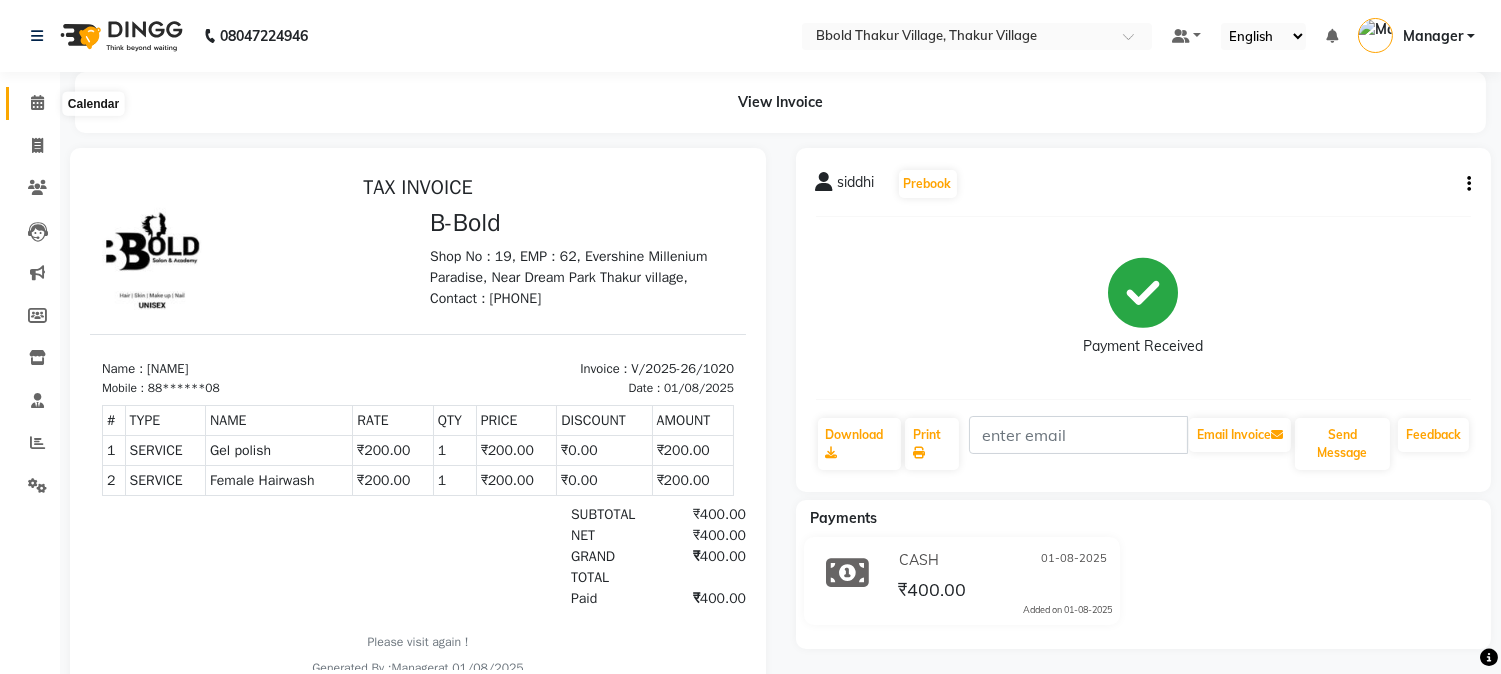 click 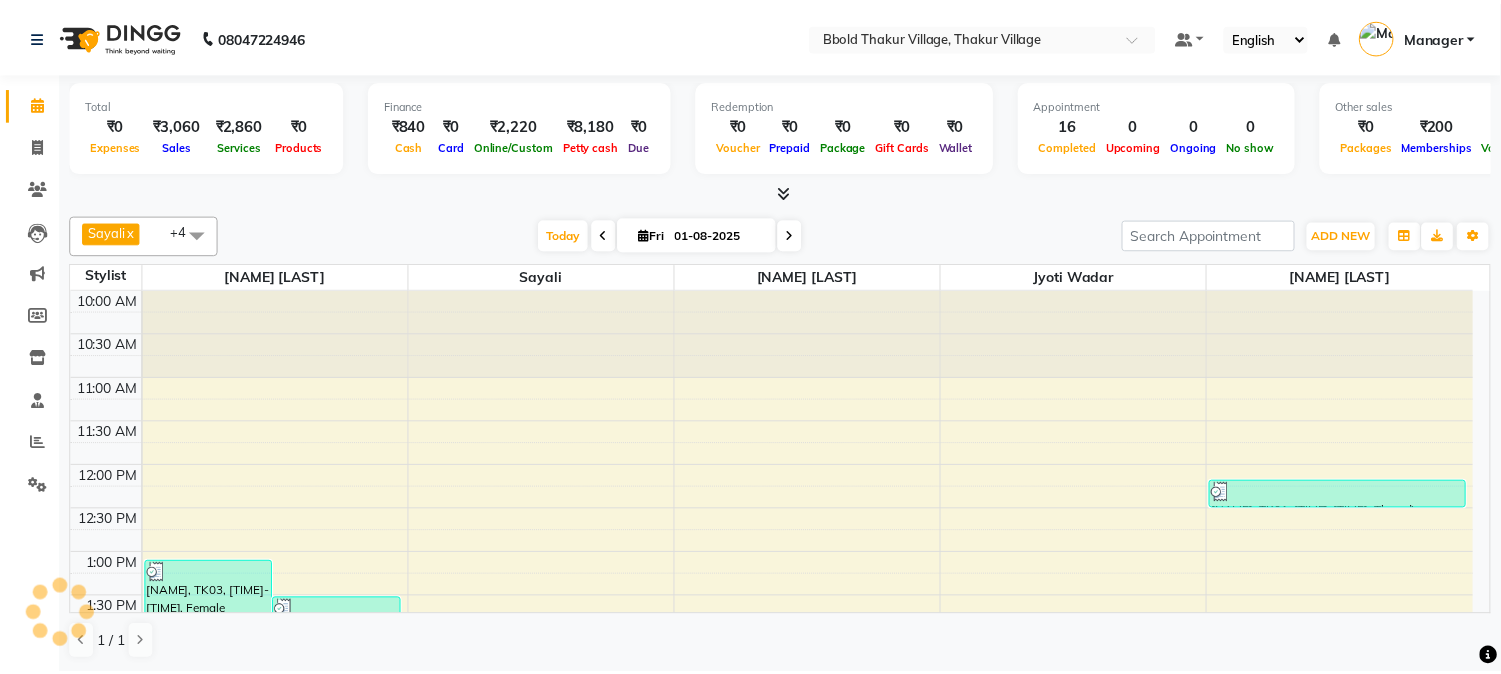 scroll, scrollTop: 0, scrollLeft: 0, axis: both 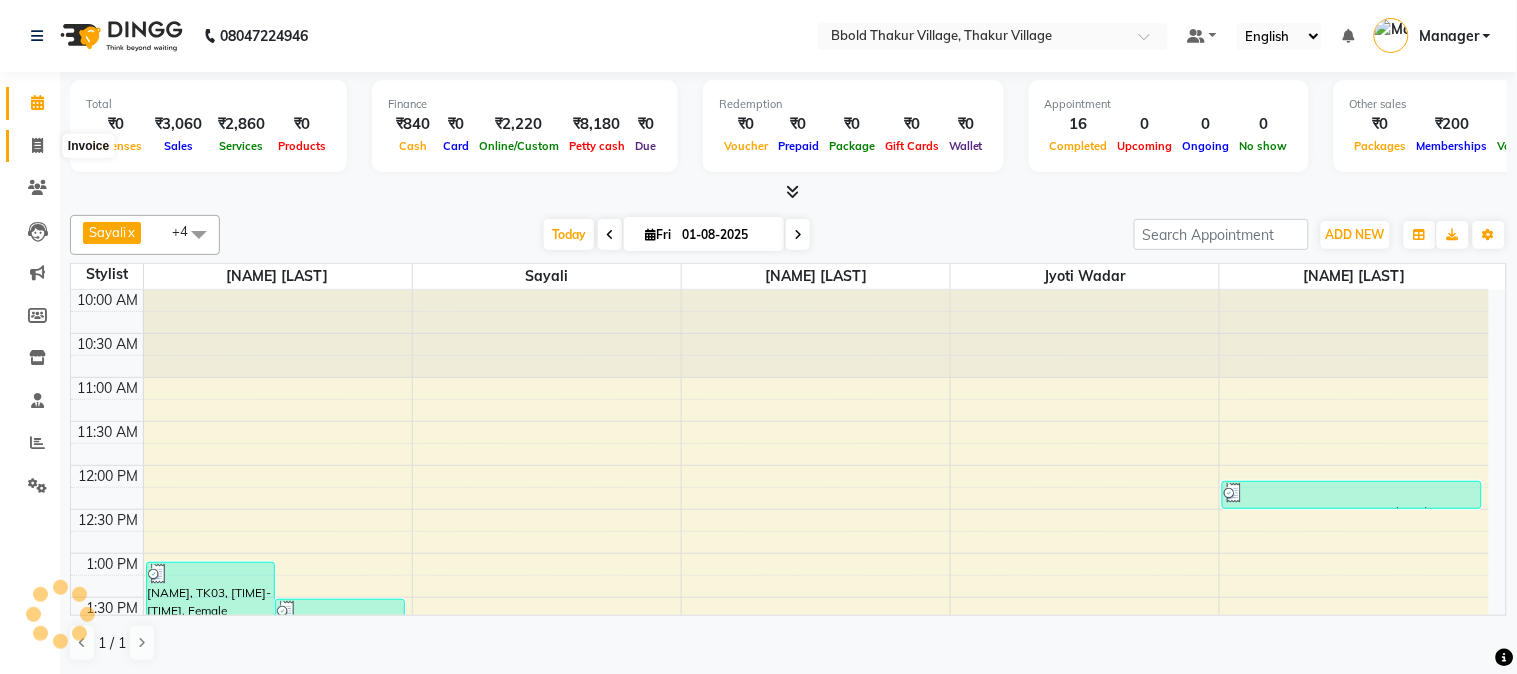 click 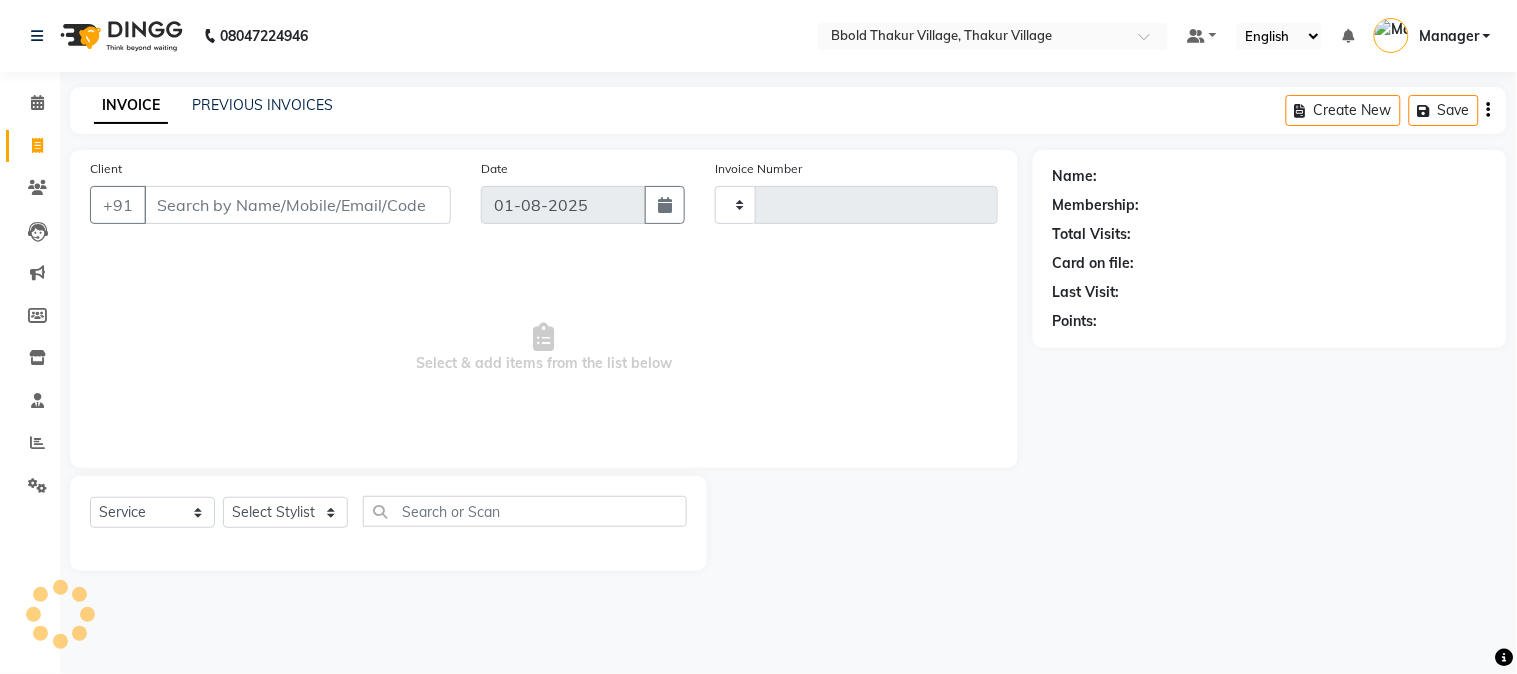 click on "Client" at bounding box center [297, 205] 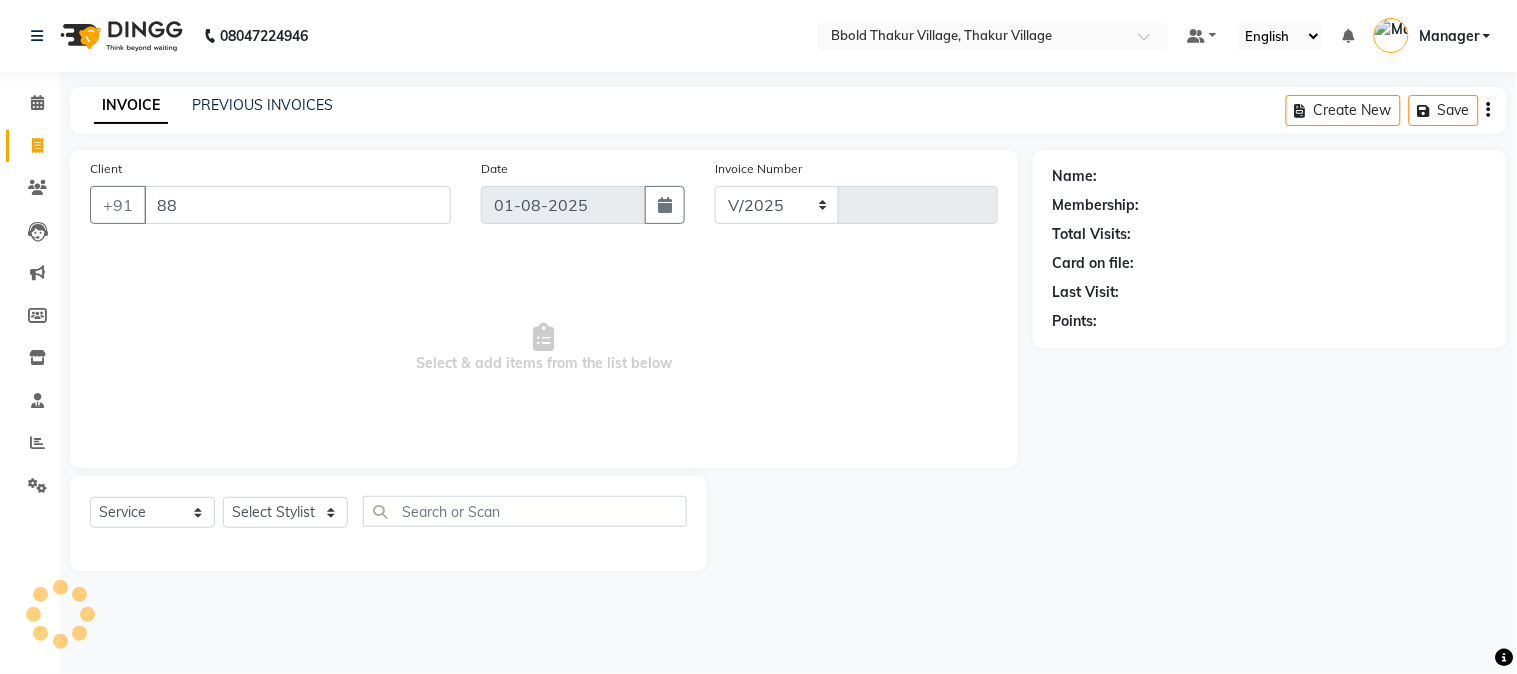 type on "885" 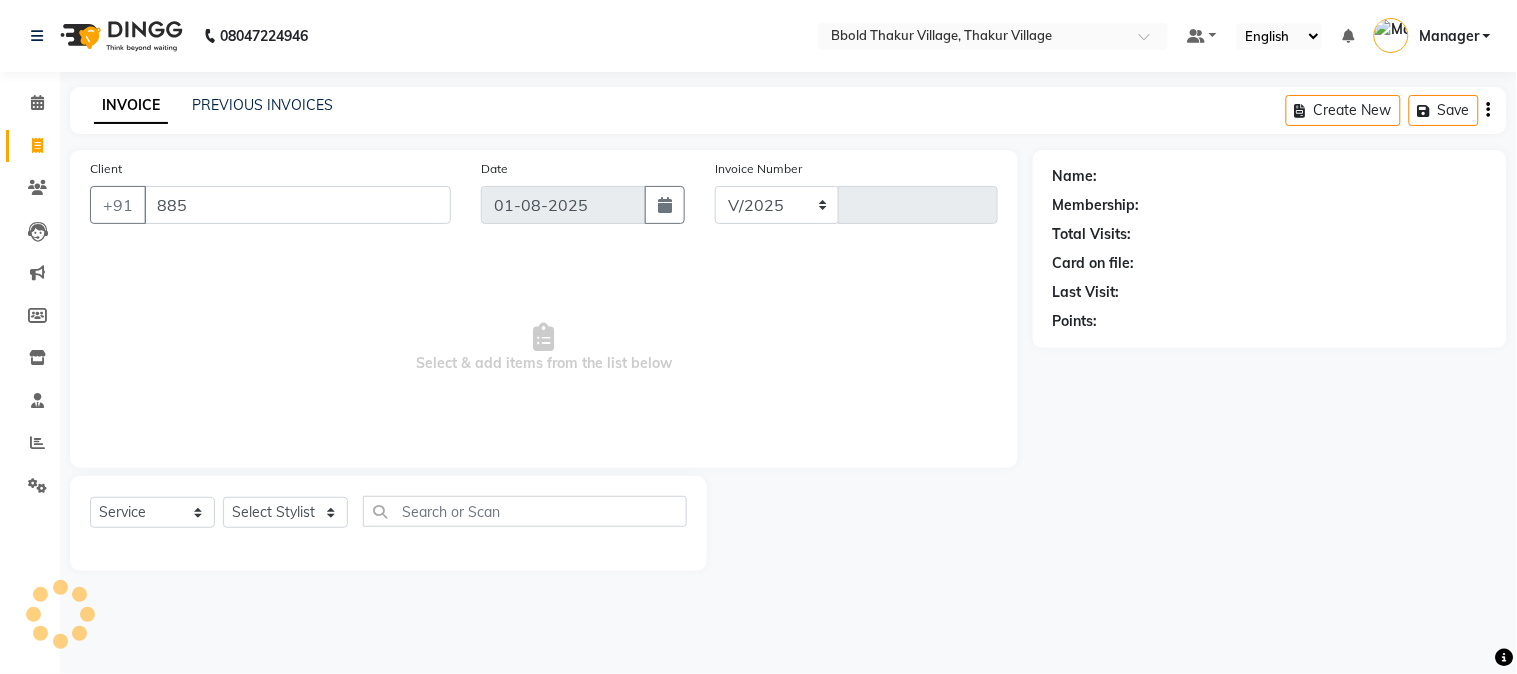 select on "7742" 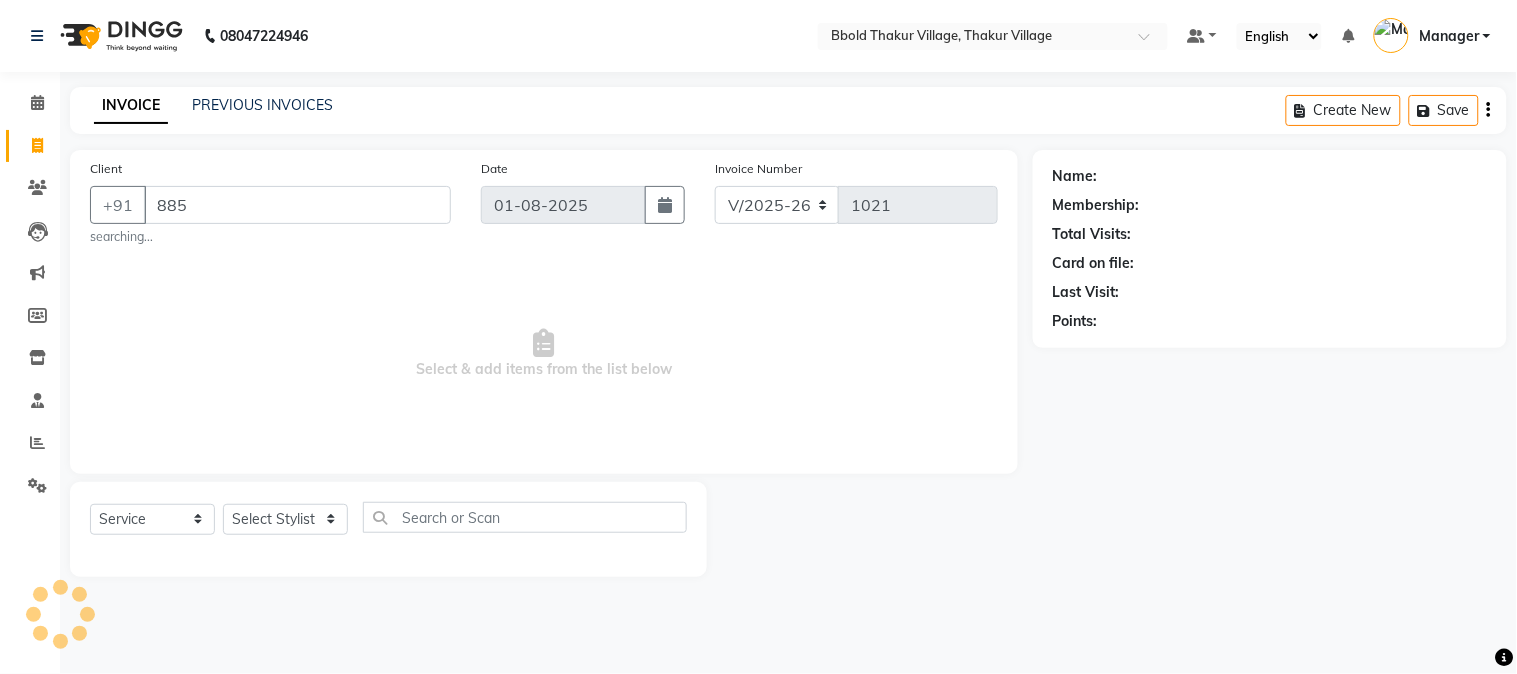 type on "885" 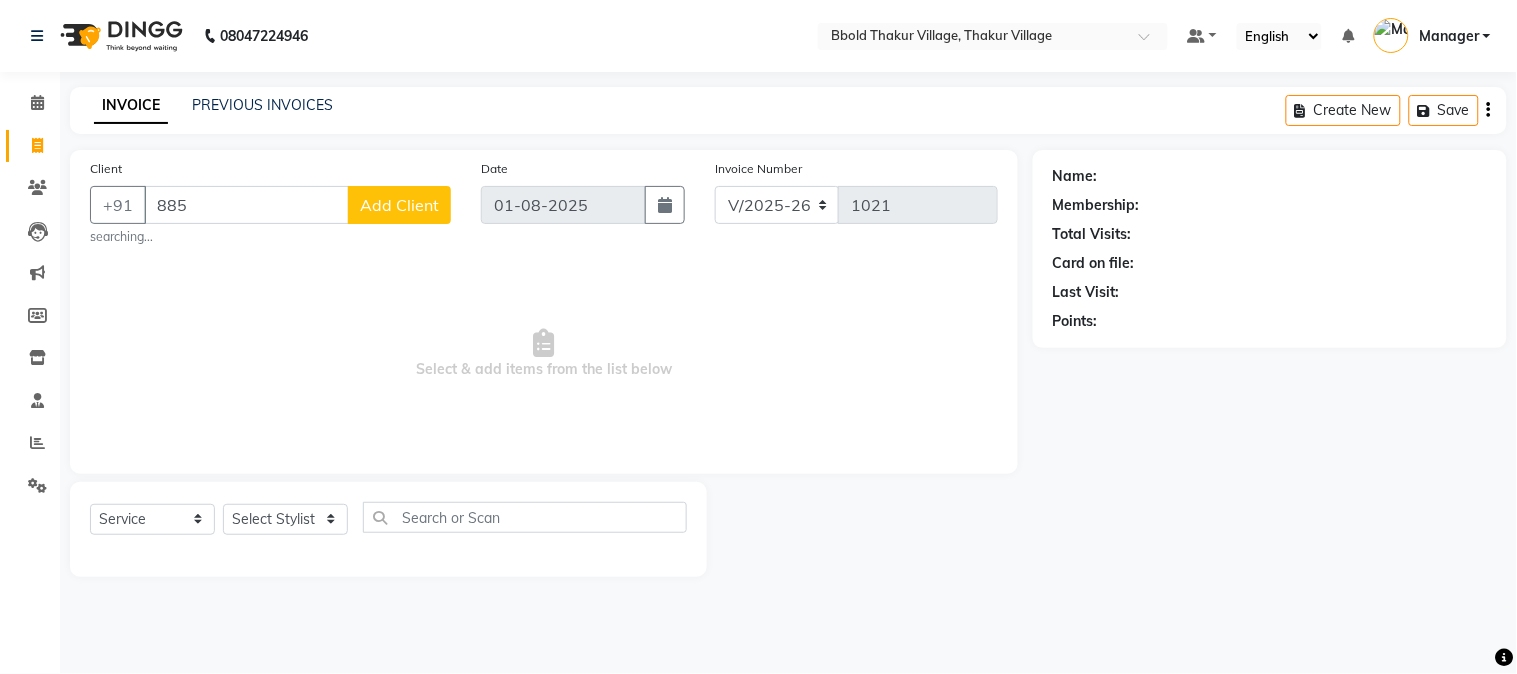 select on "membership" 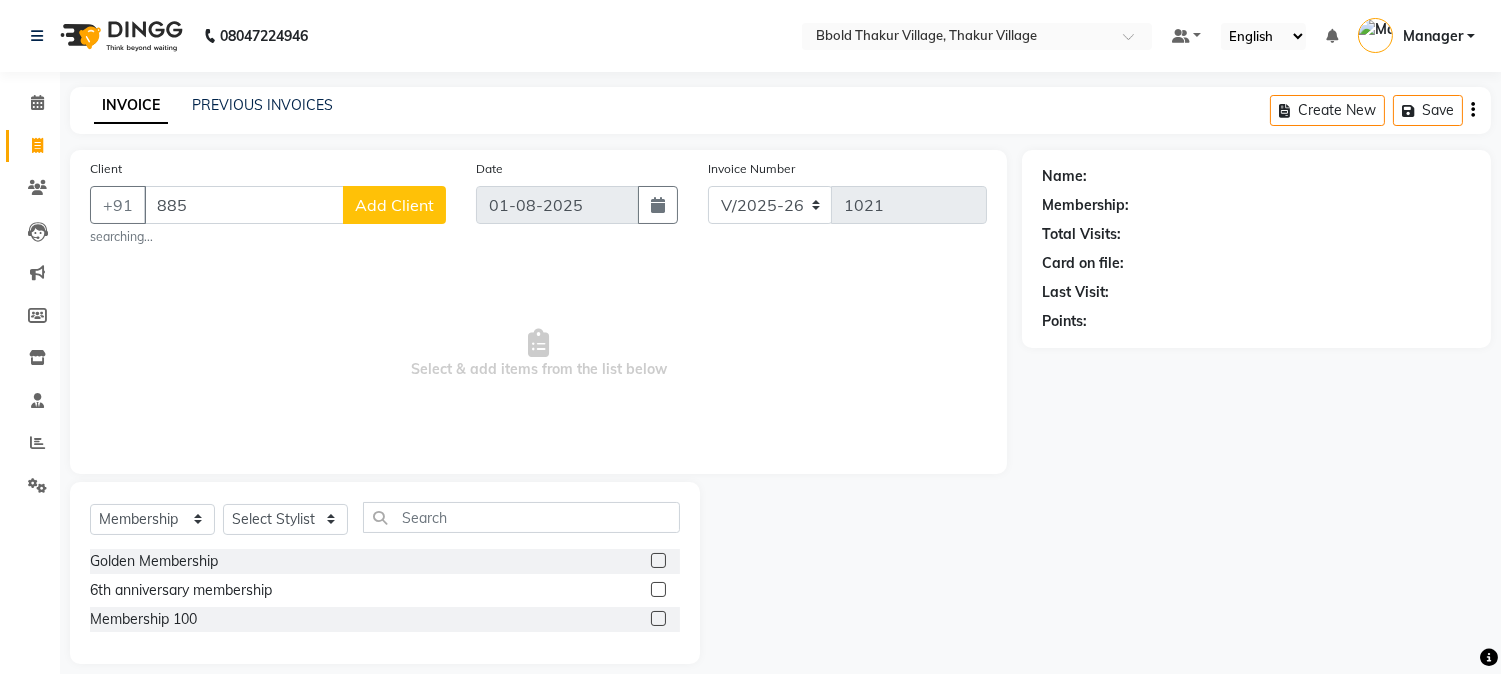 click on "Select  Service  Product  Membership  Package Voucher Prepaid Gift Card  Select Stylist [NAME] [NAME] Manager [NAME] [NAME]  [NAME] [NAME] [NAME] Golden Membership  6th anniversary membership  Membership 100" 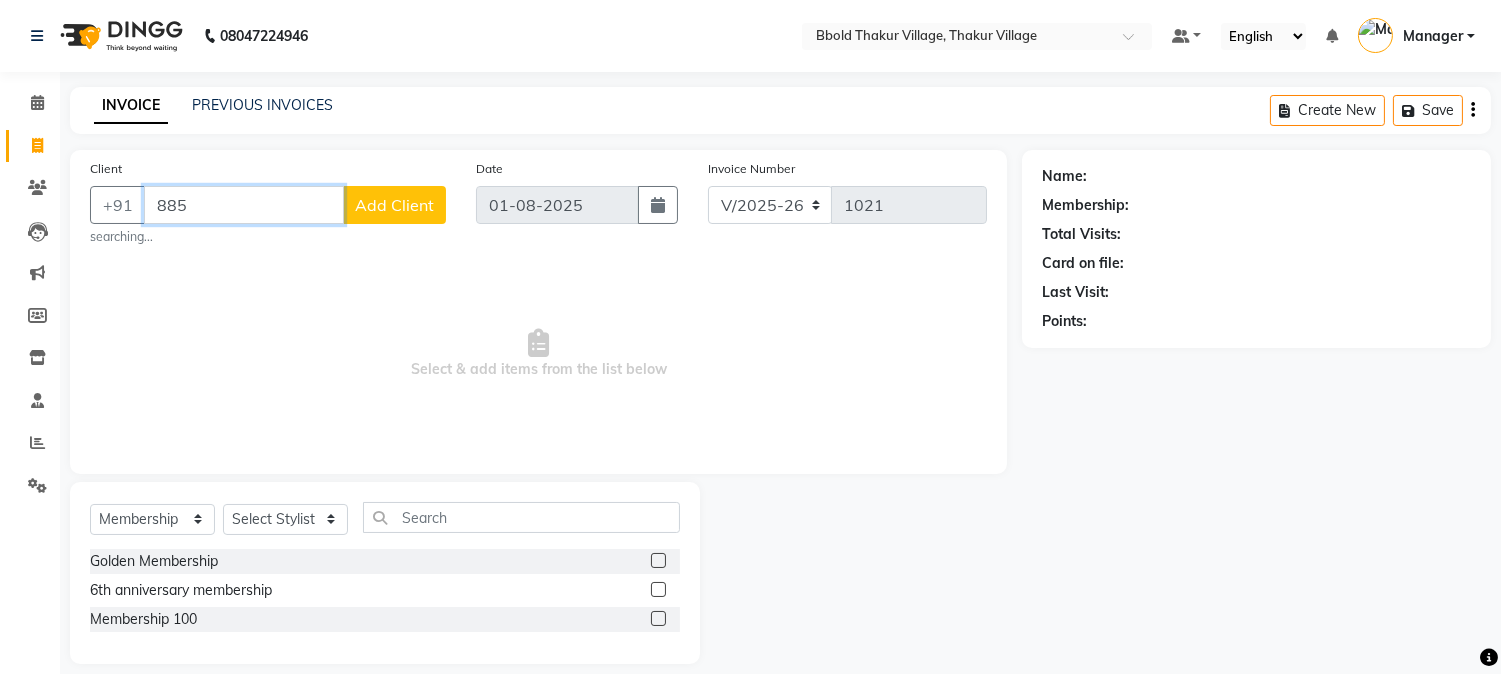 click on "885" at bounding box center [244, 205] 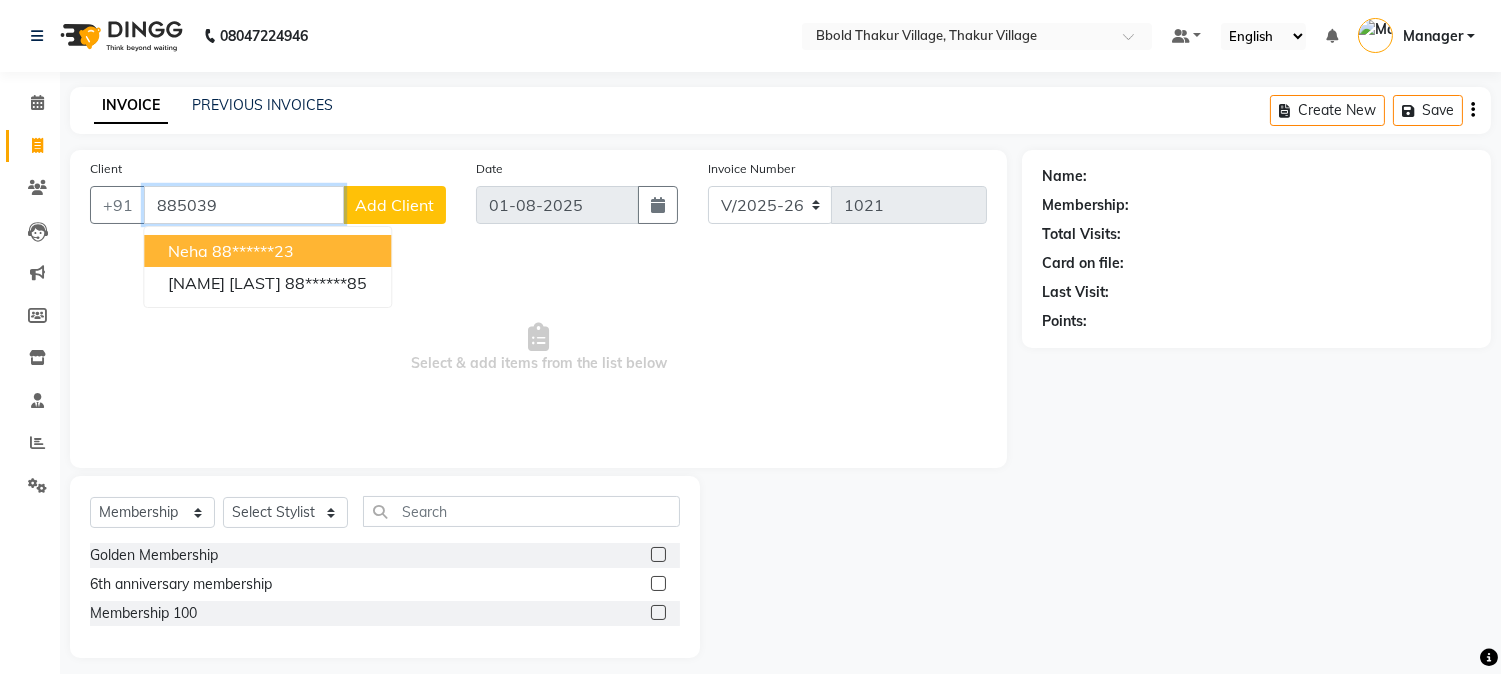 click on "88******23" at bounding box center (253, 251) 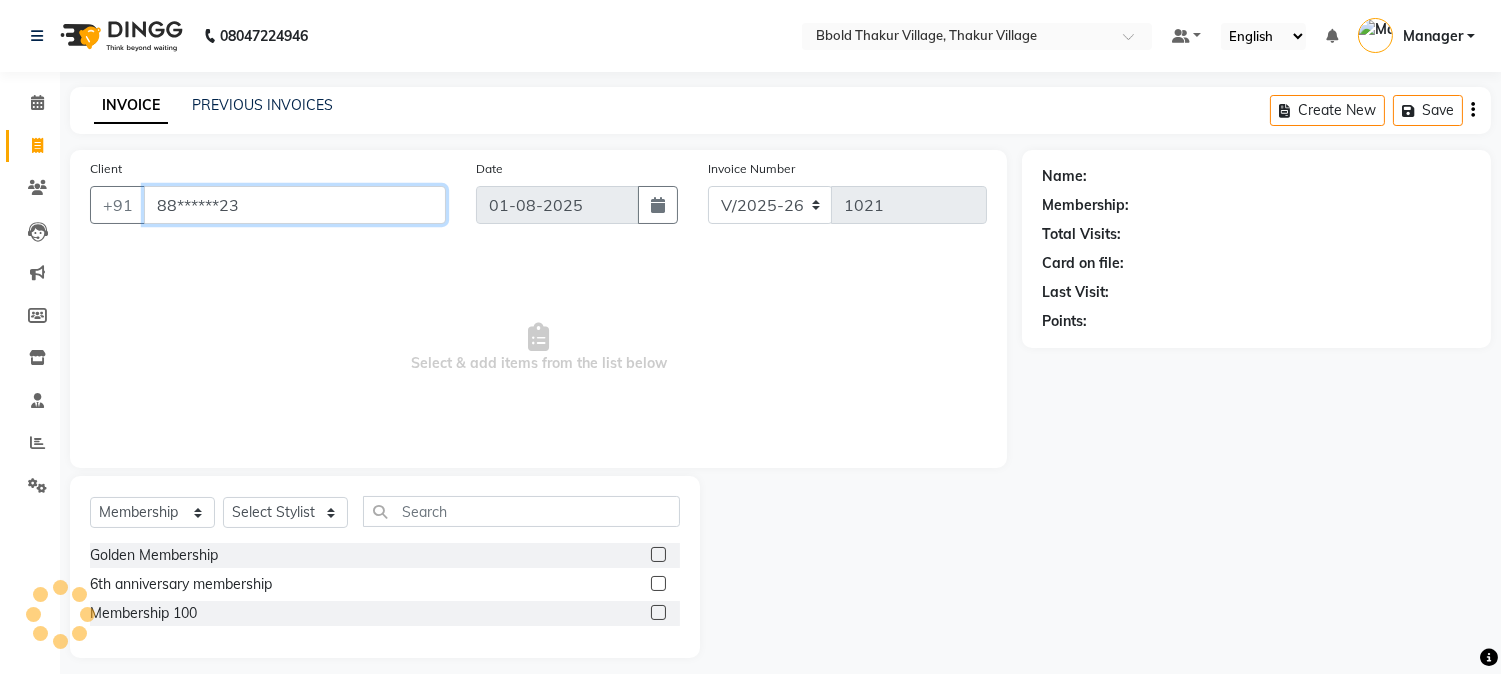 type on "88******23" 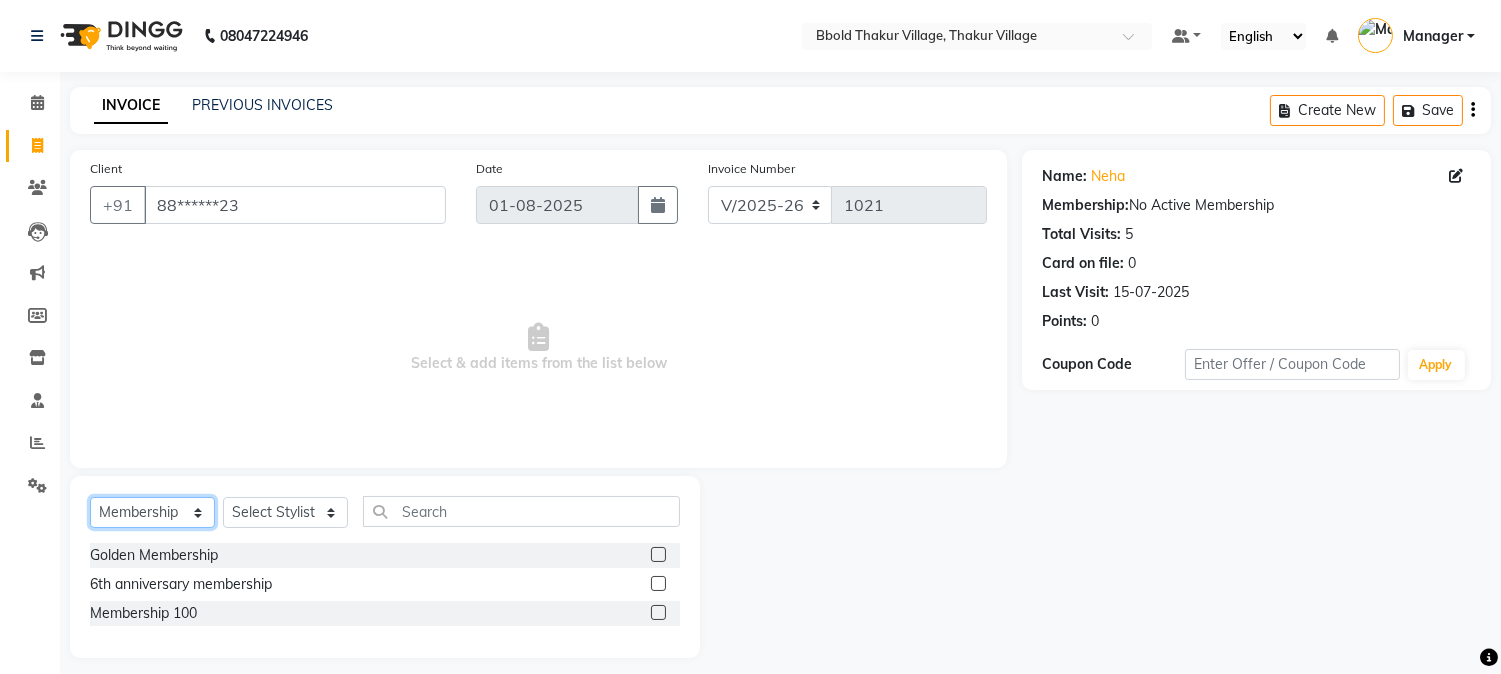 click on "Select  Service  Product  Membership  Package Voucher Prepaid Gift Card" 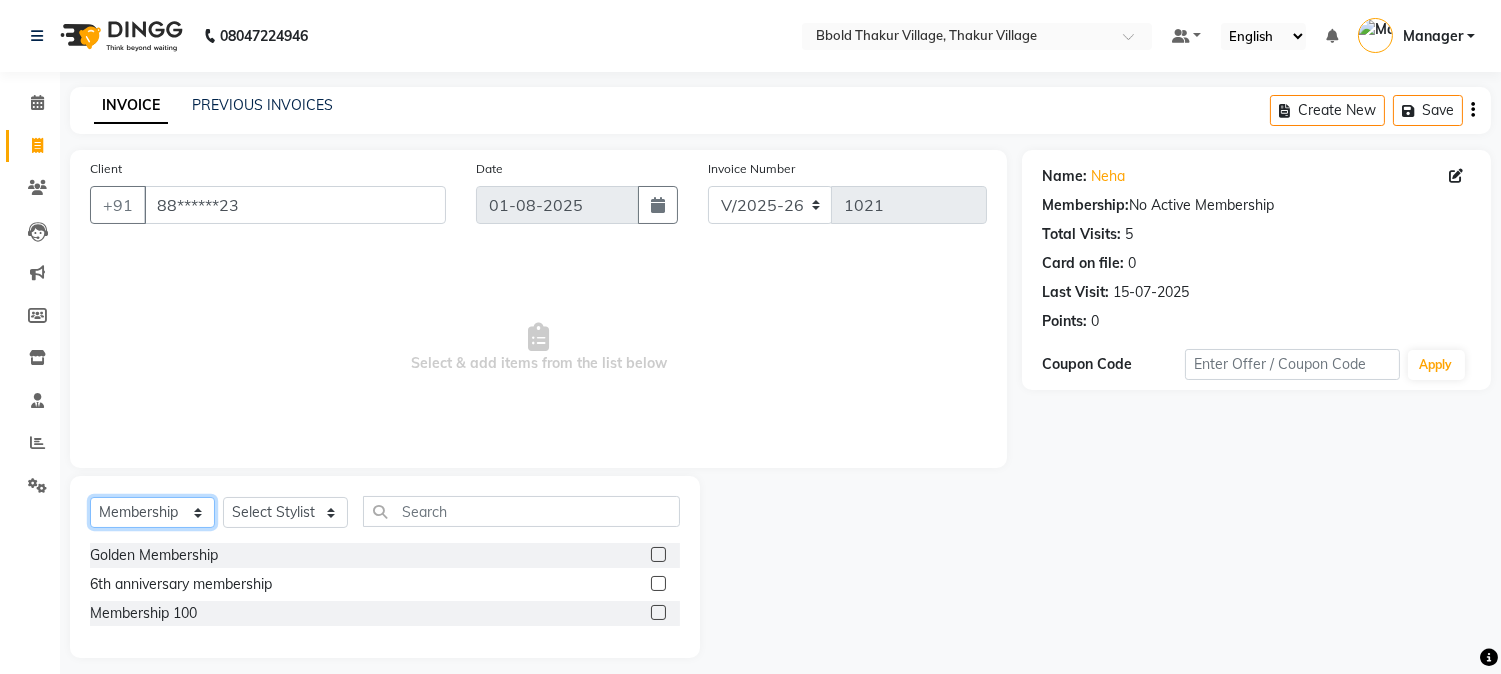 select on "service" 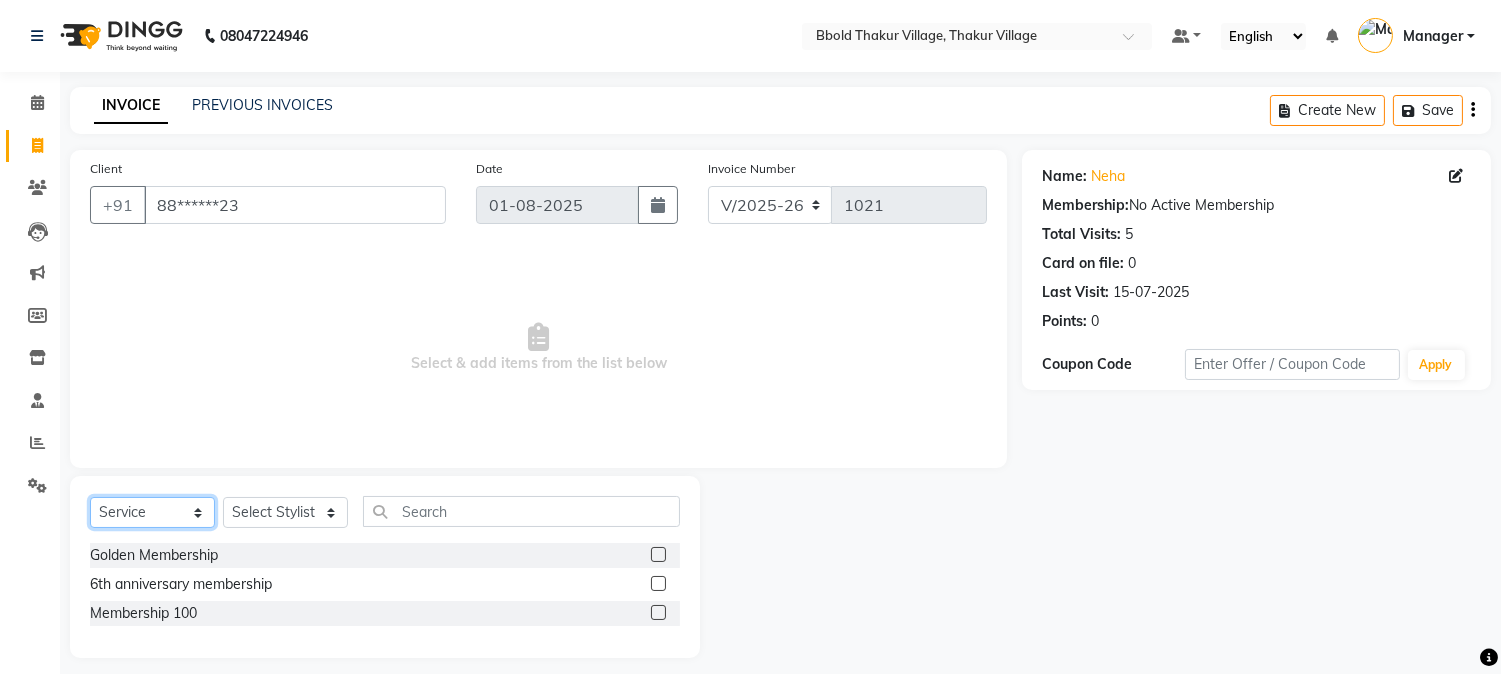 click on "Select  Service  Product  Membership  Package Voucher Prepaid Gift Card" 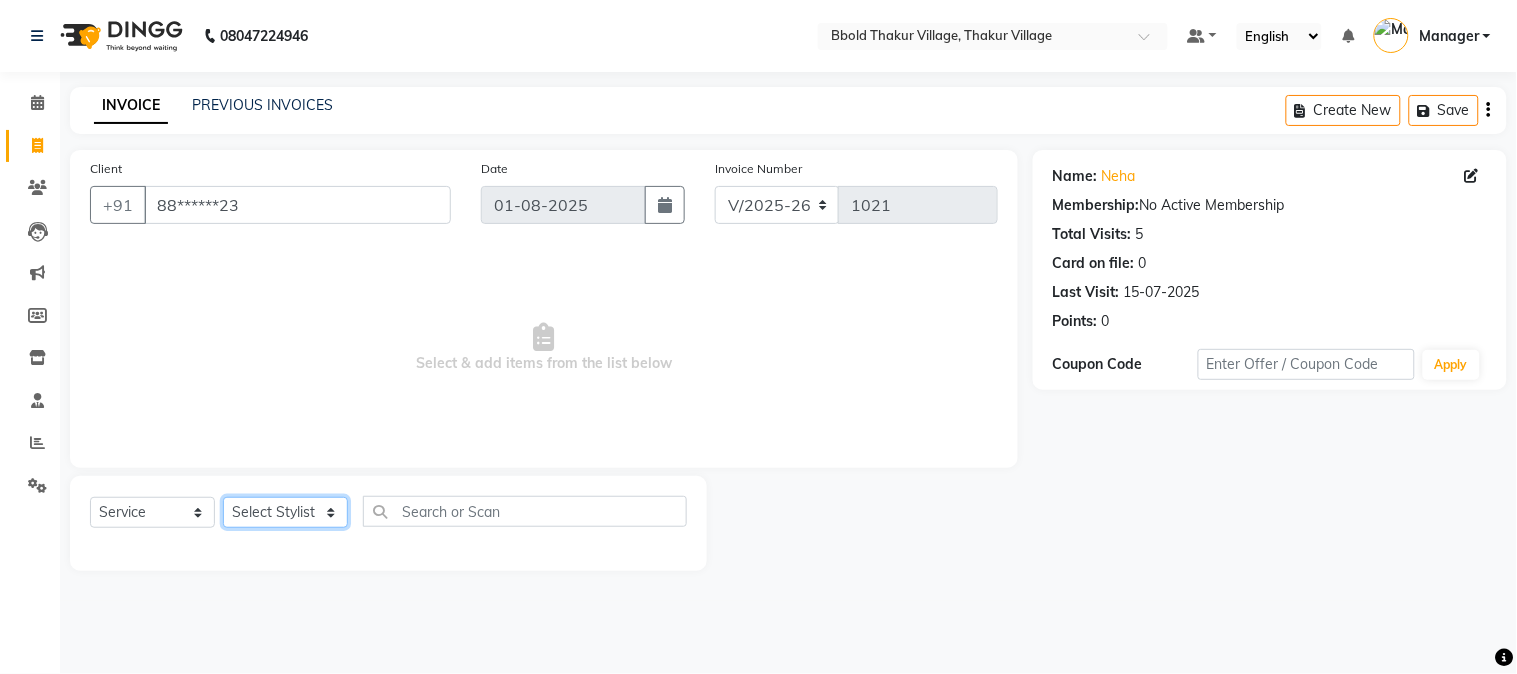 click on "Select Stylist [NAME] [NAME] Manager [NAME] [NAME]  [NAME] [NAME] [NAME]" 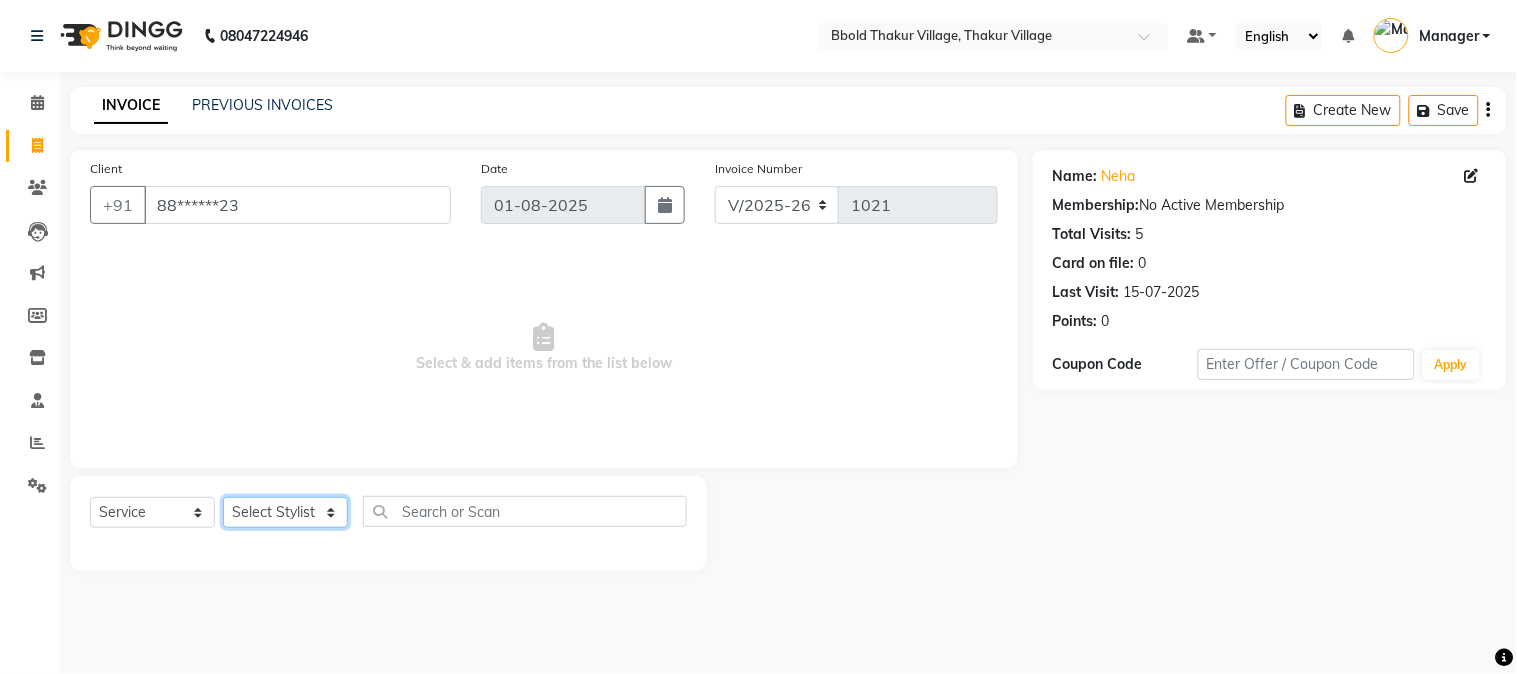 select on "84525" 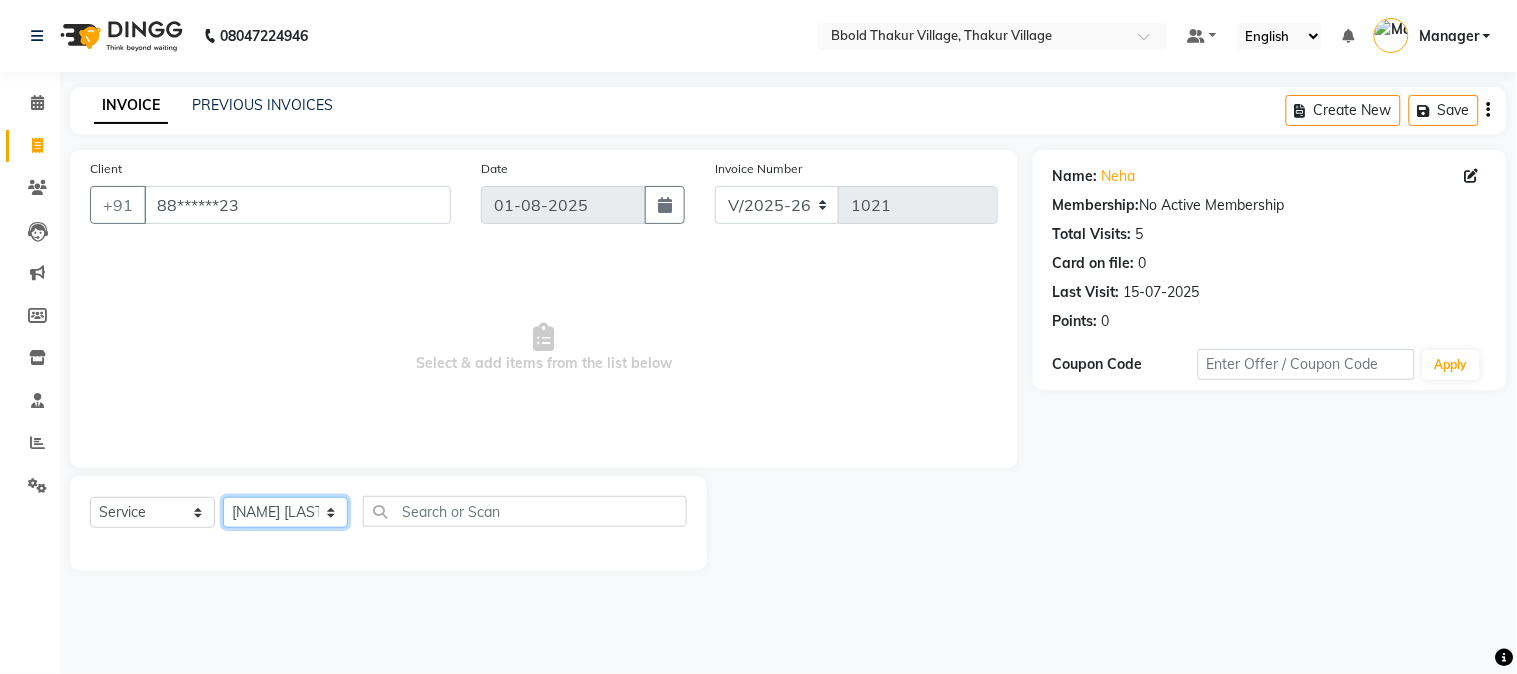 click on "Select Stylist [NAME] [NAME] Manager [NAME] [NAME]  [NAME] [NAME] [NAME]" 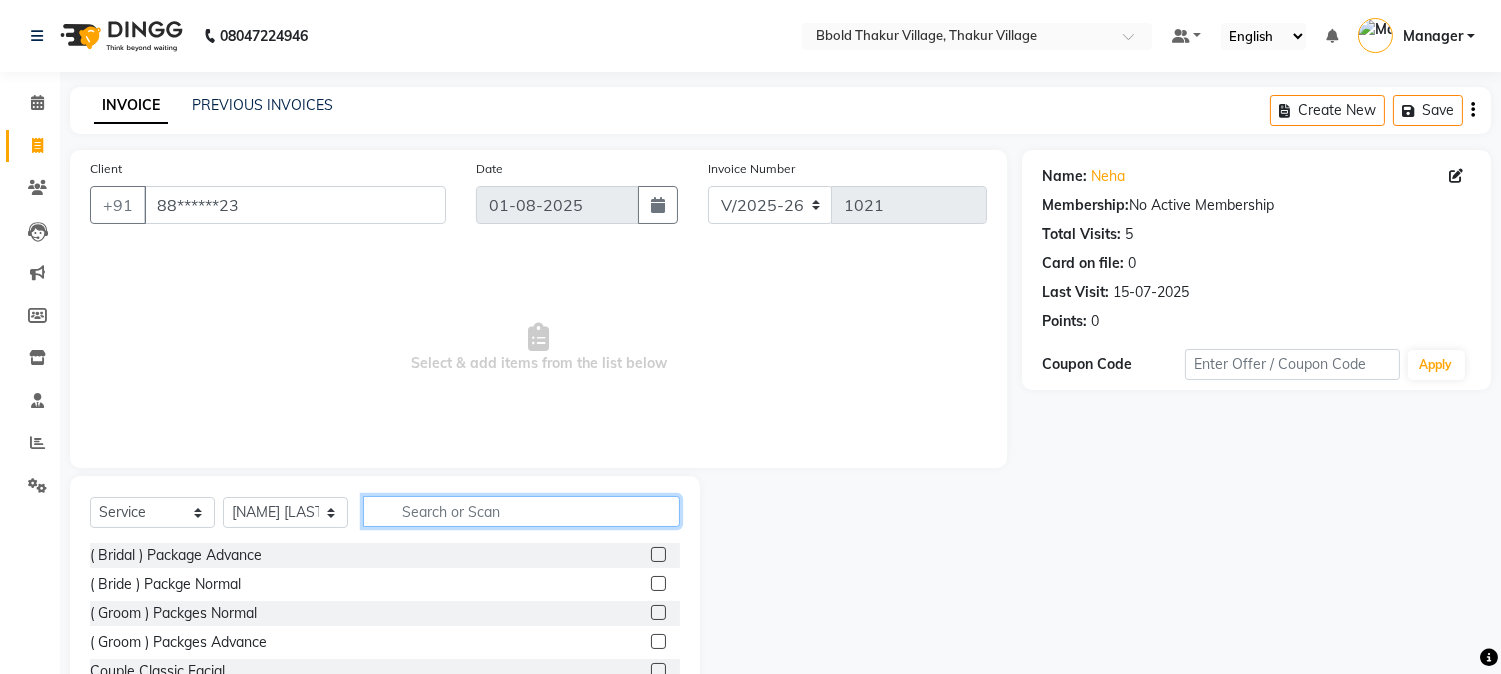 click 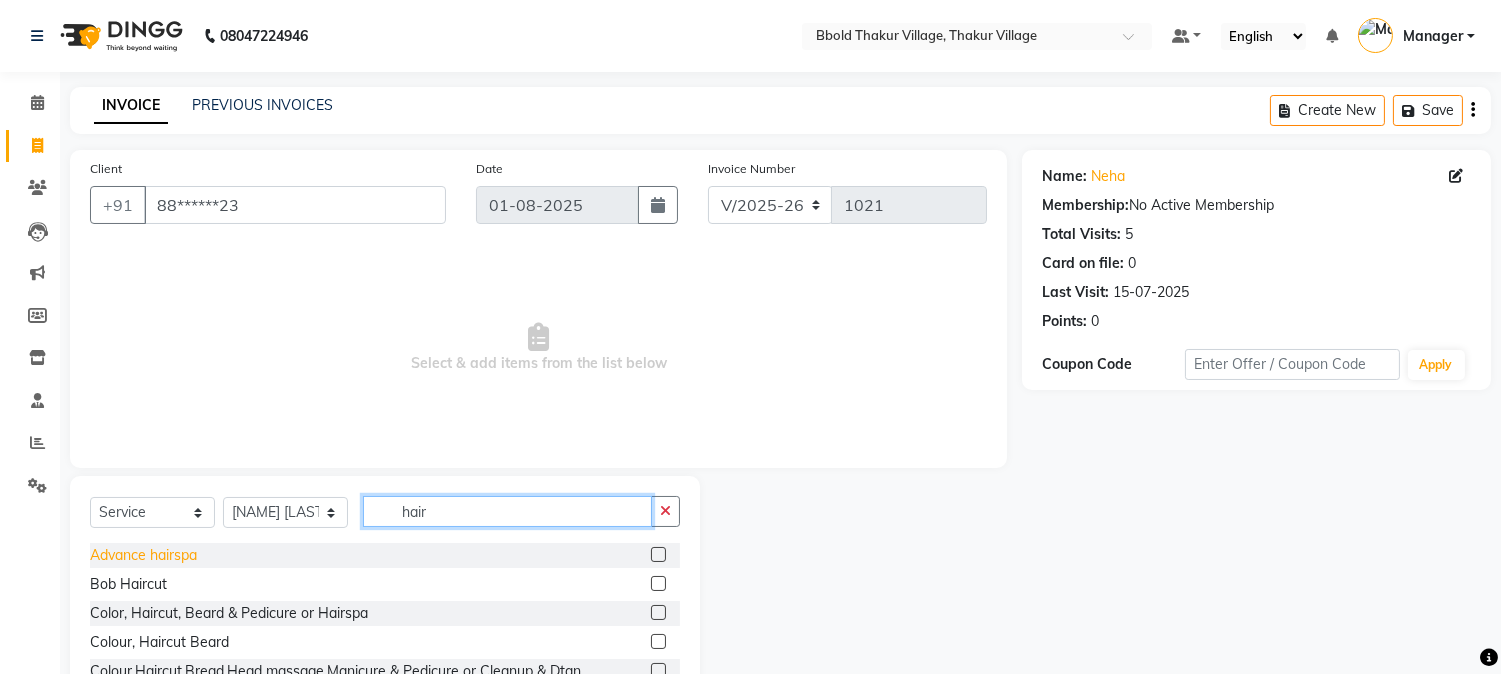type on "hair" 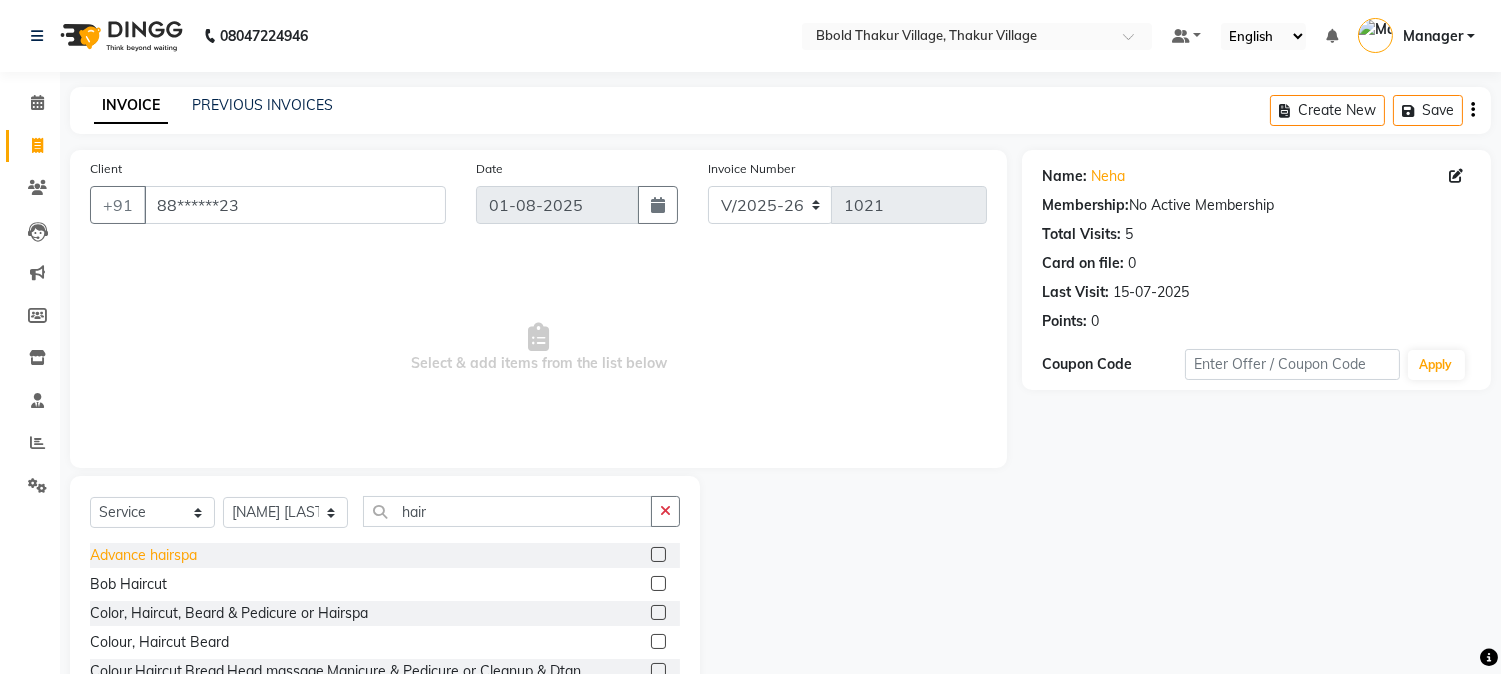 click on "Advance hairspa" 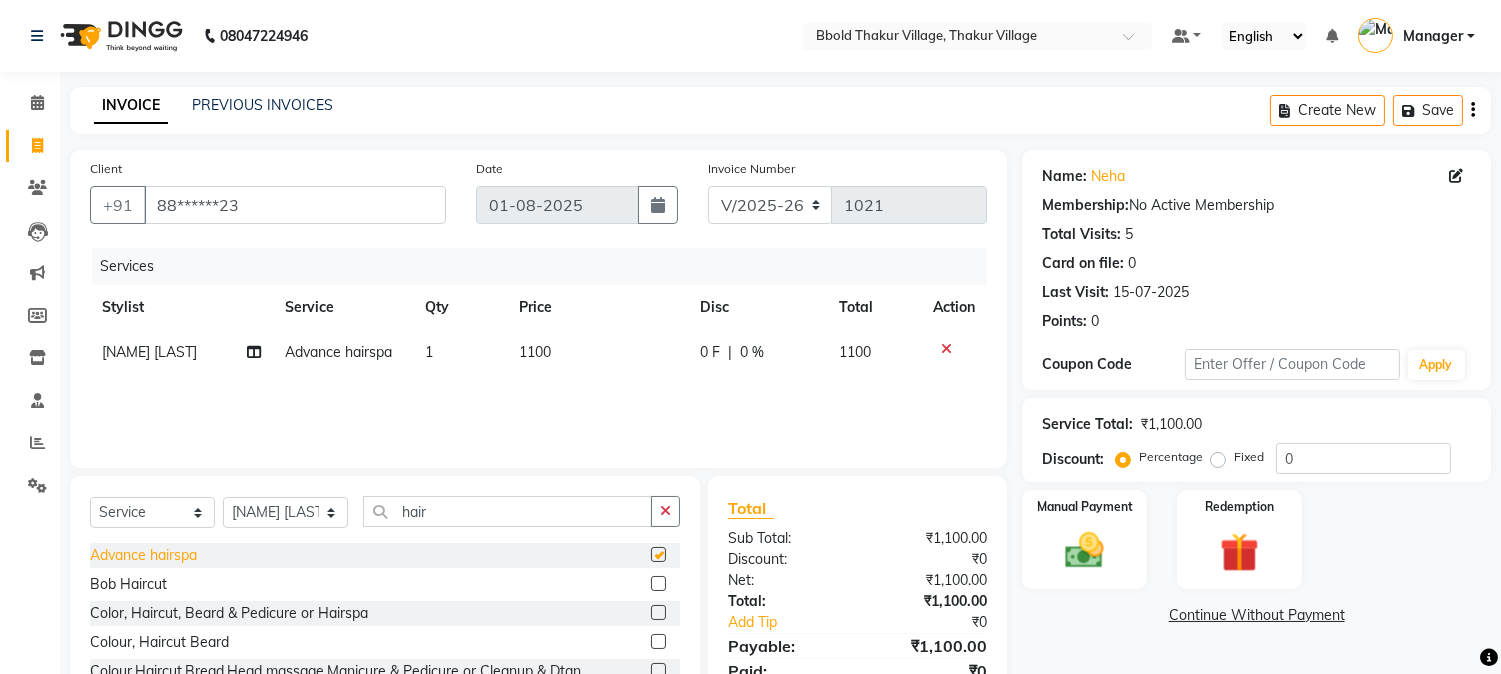 checkbox on "false" 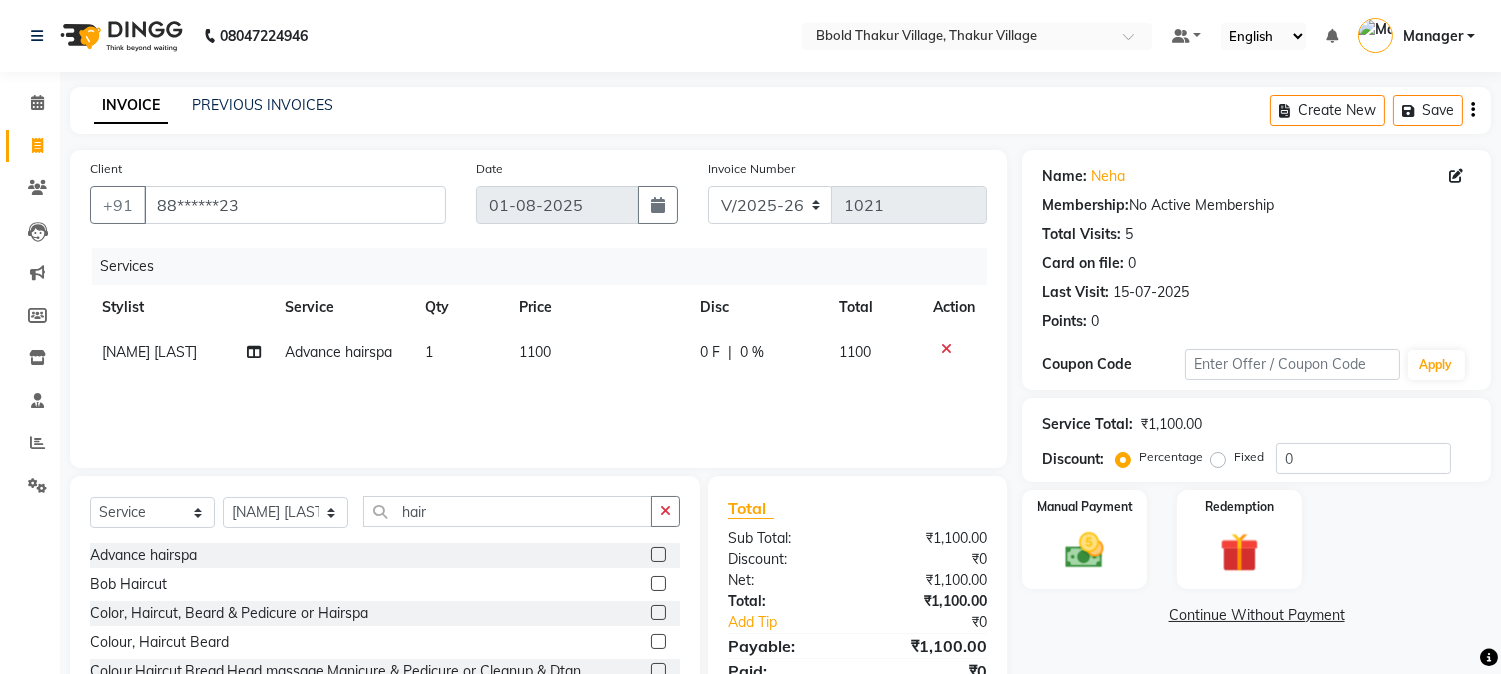 click 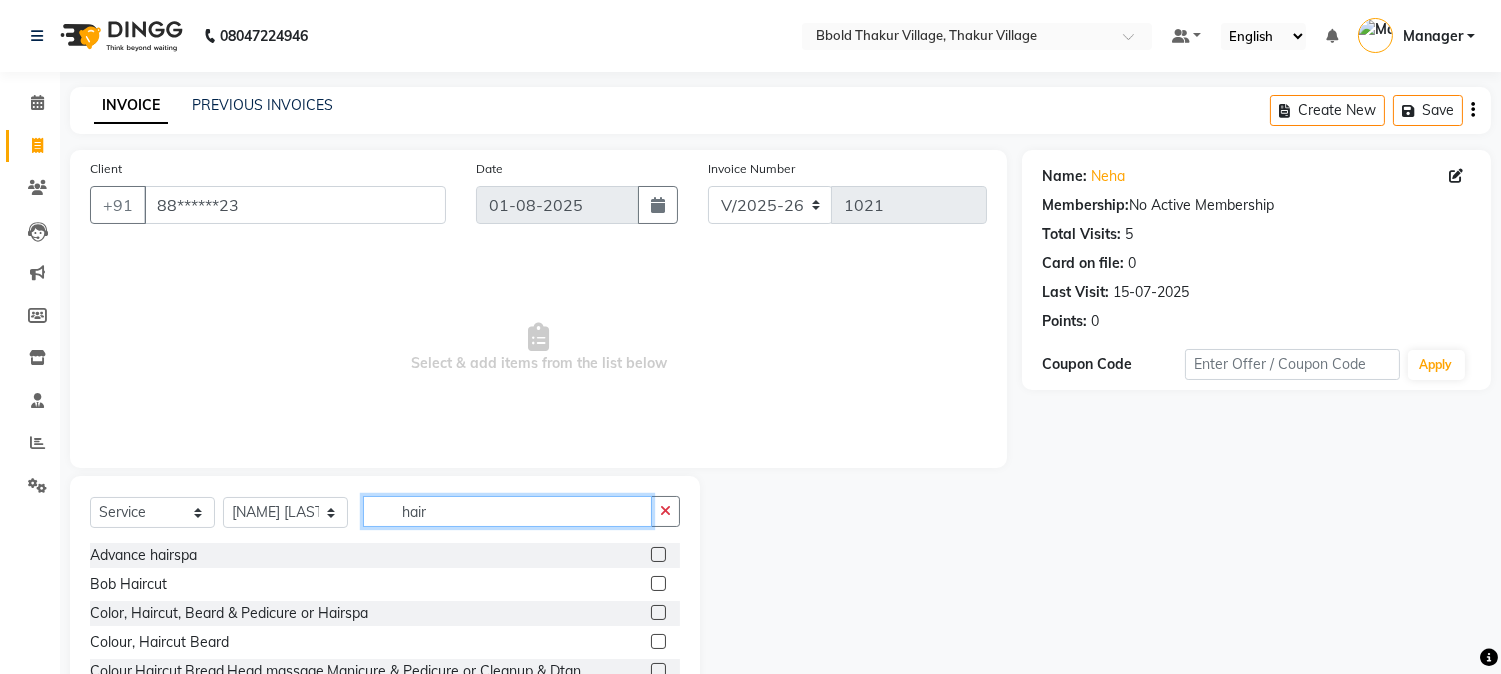 click on "hair" 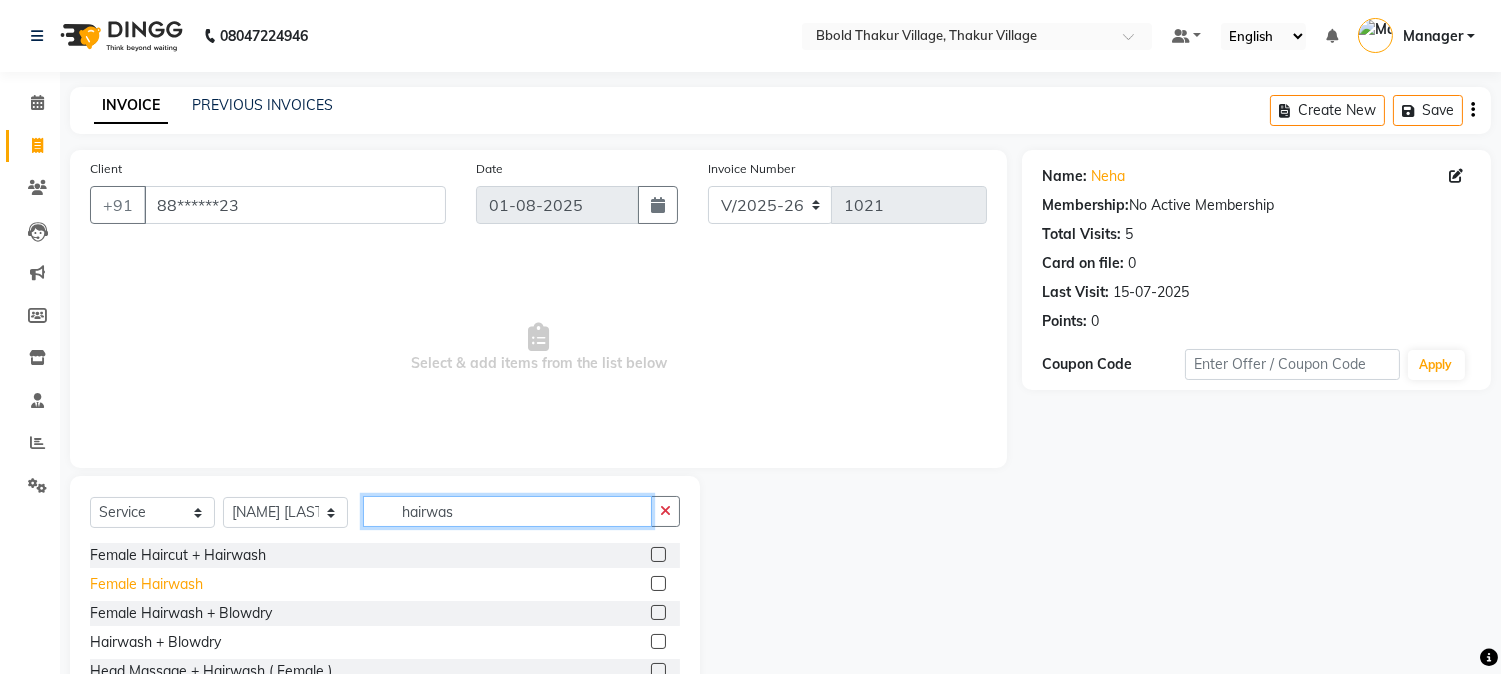 type on "hairwas" 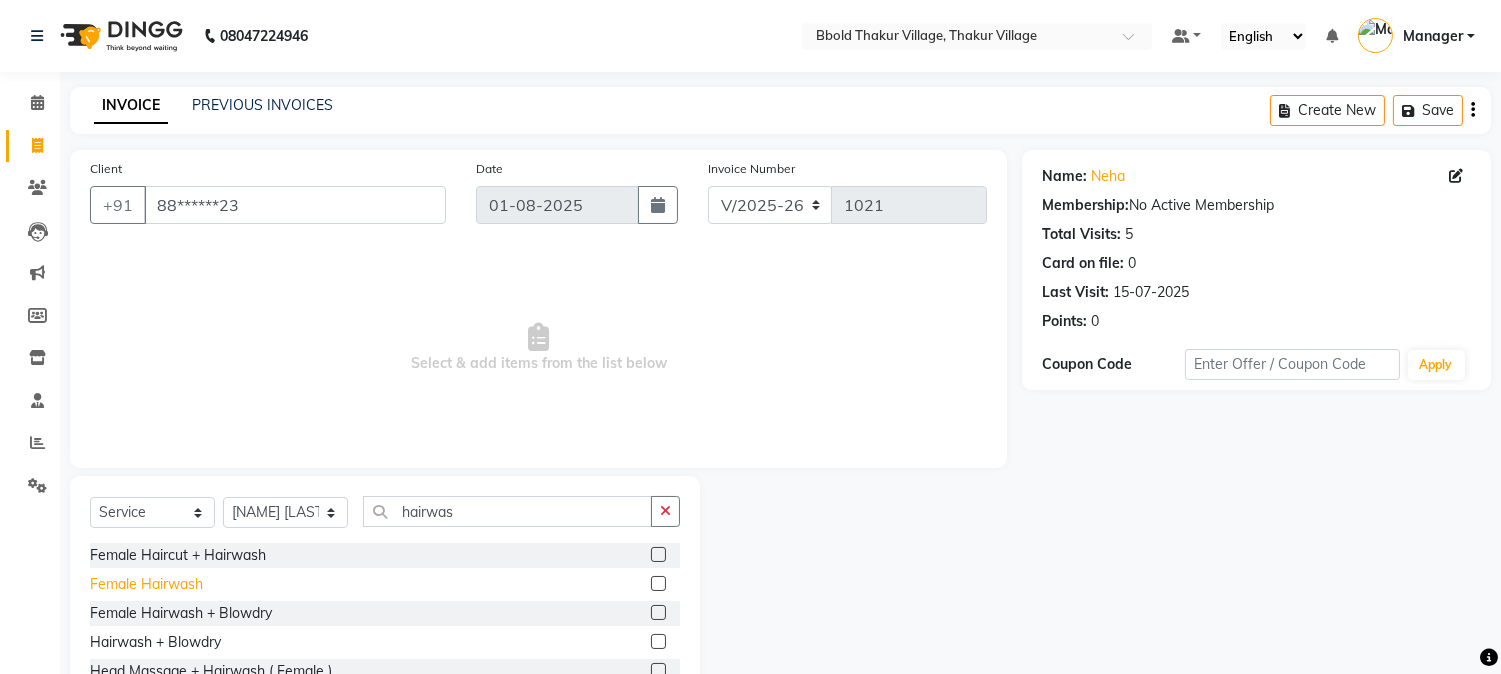 click on "Female Hairwash" 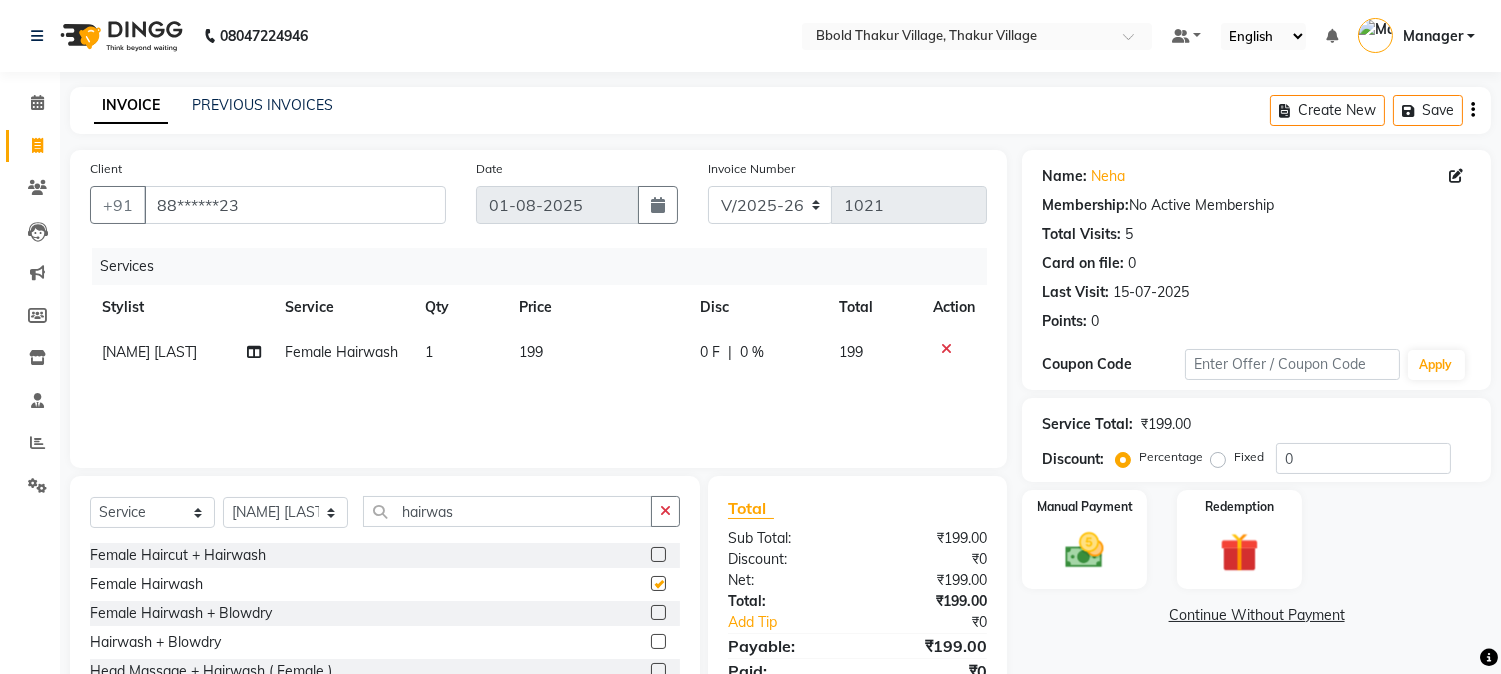checkbox on "false" 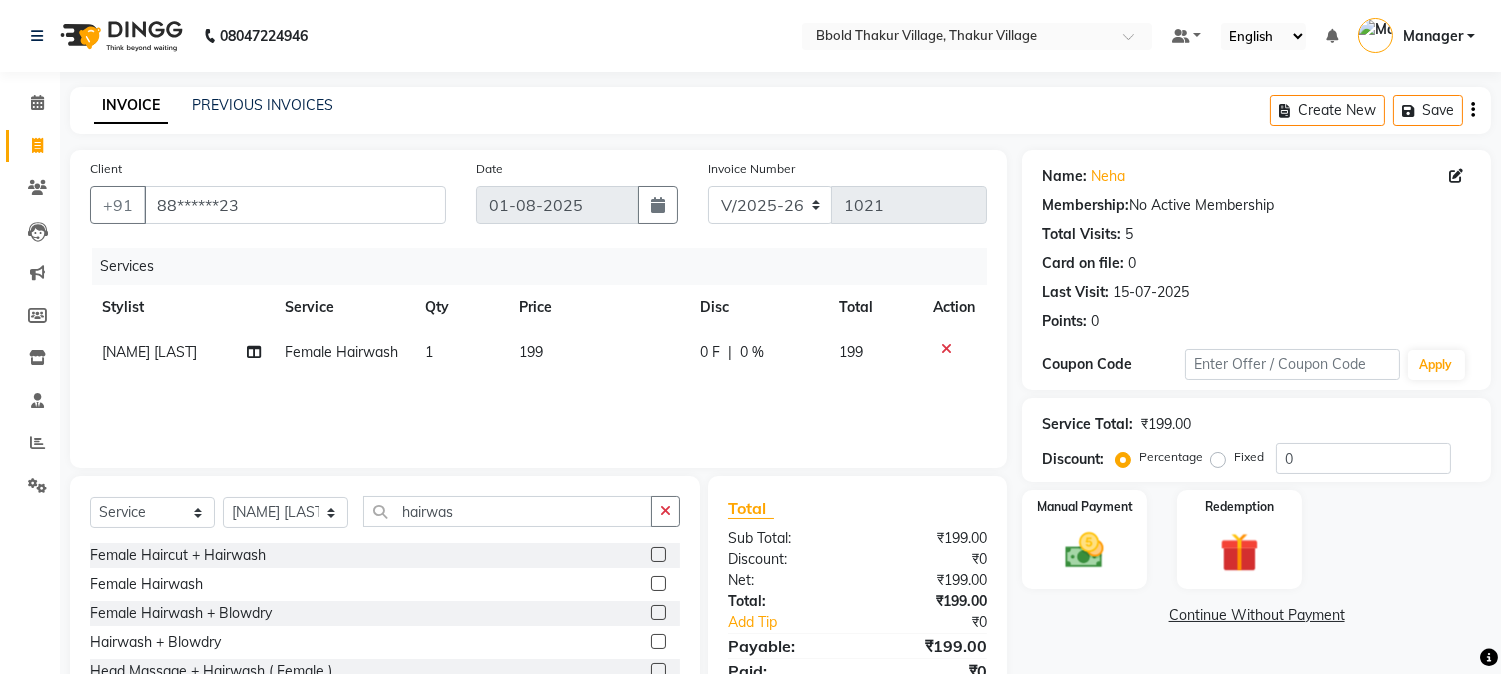 click on "199" 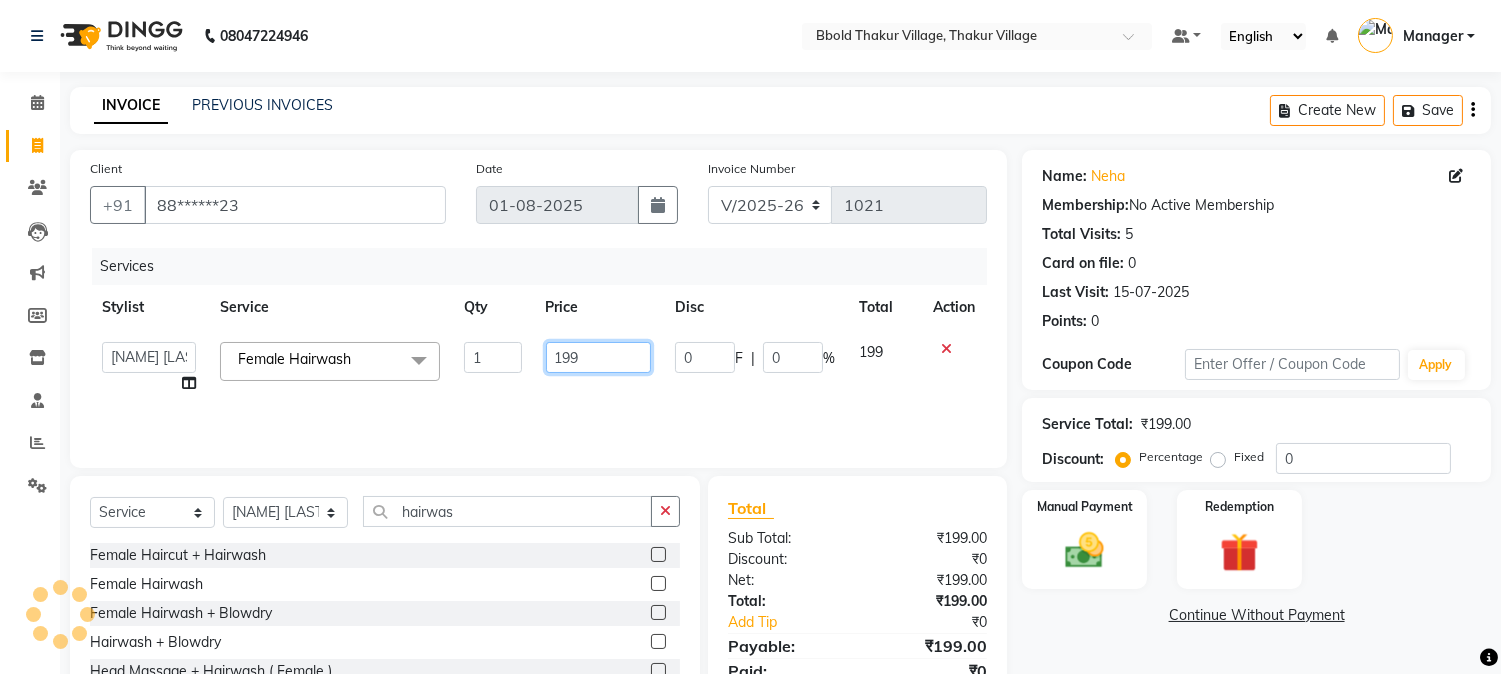 click on "199" 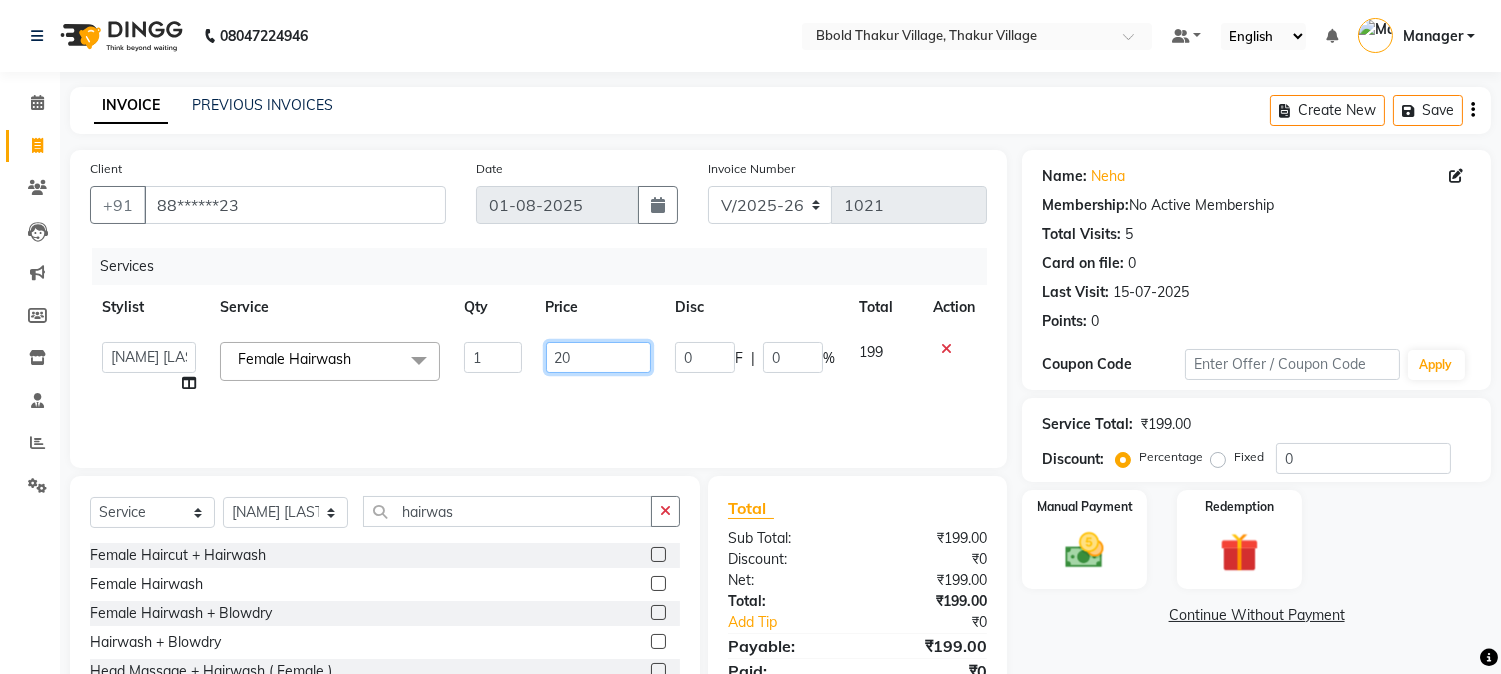 type on "200" 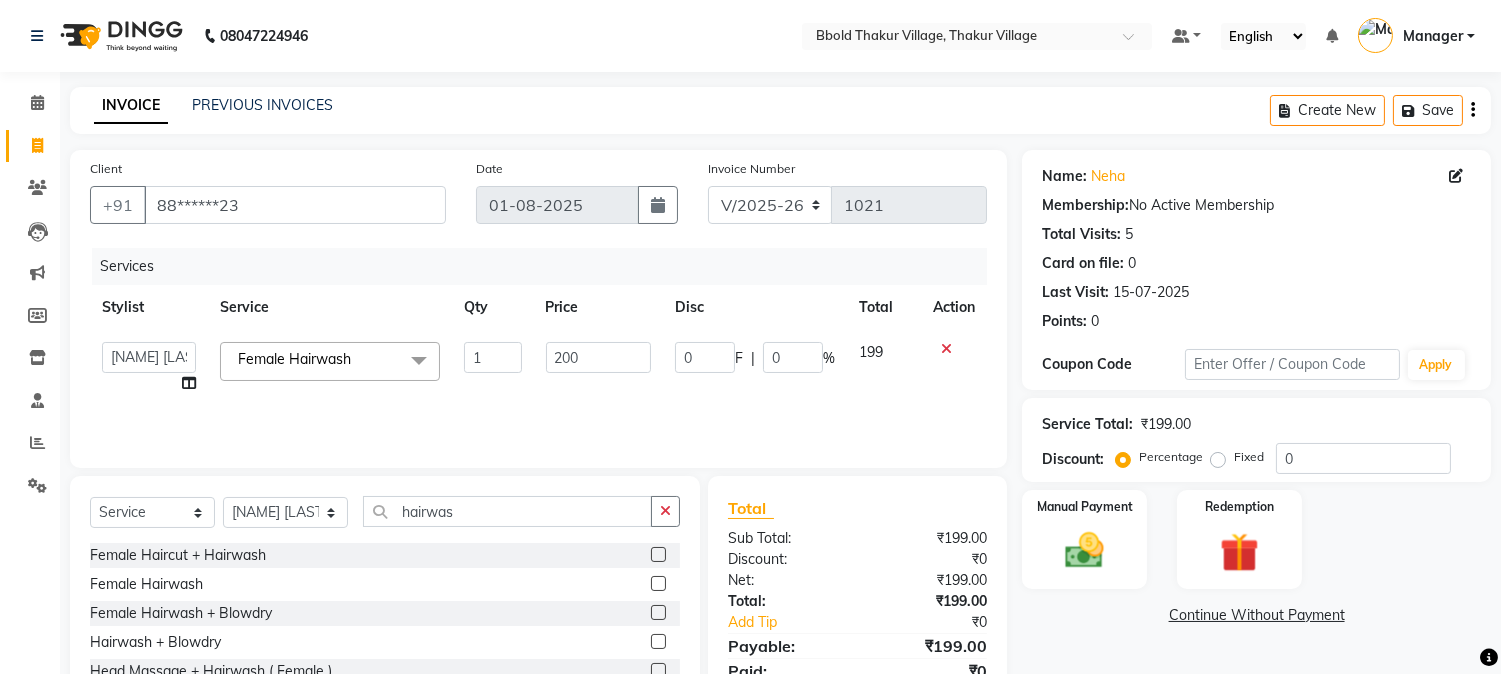 click on "₹199.00" 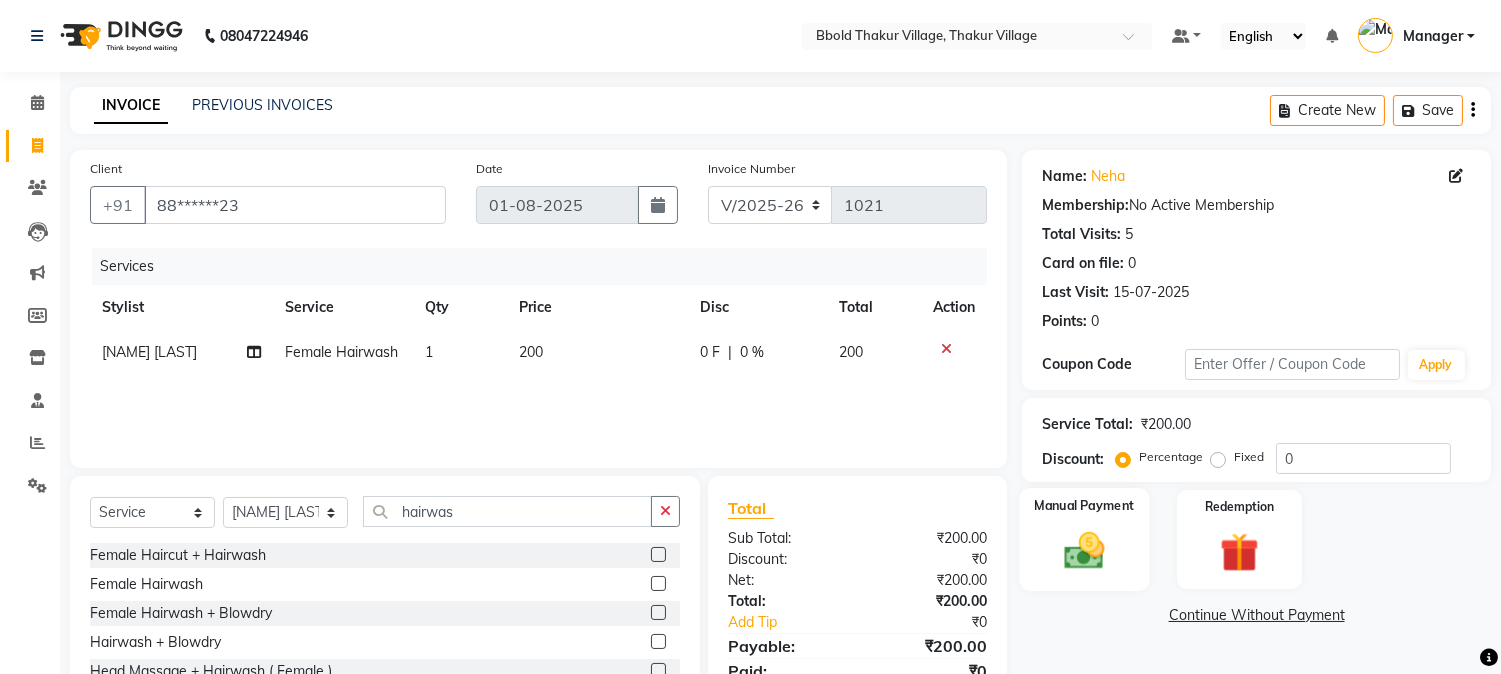 click 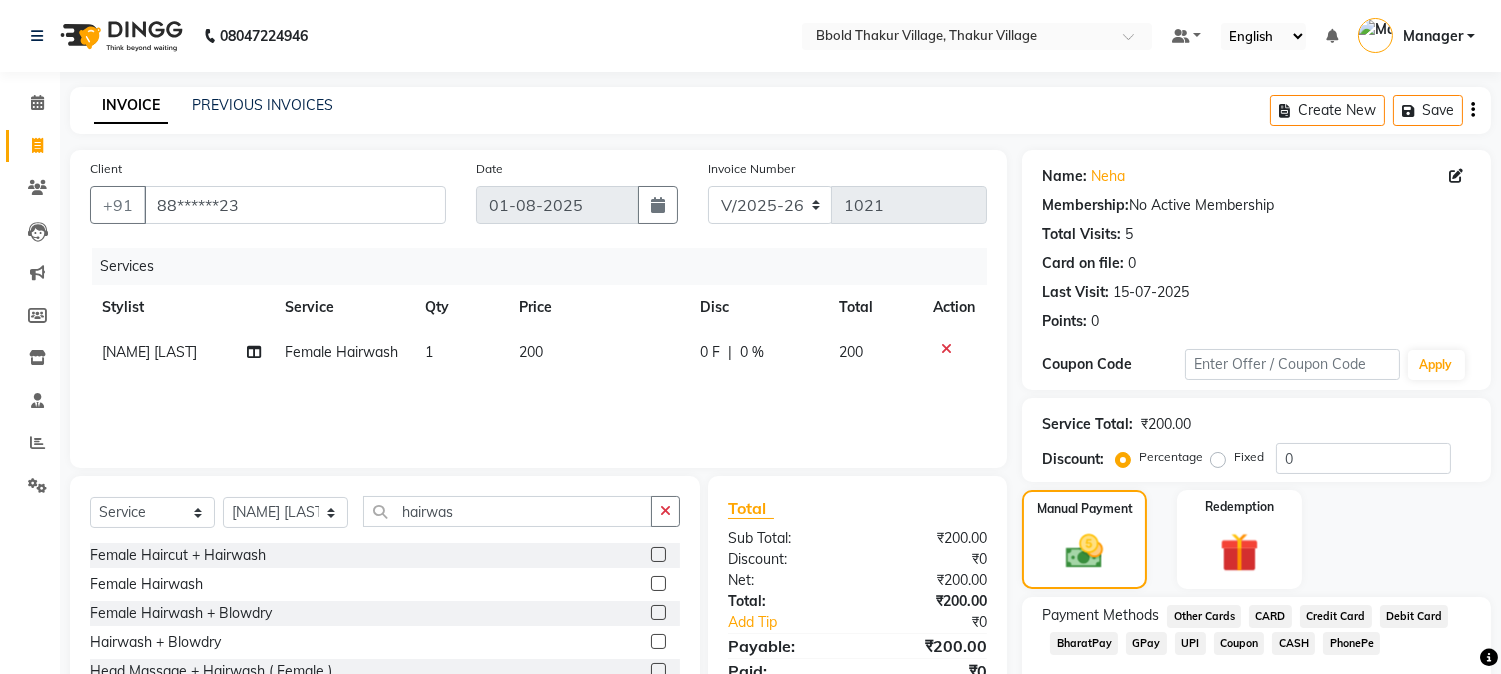click on "GPay" 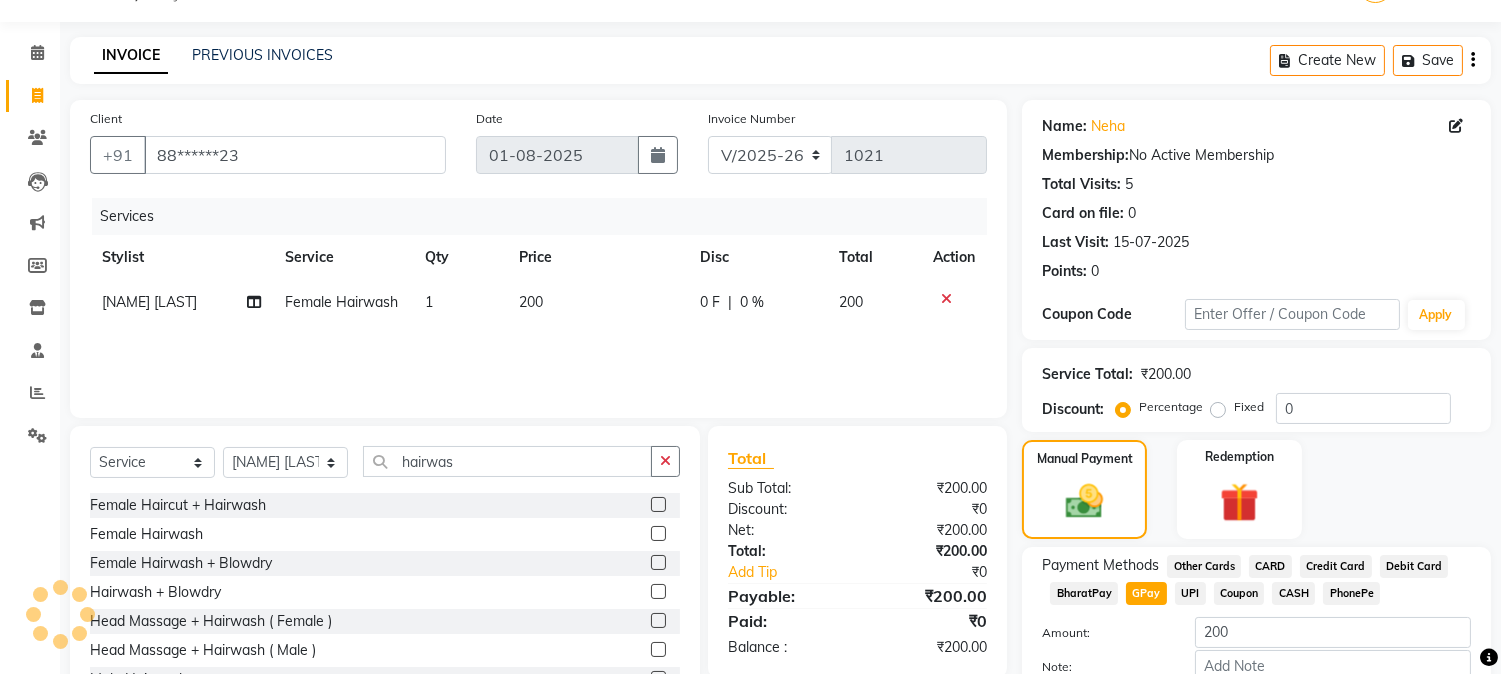 scroll, scrollTop: 140, scrollLeft: 0, axis: vertical 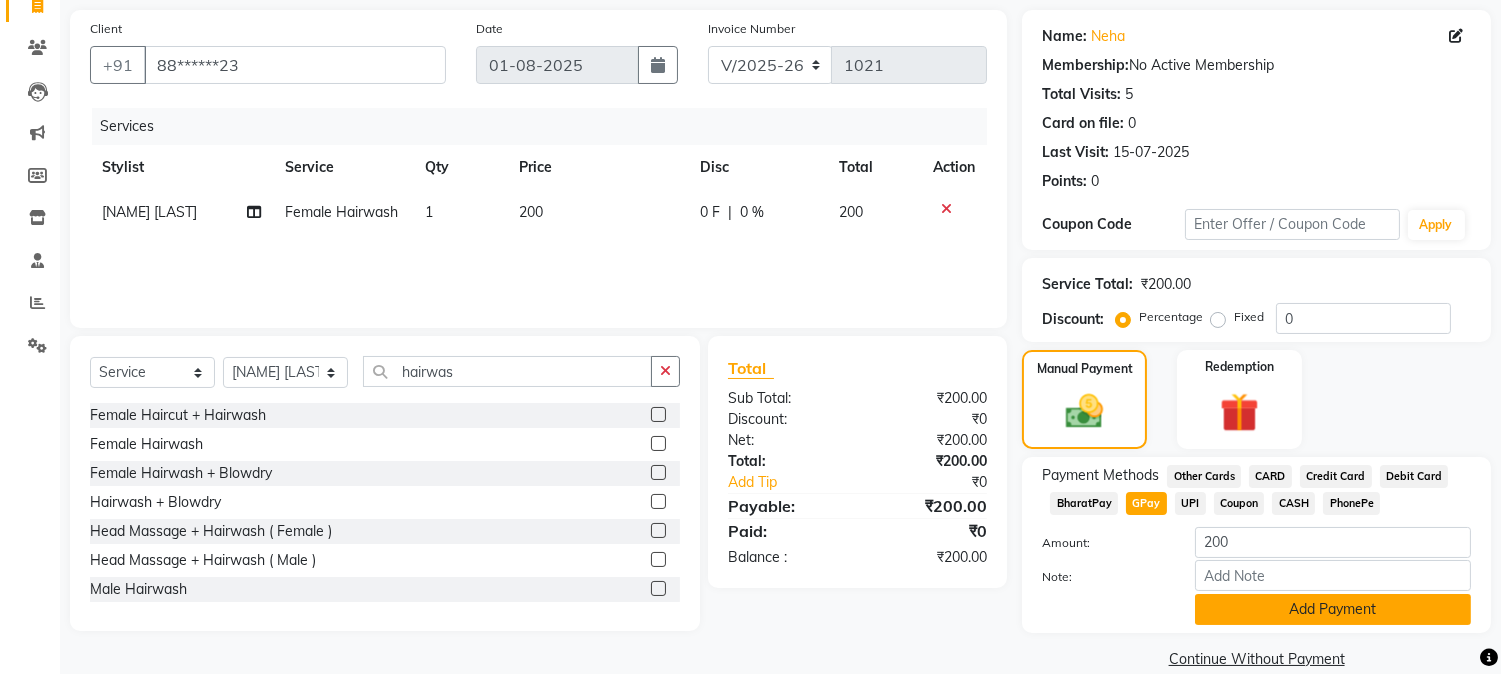 click on "Add Payment" 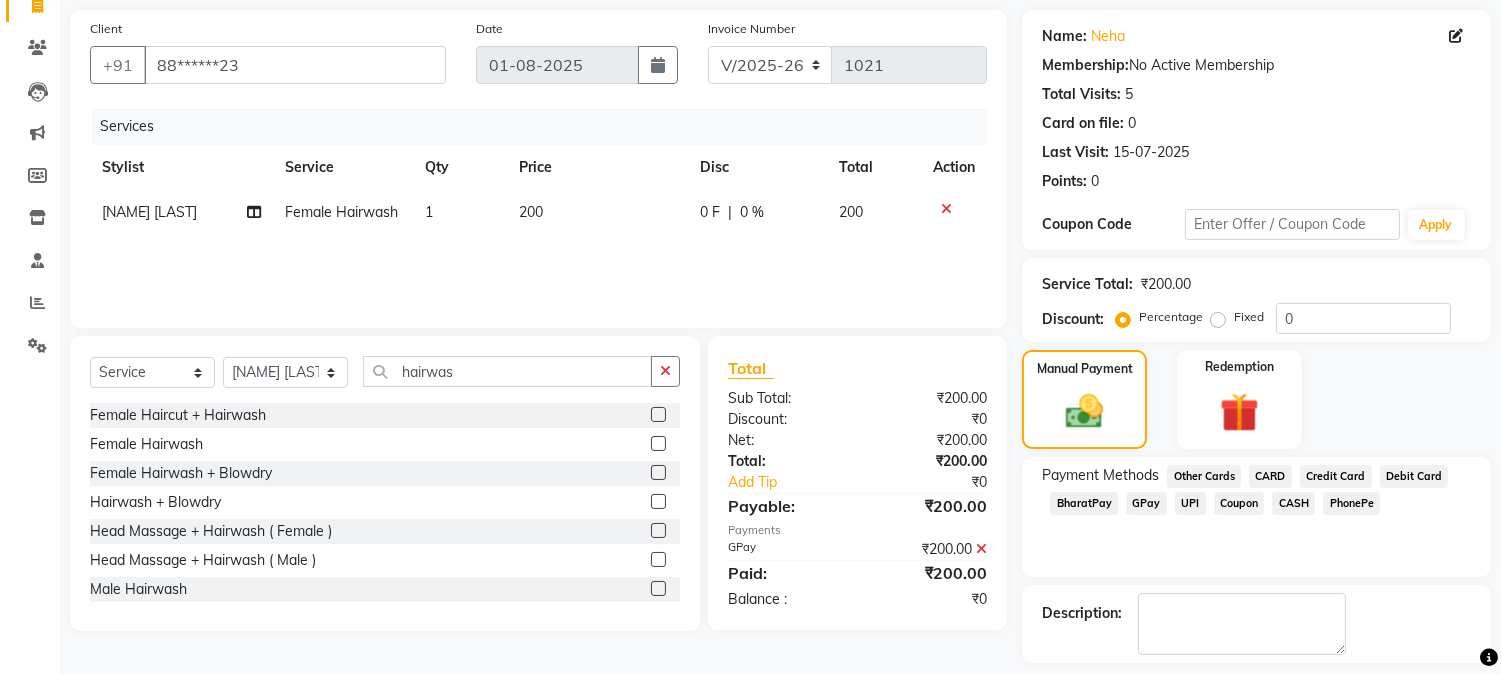scroll, scrollTop: 225, scrollLeft: 0, axis: vertical 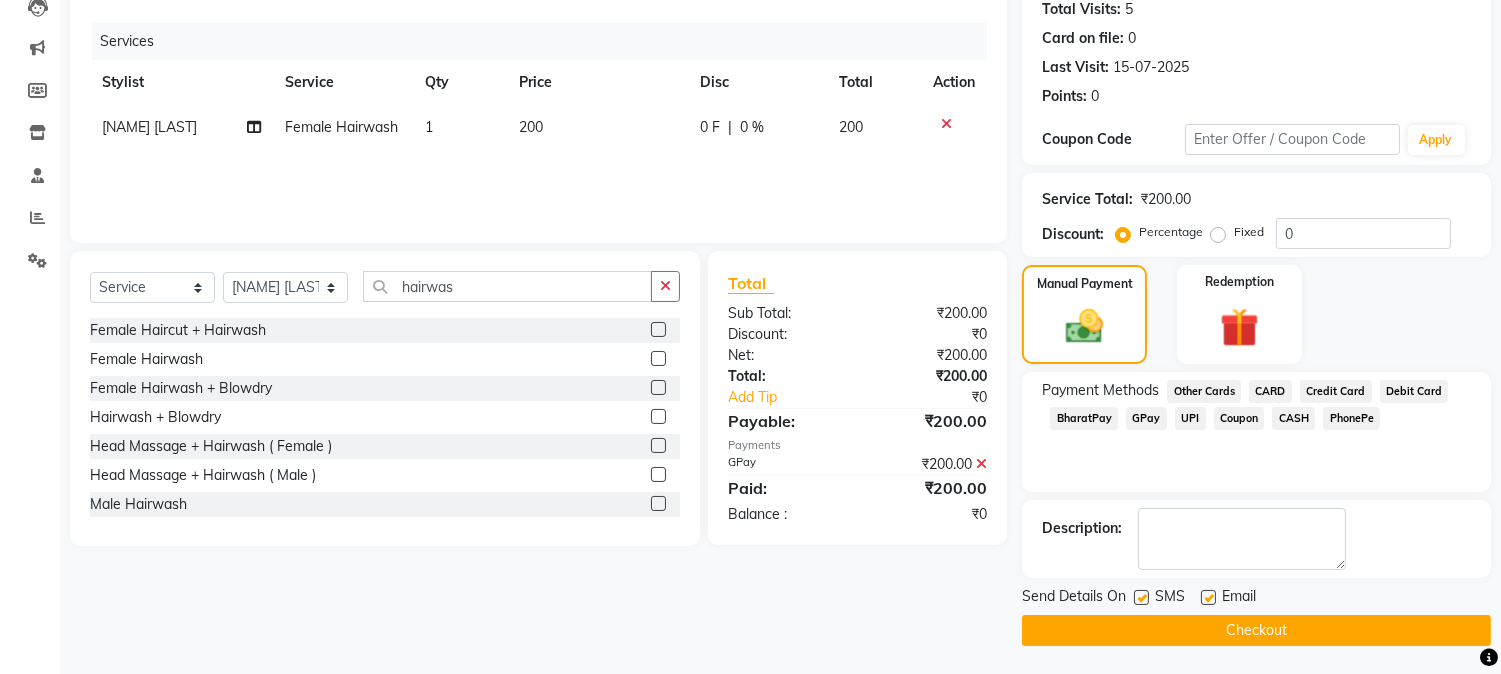 click on "Checkout" 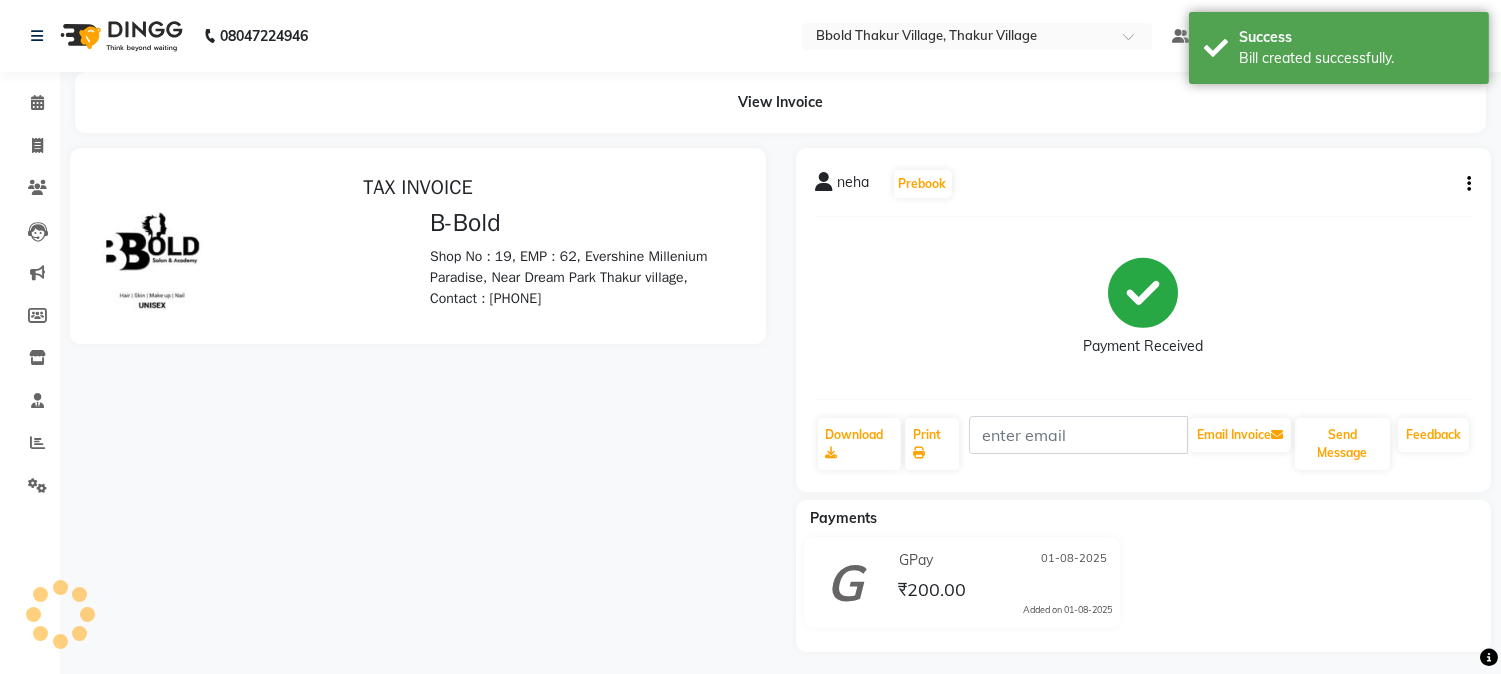 scroll, scrollTop: 0, scrollLeft: 0, axis: both 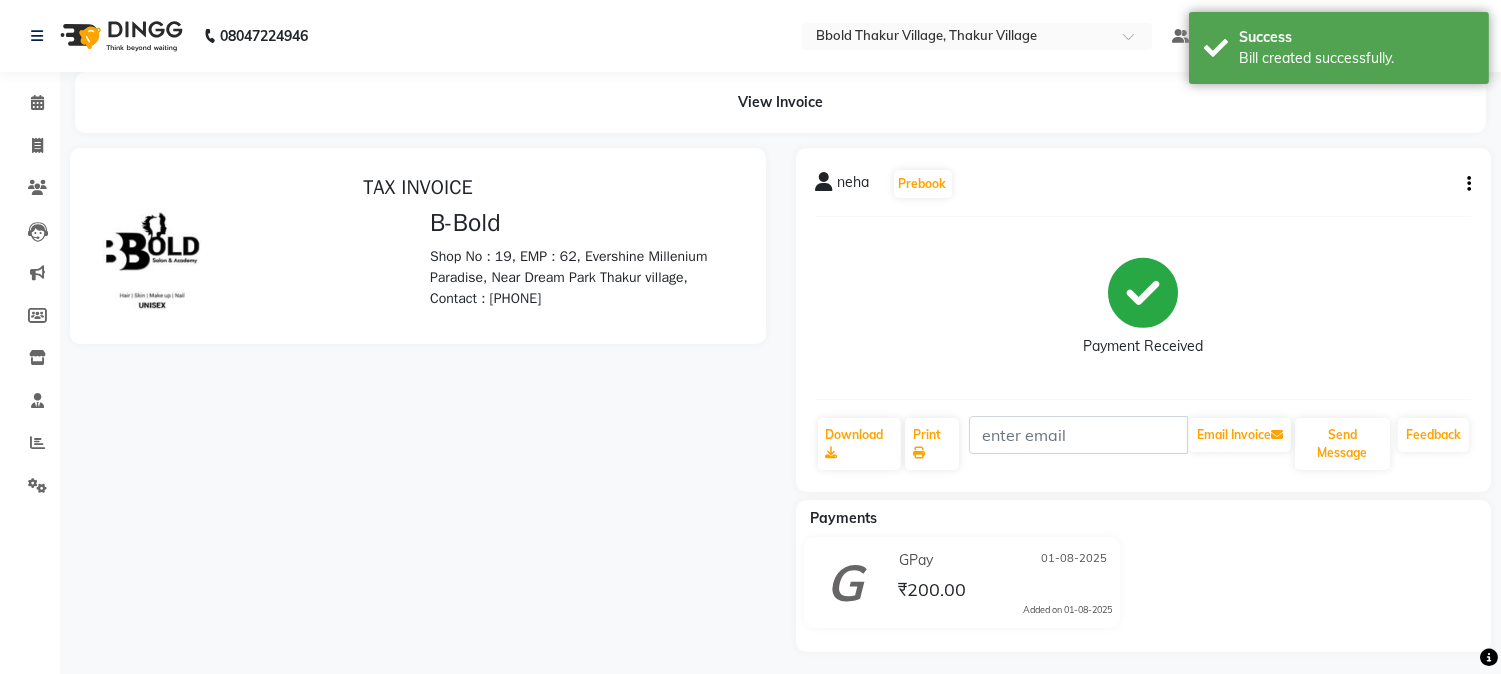 click on "Calendar" 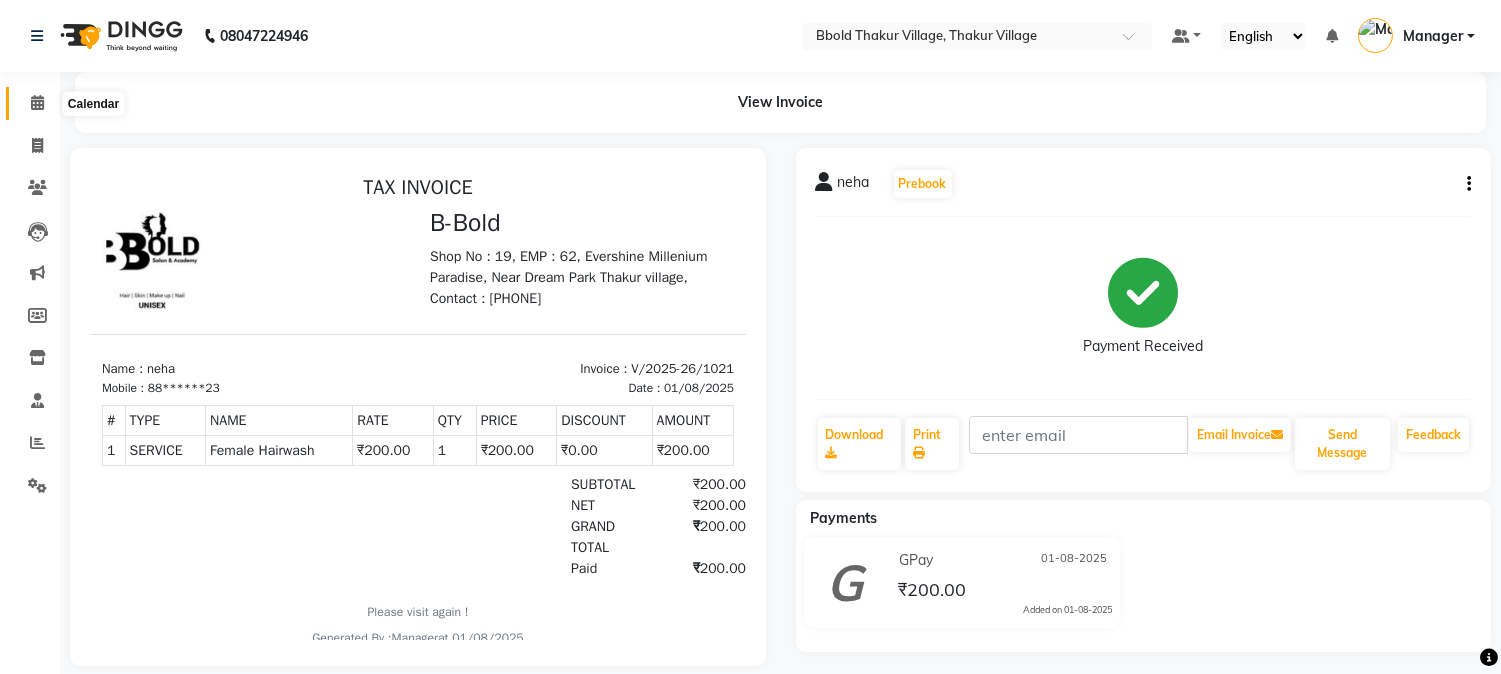 click 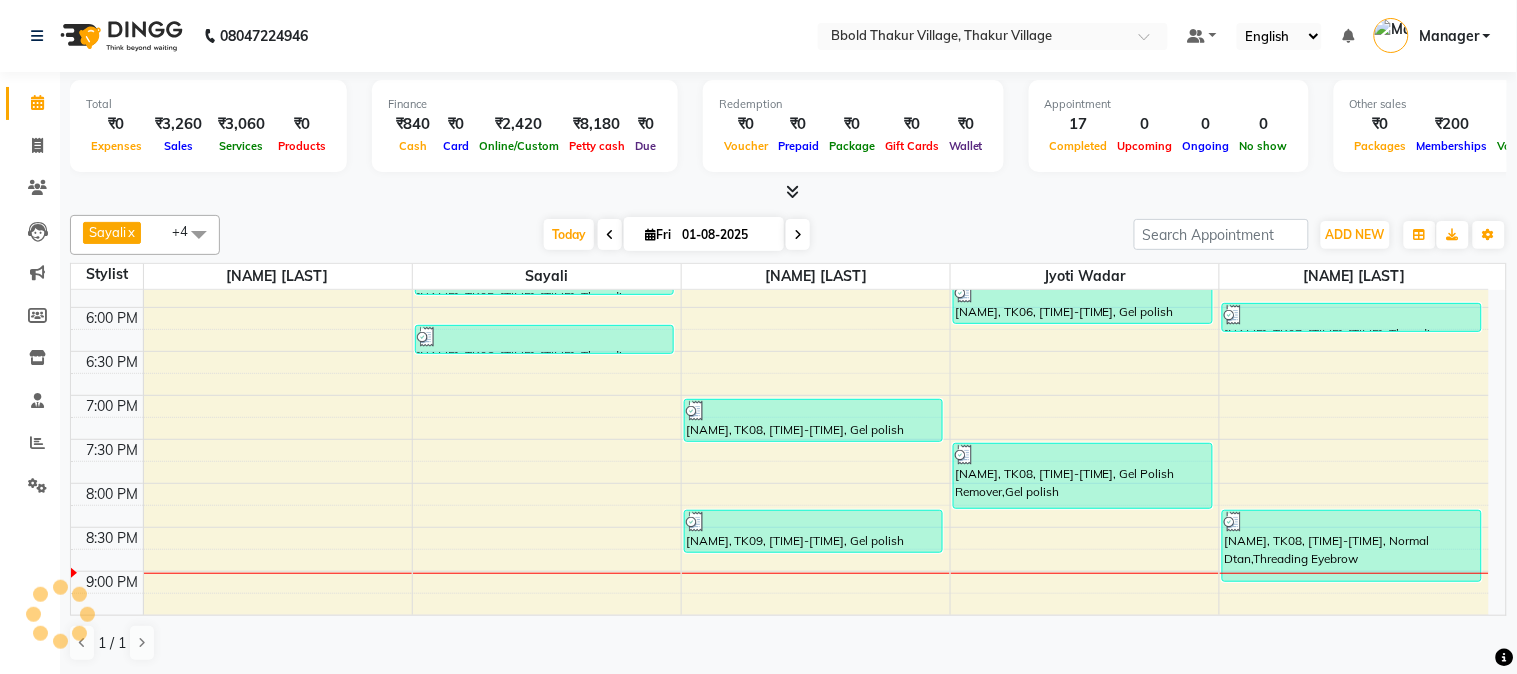 scroll, scrollTop: 0, scrollLeft: 0, axis: both 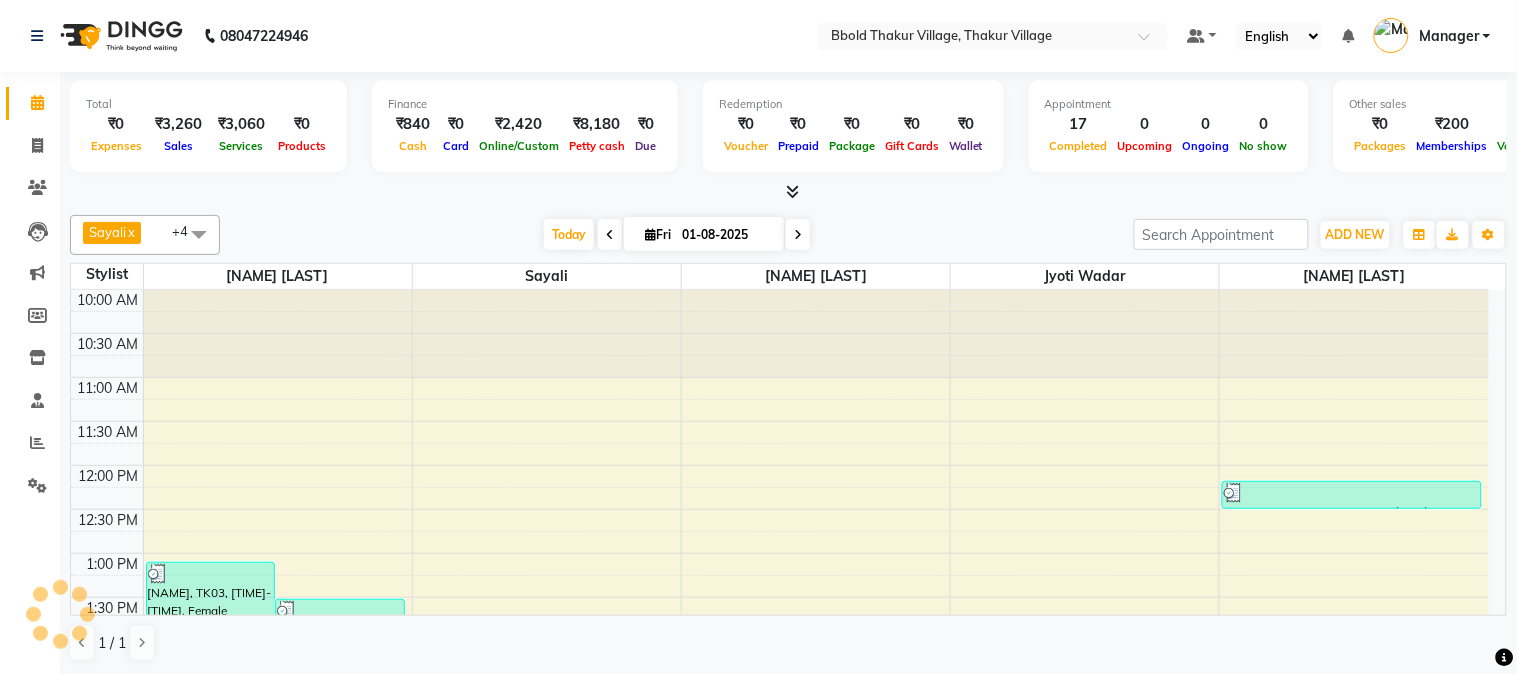 click on "Finance  ₹840  Cash ₹0  Card ₹2,420  Online/Custom ₹8,180 Petty cash ₹0 Due" at bounding box center [525, 126] 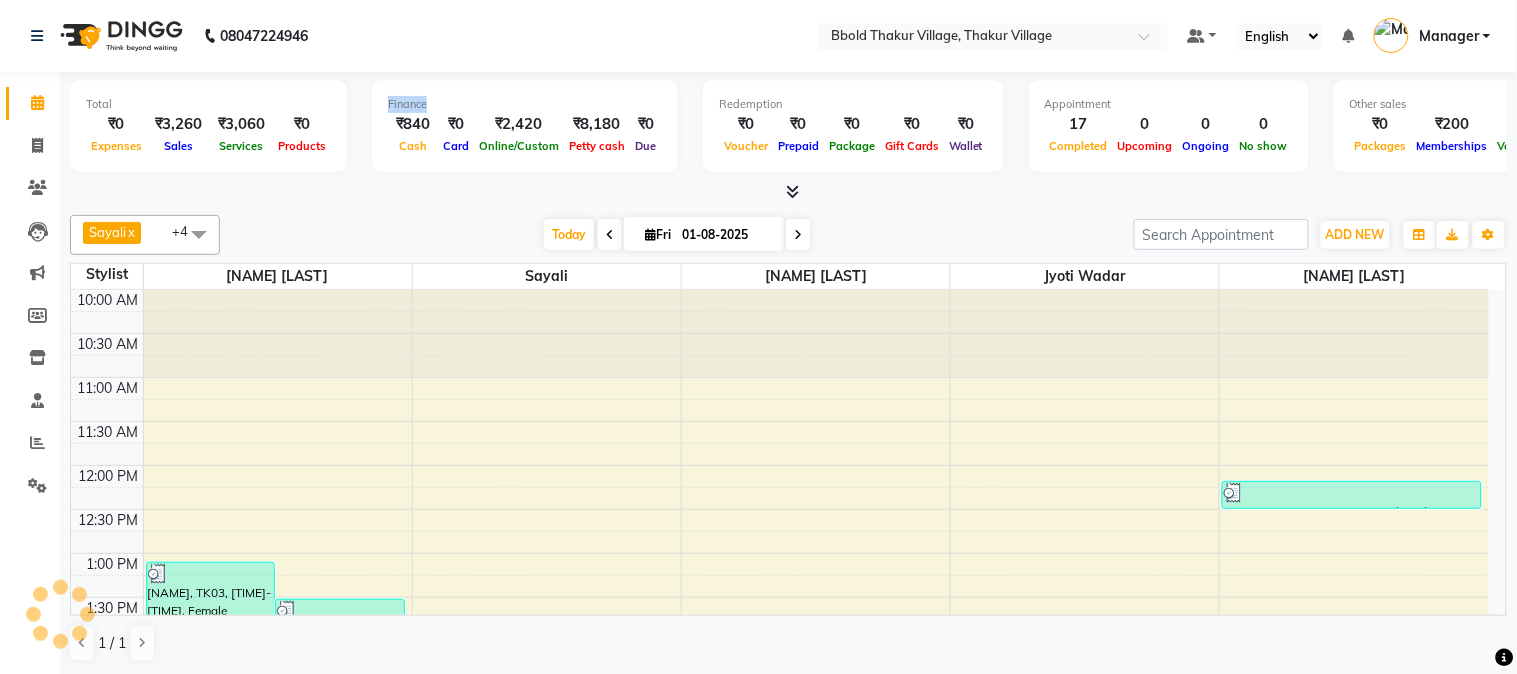 click on "Finance  ₹840  Cash ₹0  Card ₹2,420  Online/Custom ₹8,180 Petty cash ₹0 Due" at bounding box center [525, 126] 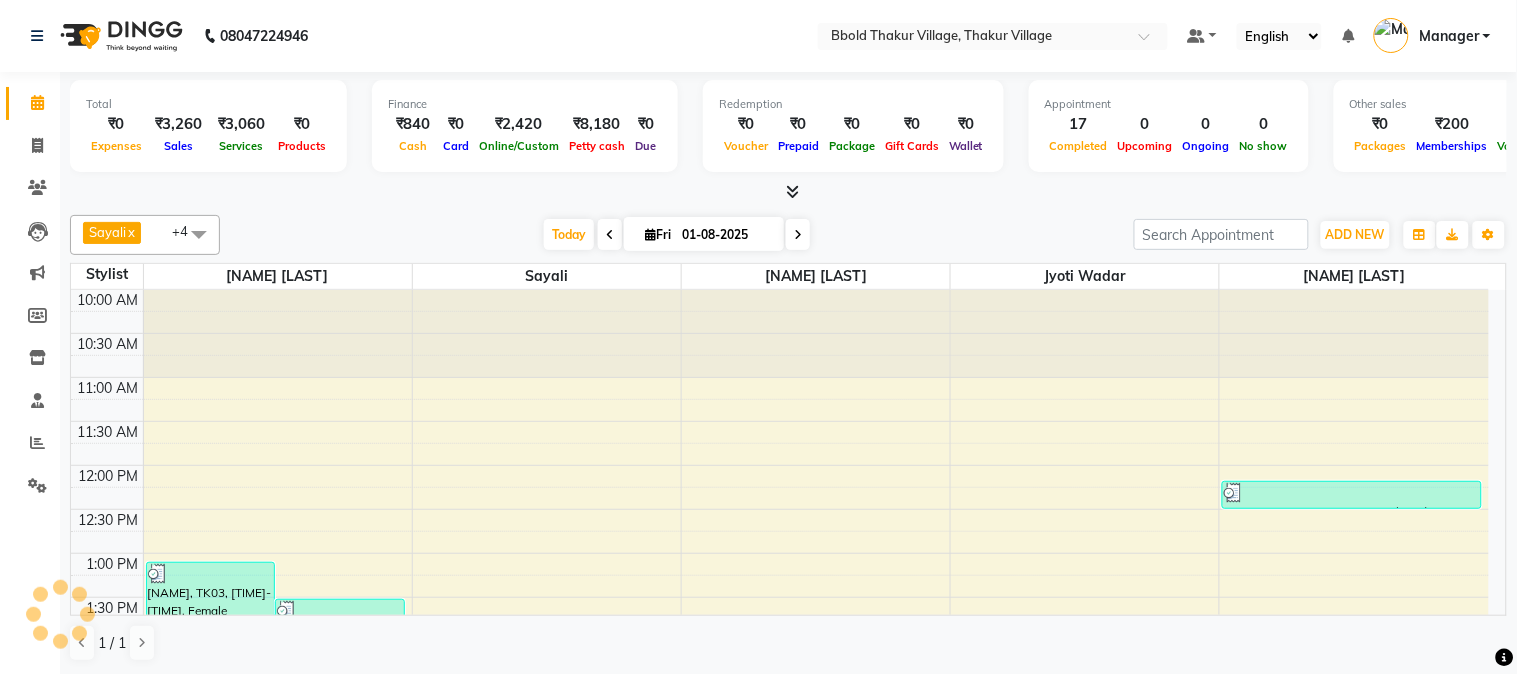 click on "Finance  ₹840  Cash ₹0  Card ₹2,420  Online/Custom ₹8,180 Petty cash ₹0 Due" at bounding box center [525, 126] 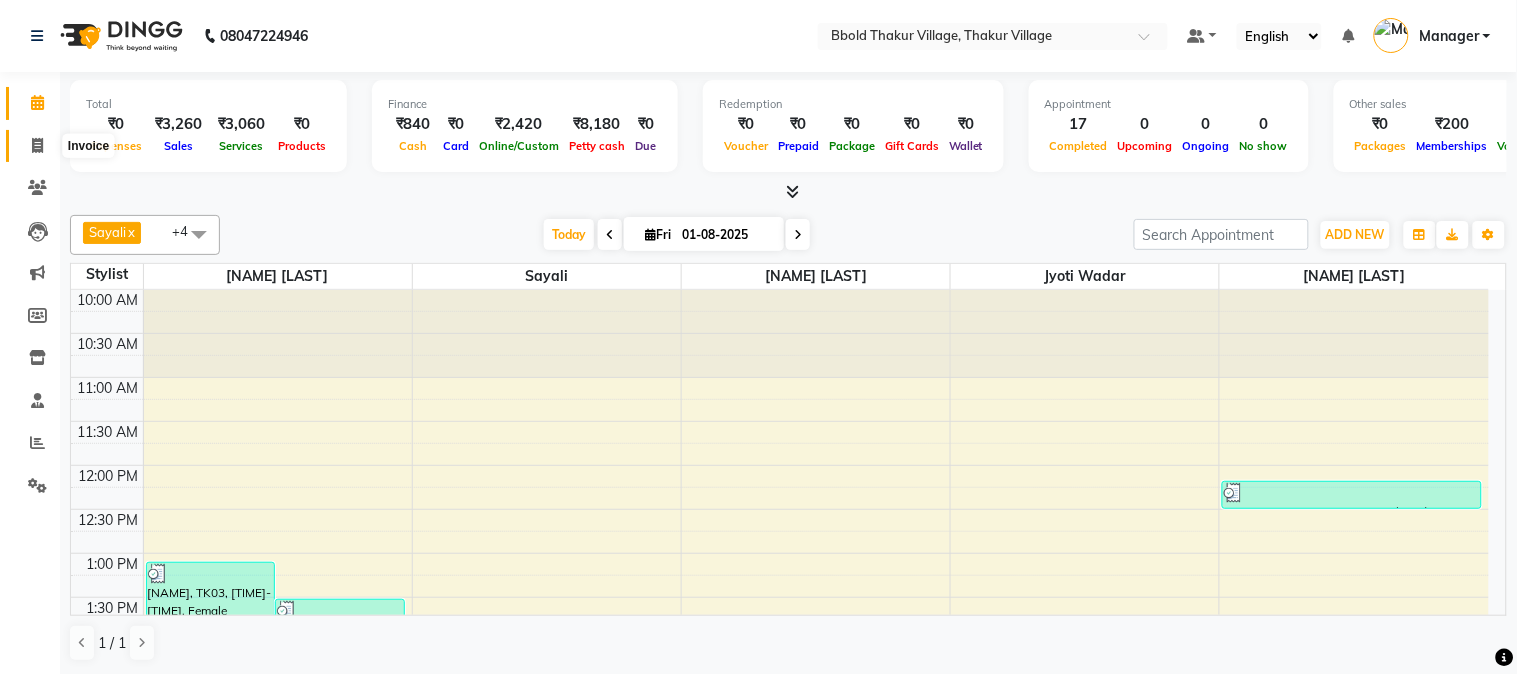 click 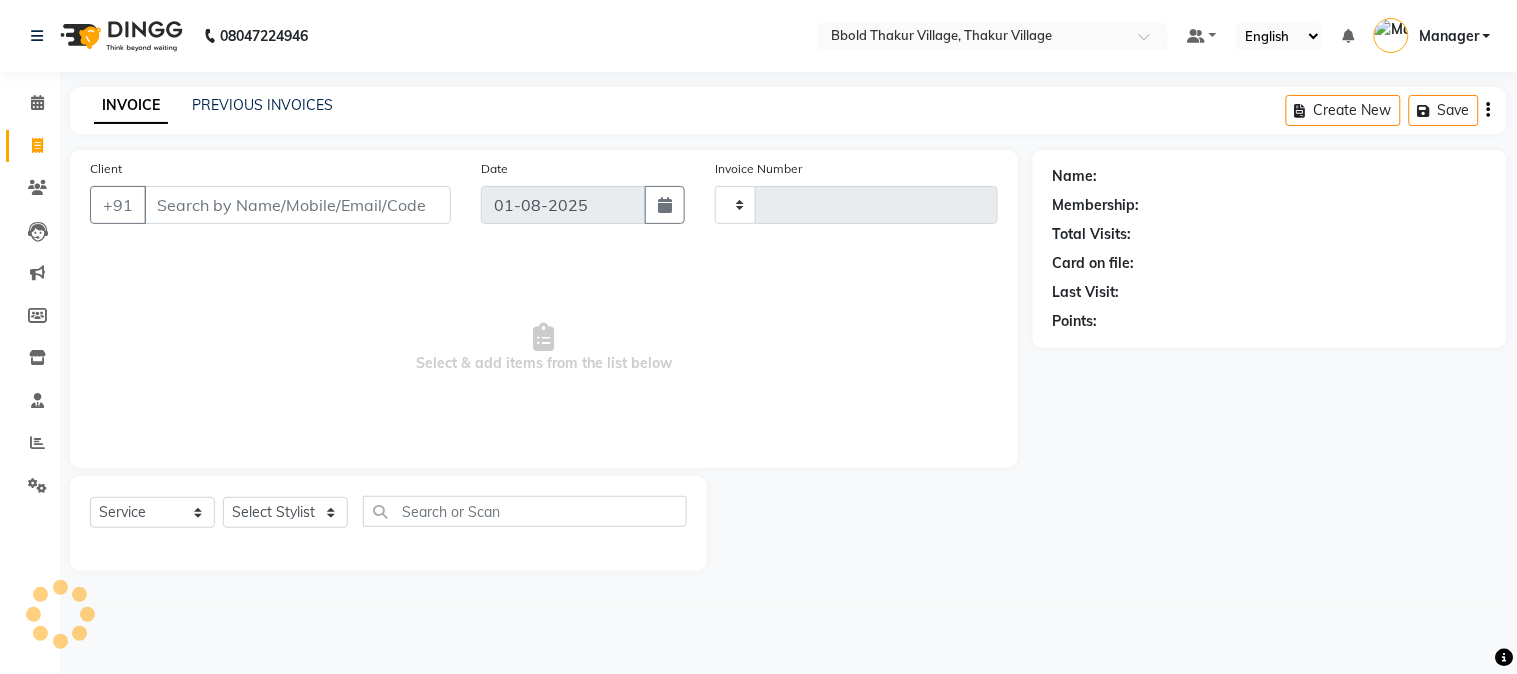 type on "1022" 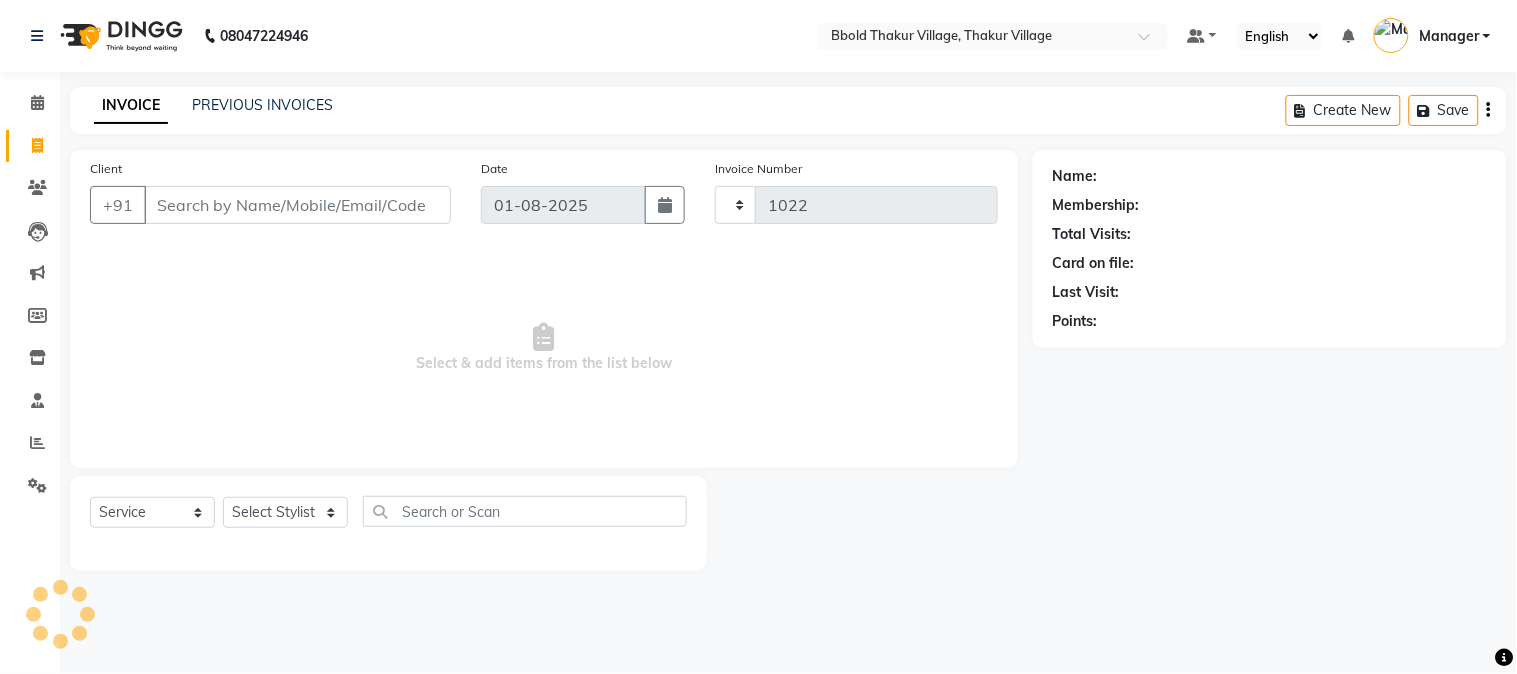 select on "7742" 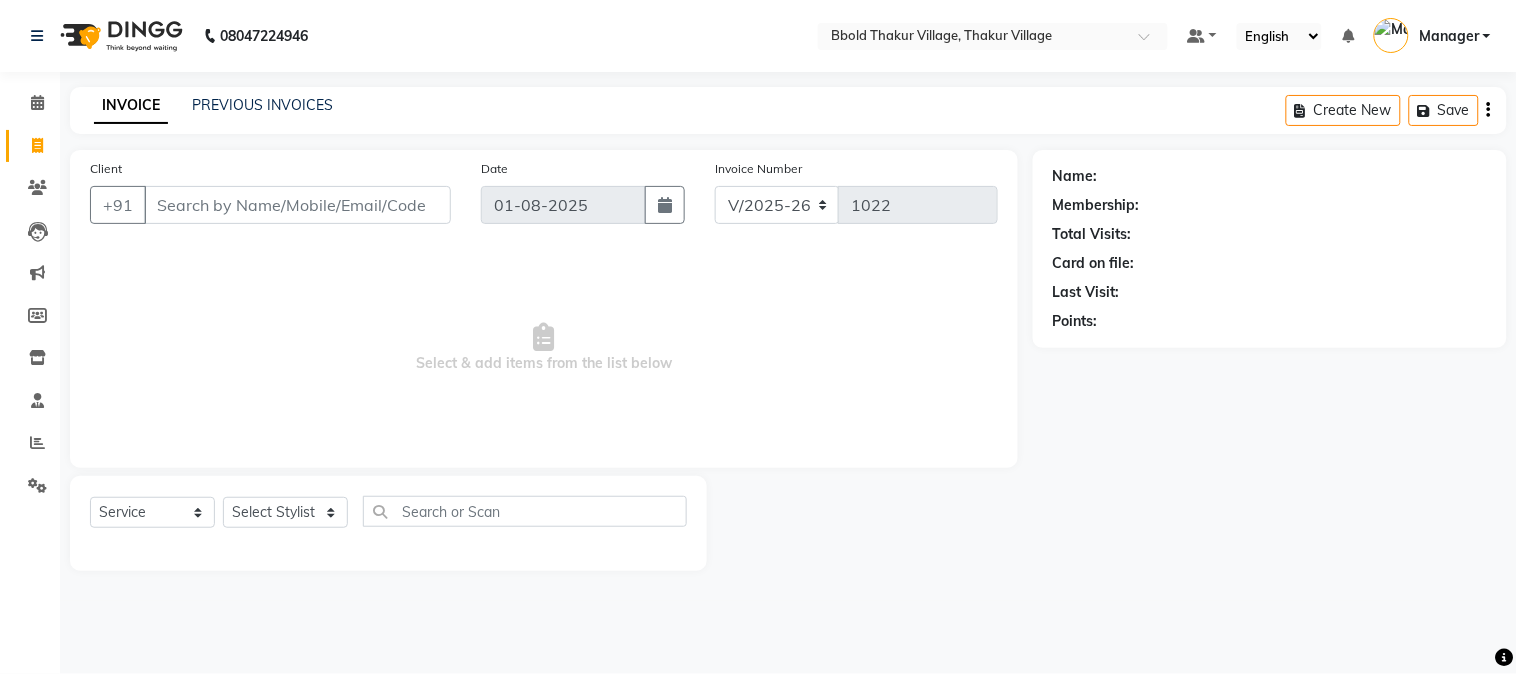 select on "membership" 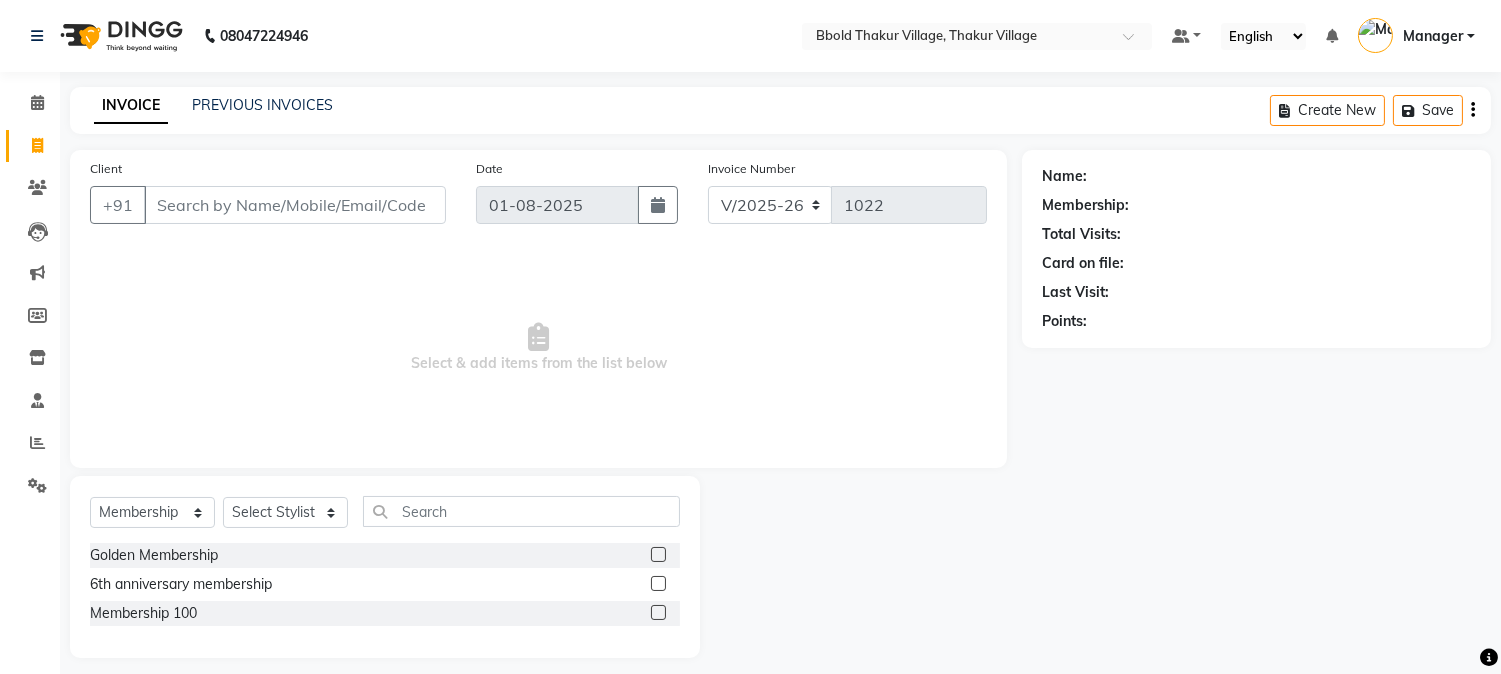 click on "Client" at bounding box center [295, 205] 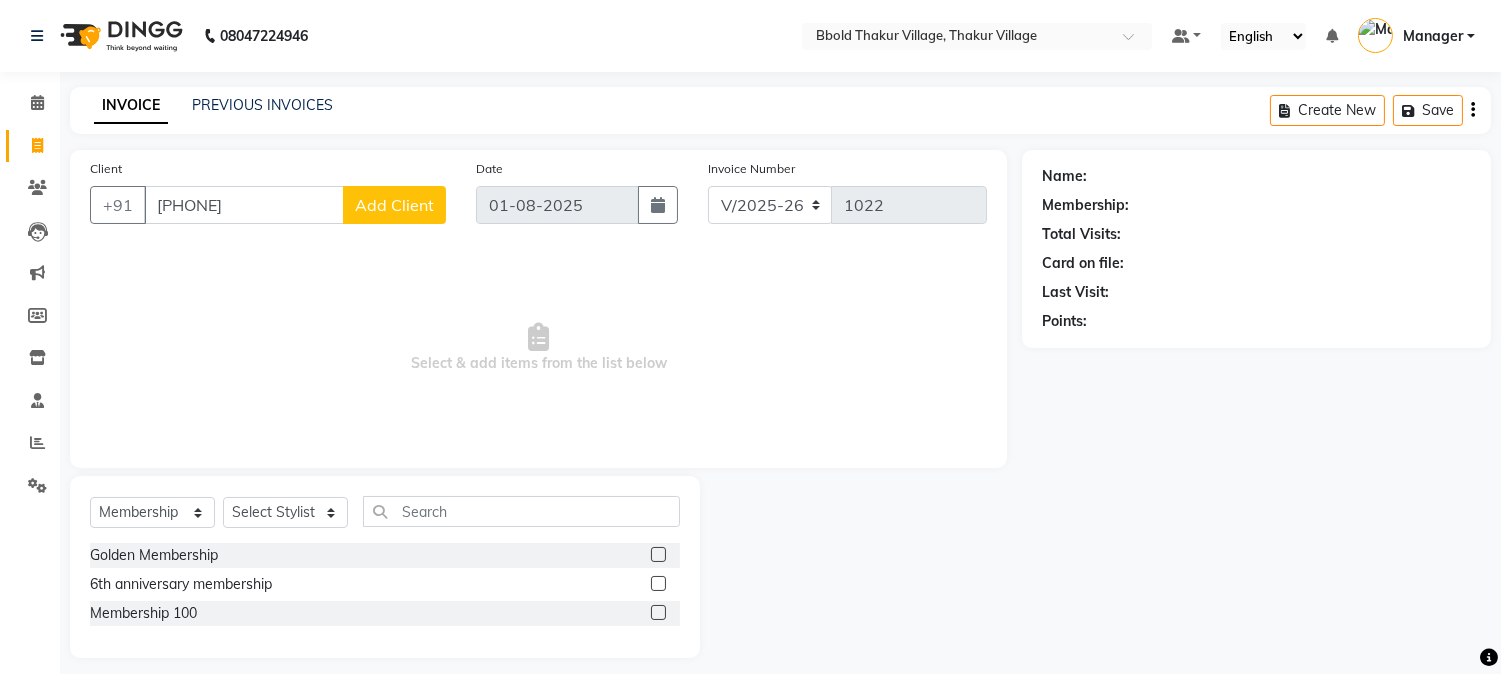 type on "[PHONE]" 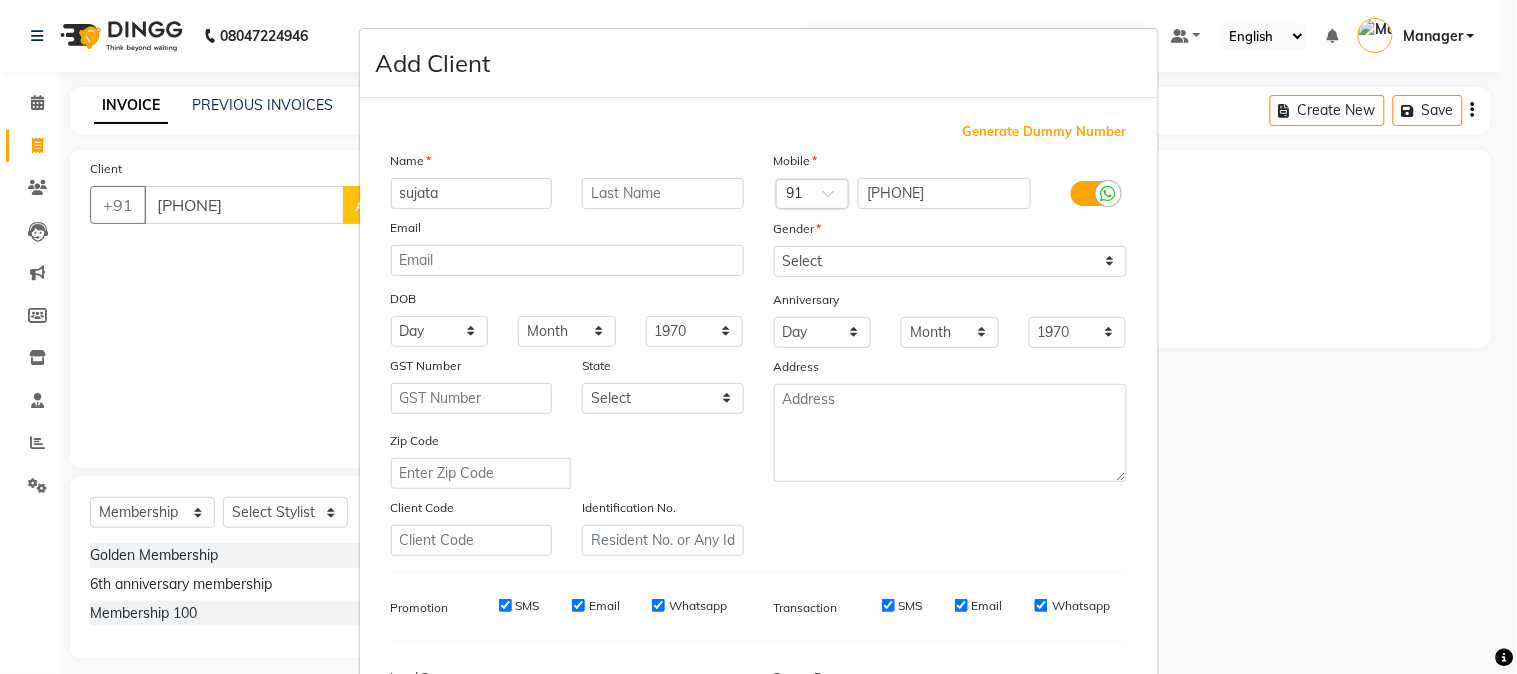 type on "sujata" 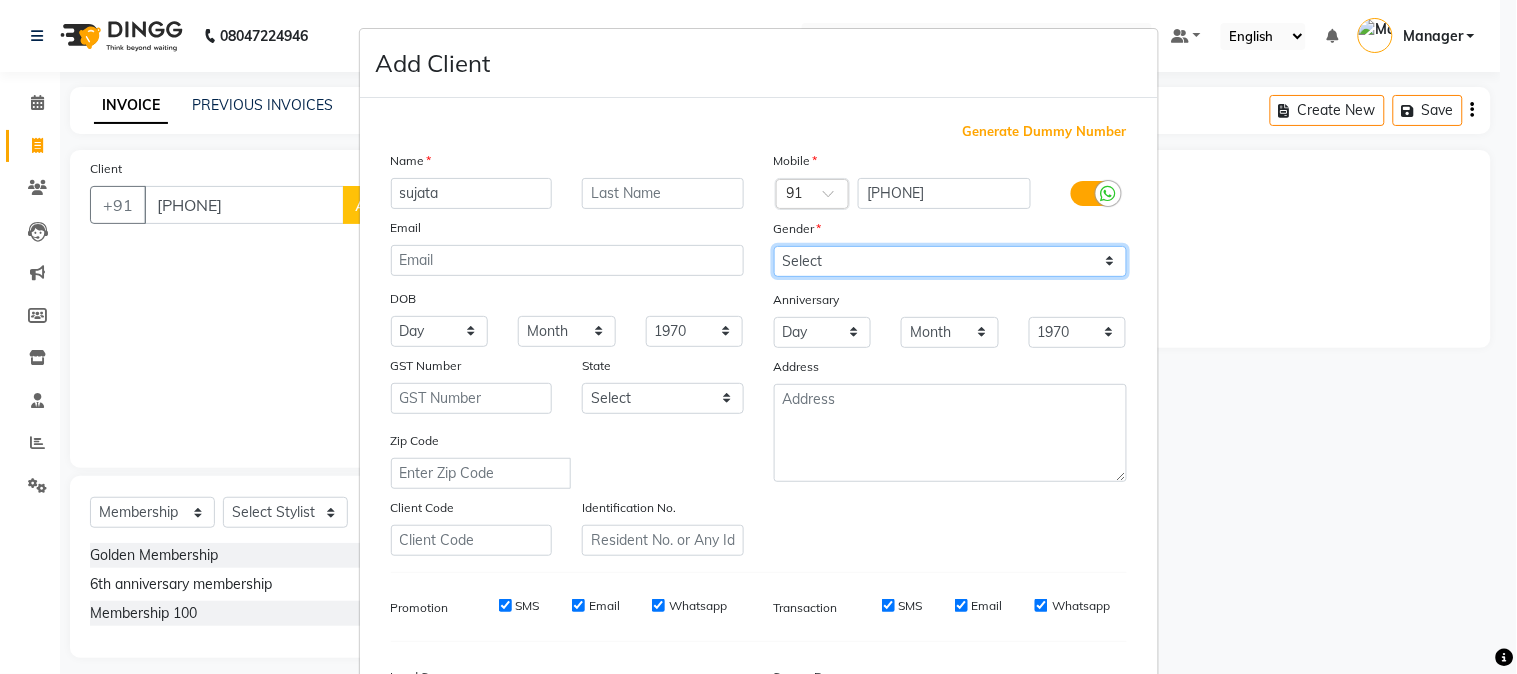 click on "Select Male Female Other Prefer Not To Say" at bounding box center [950, 261] 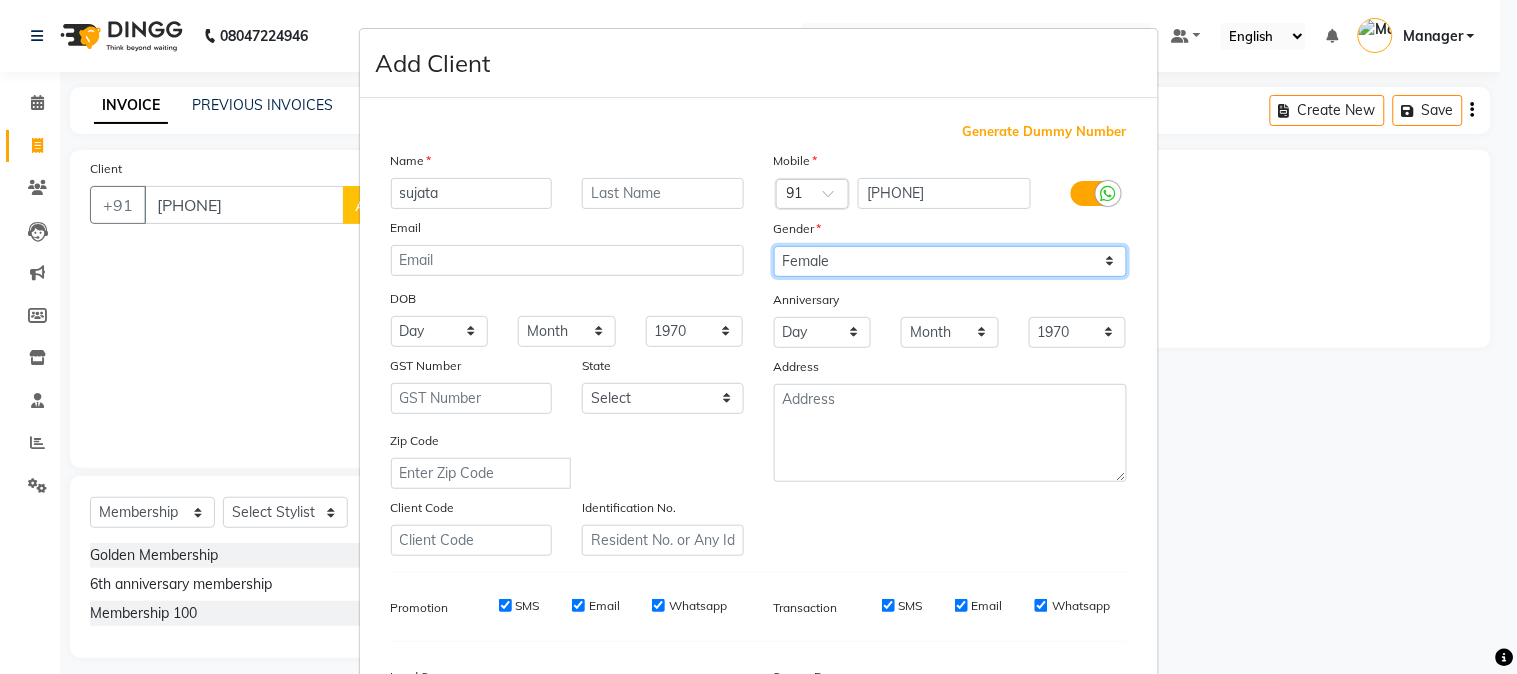 click on "Select Male Female Other Prefer Not To Say" at bounding box center [950, 261] 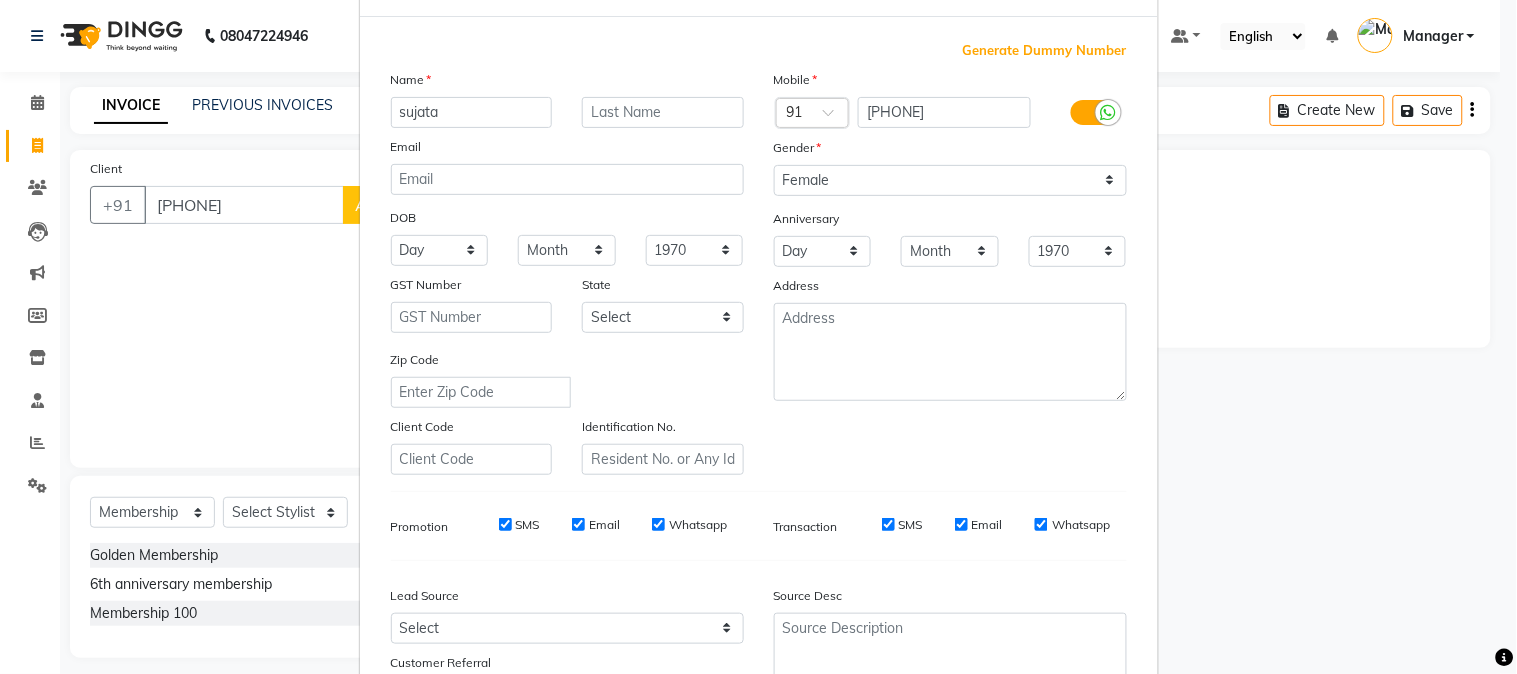 scroll, scrollTop: 80, scrollLeft: 0, axis: vertical 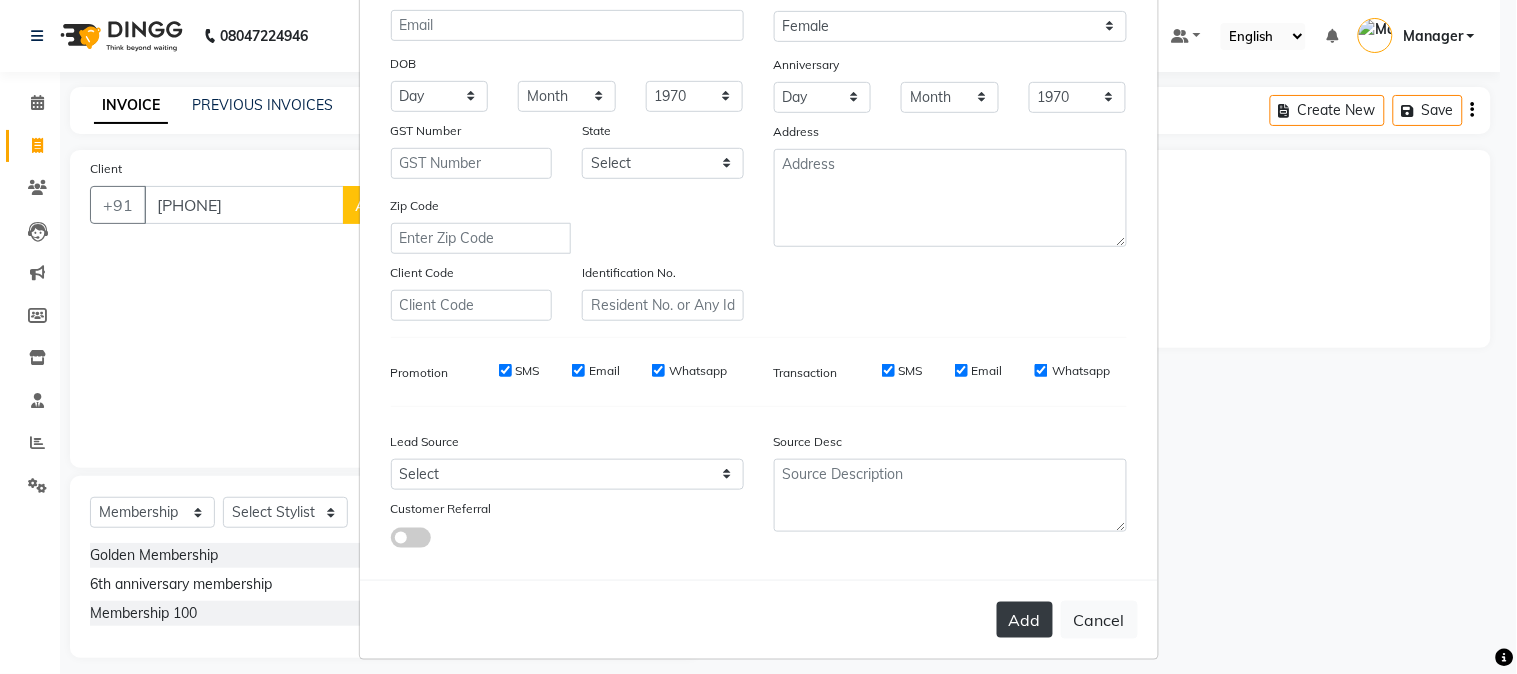 click on "Add" at bounding box center (1025, 620) 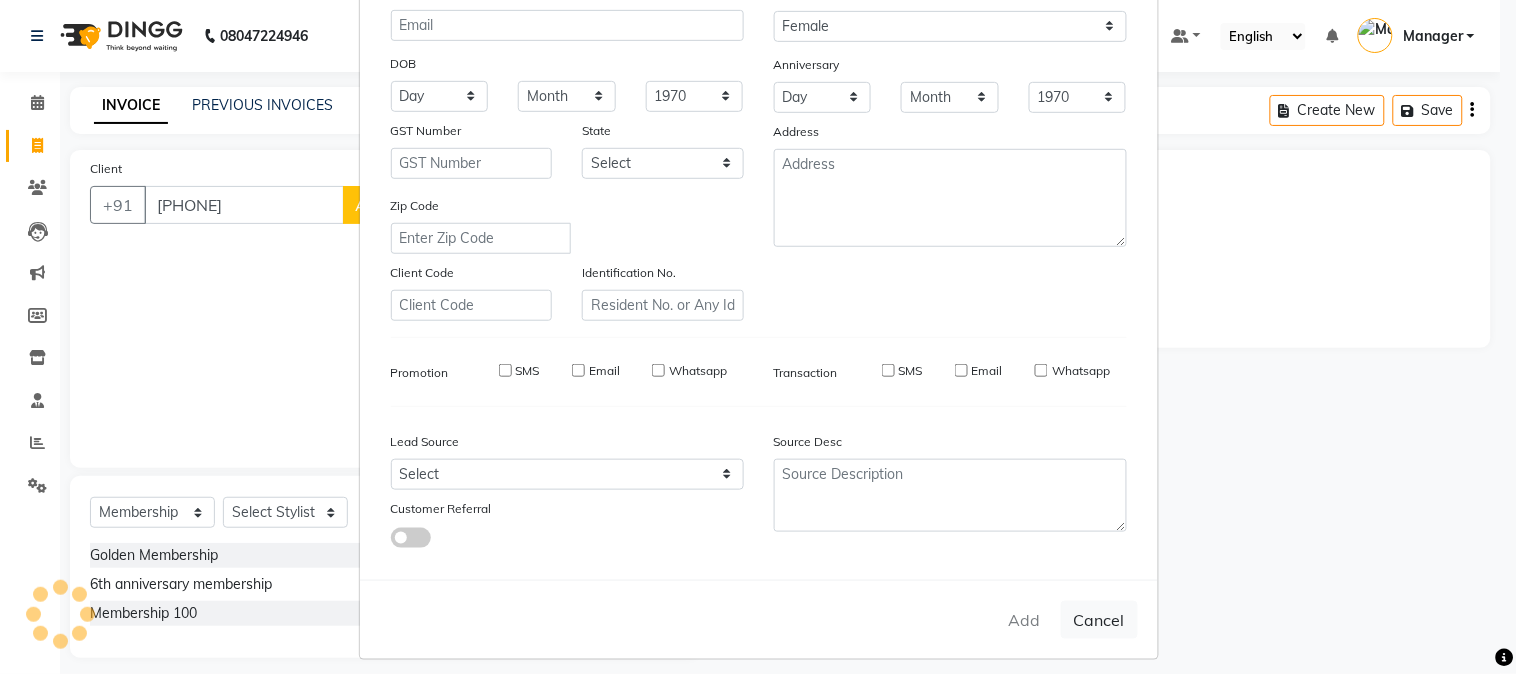 type on "98******56" 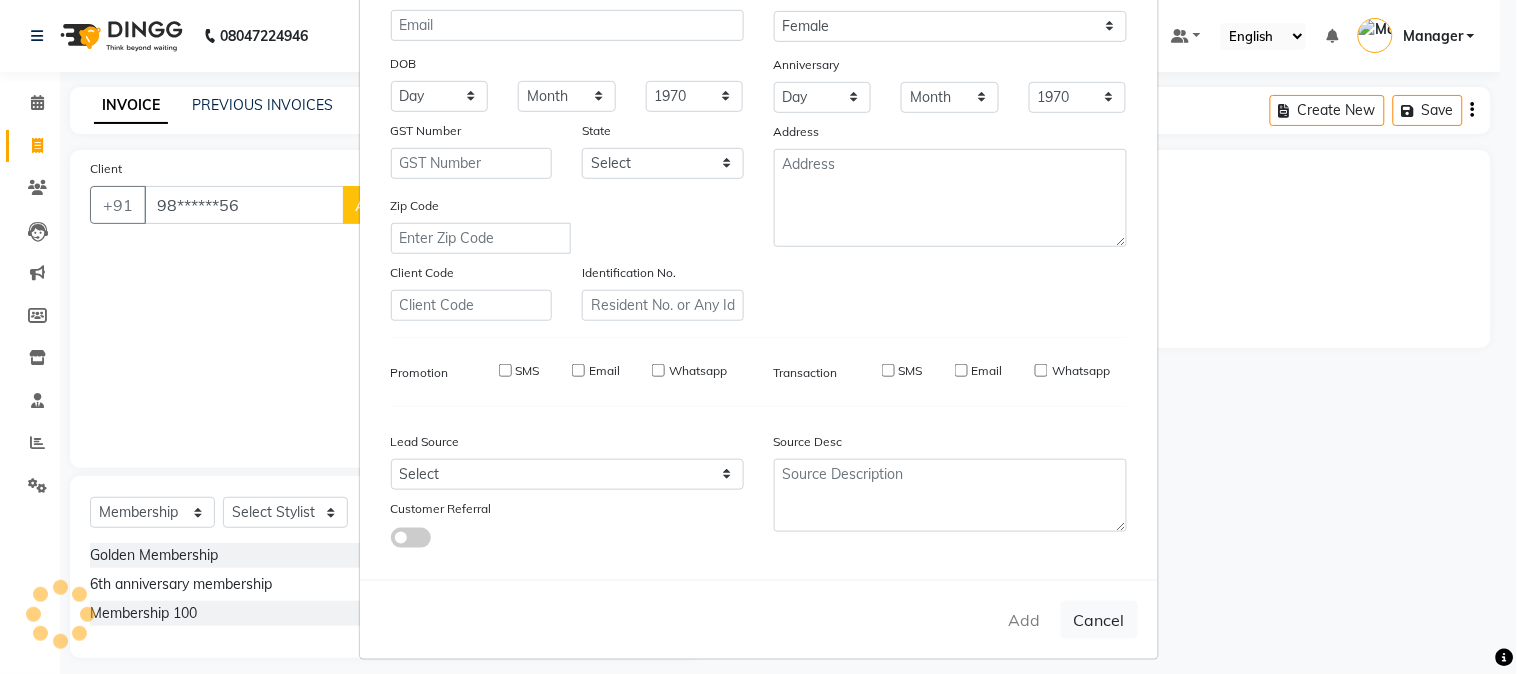select 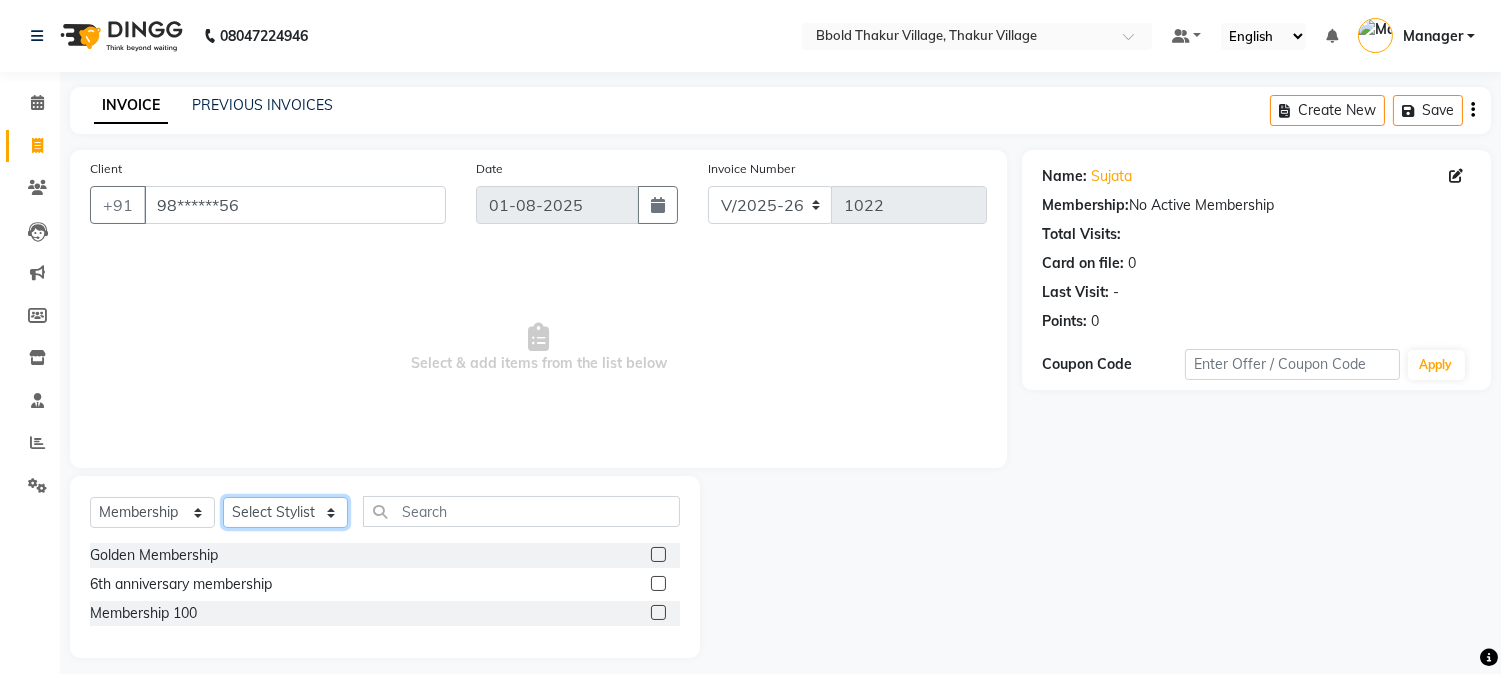 click on "Select Stylist [NAME] [NAME] Manager [NAME] [NAME]  [NAME] [NAME] [NAME]" 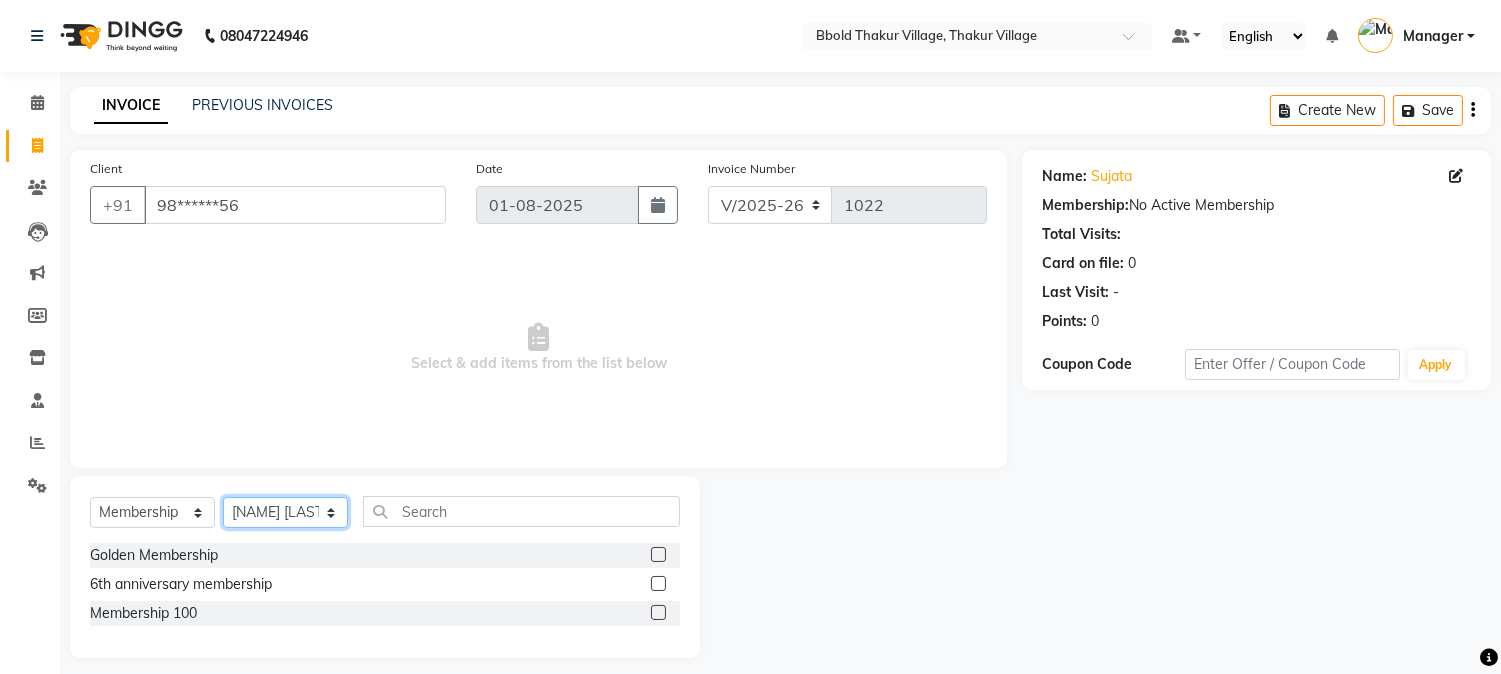click on "Select Stylist [NAME] [NAME] Manager [NAME] [NAME]  [NAME] [NAME] [NAME]" 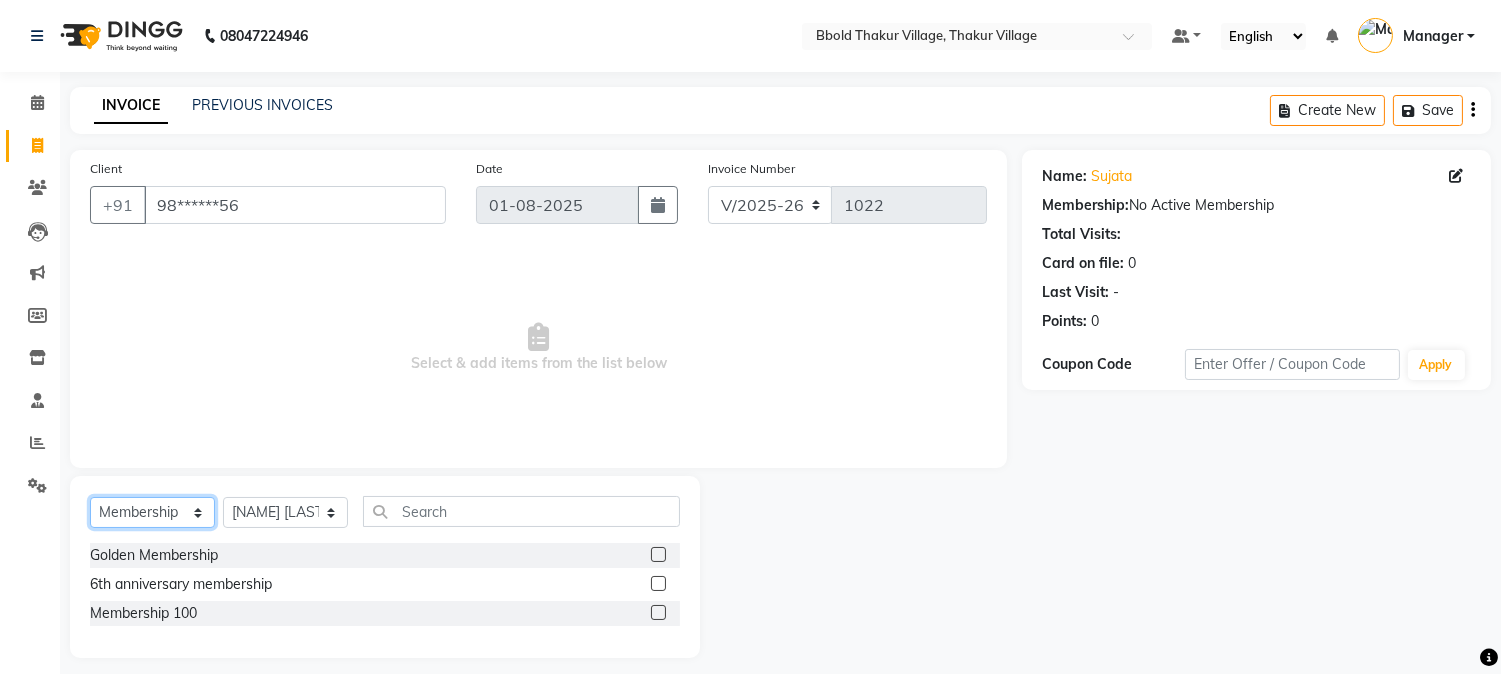 click on "Select  Service  Product  Membership  Package Voucher Prepaid Gift Card" 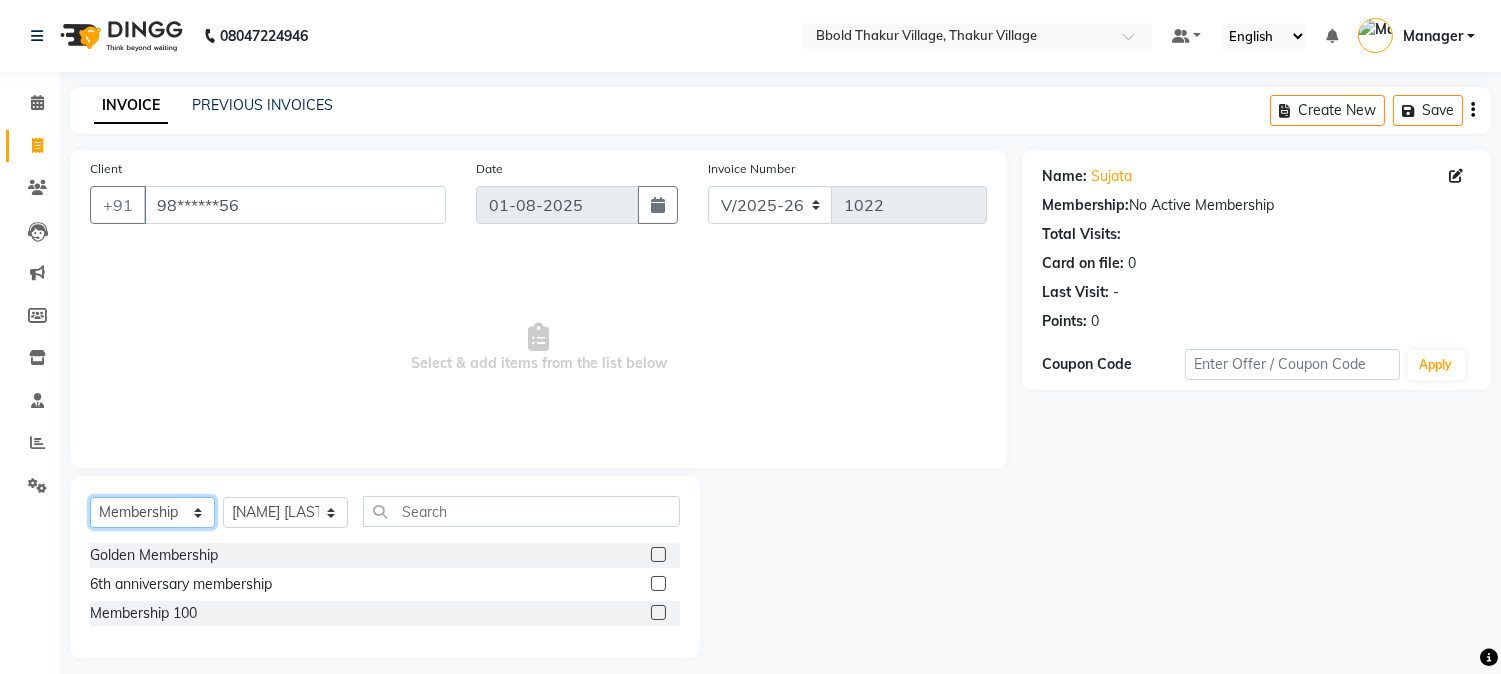 select on "service" 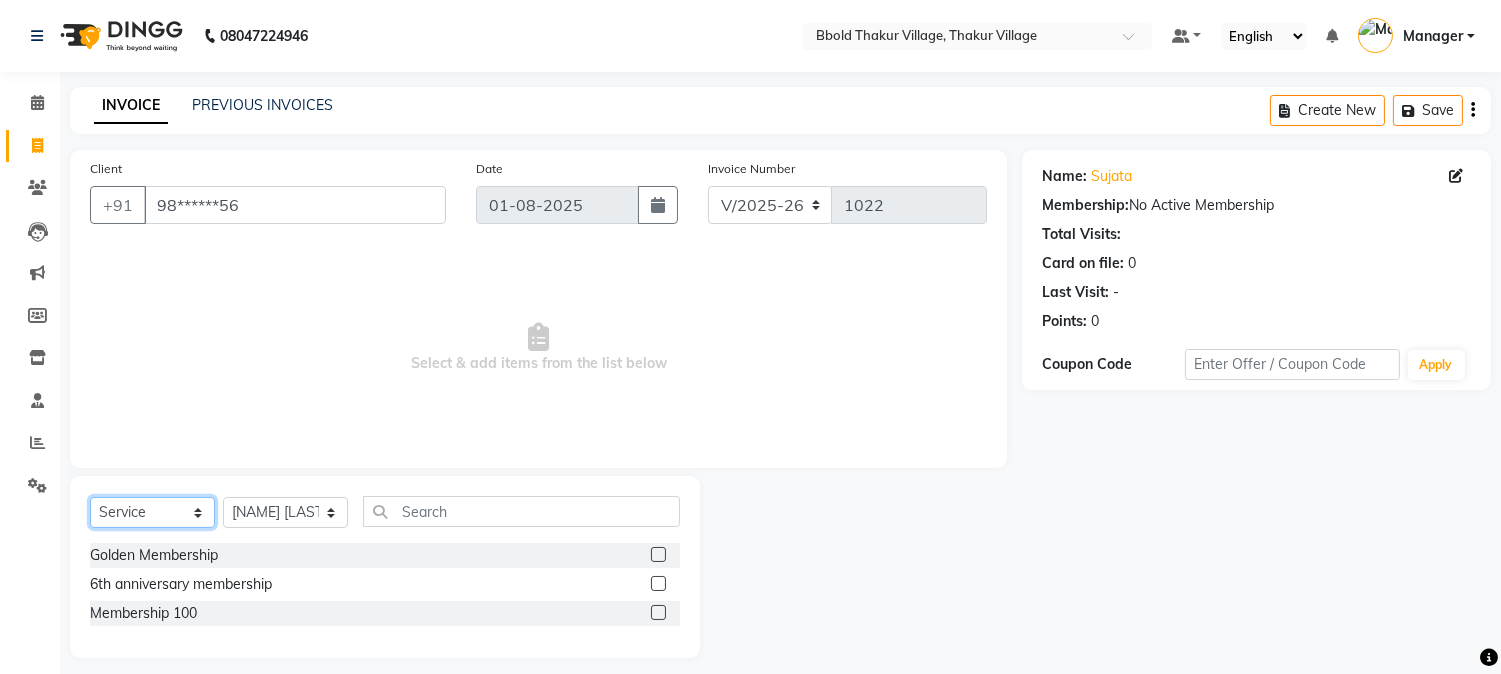 click on "Select  Service  Product  Membership  Package Voucher Prepaid Gift Card" 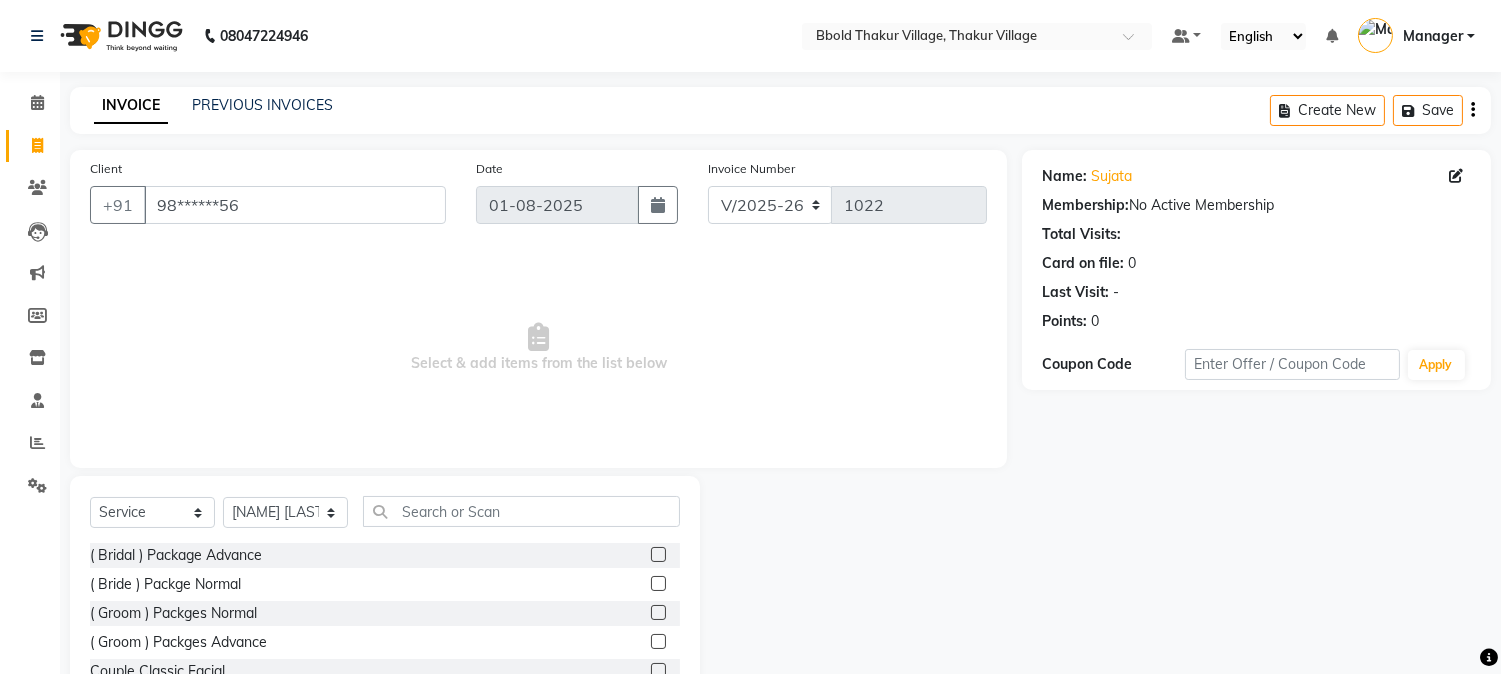 click on "Select  Service  Product  Membership  Package Voucher Prepaid Gift Card  Select Stylist [NAME] [NAME] Manager [NAME] [NAME]  [NAME] [NAME] [NAME] ( Bridal ) Package Advance  ( Bride ) Packge Normal  ( Groom )  Packges Normal  ( Groom ) Packges Advance  Couple Classic Facial  Bluetox   03 Advance Facial  03+ Facial  + Hydra Facial  03+ signature  03+ signature hydra  Advance Dtan  Argan  Underamrs  Argan  Upperlips  Aroma Essential Manicure  Aroma Essential Pedicure  Aroma Essentials Manicure + Pedicure  Back  Bleach  Back & Chest  Back Flover ( Male )  Back massage  Back Polish  Back wax  Basic Makeup  Bikini  Wax Argan  Bikini Wax Floverd  Bikini Wax honey  Body Bleach  Body massage  Body polishing +body bleach  Body Polishning  Chest Flover ( Male )  Chest Lips Wax  Chest wax  Chin Argan  wax  Chin threading  Classic Coffee Manicure  Classic Coffee Manicure + Pedicure  Classic Coffee Pedicure  Classic facial  Classic Faical + Waxing + Classic Pedicure" 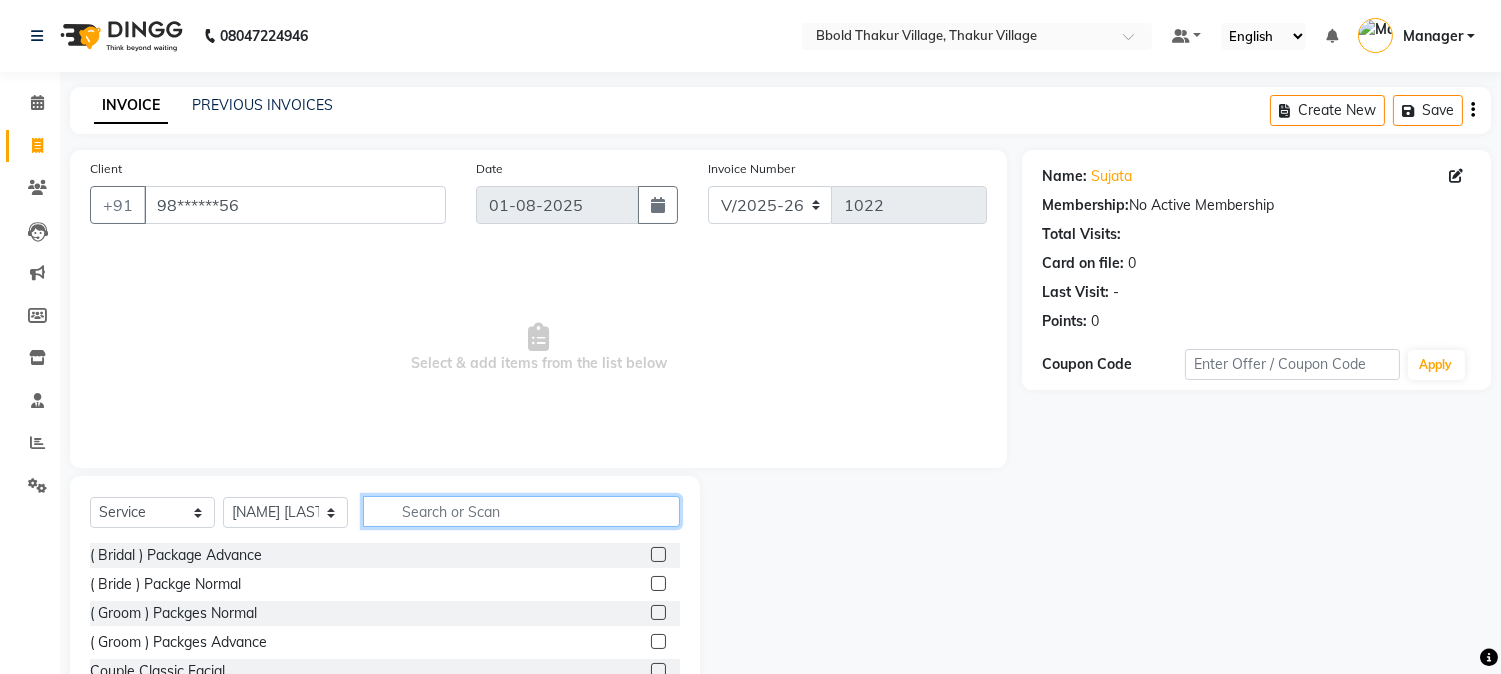 click 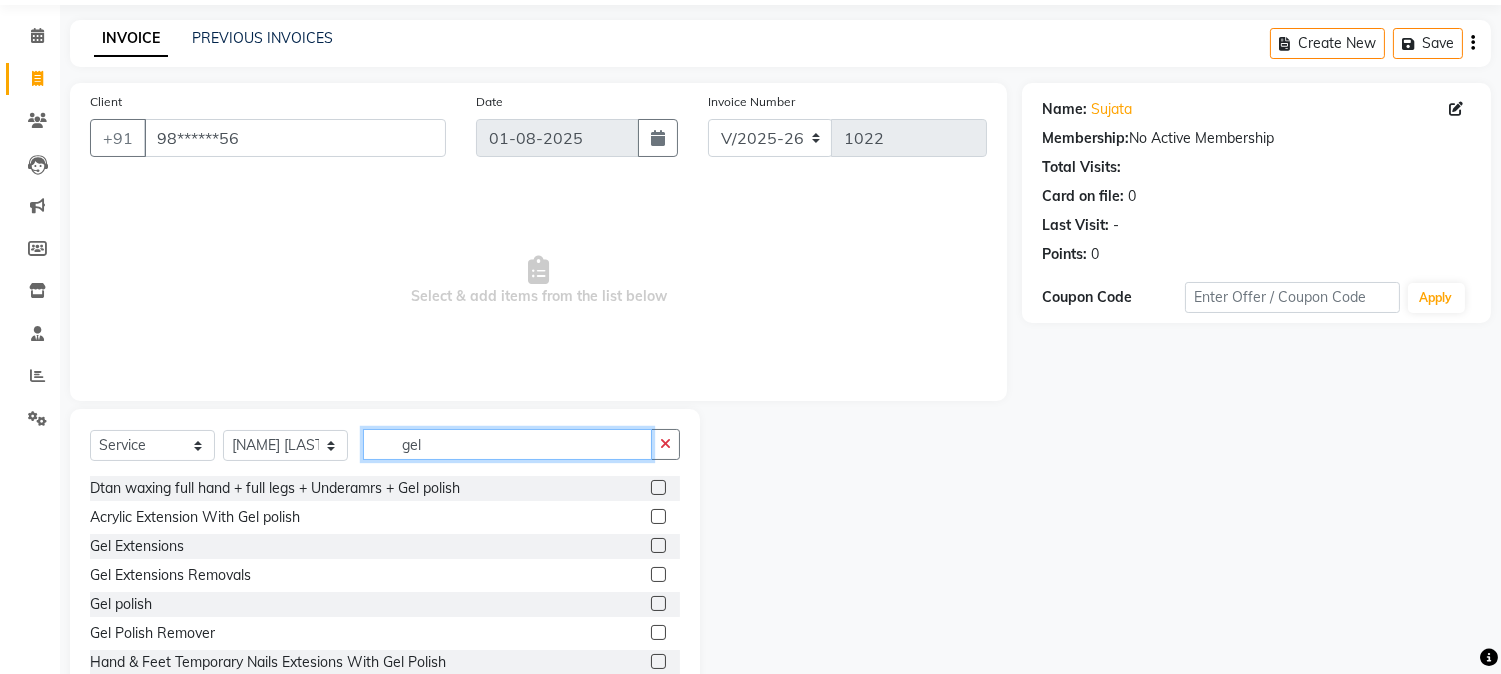 scroll, scrollTop: 70, scrollLeft: 0, axis: vertical 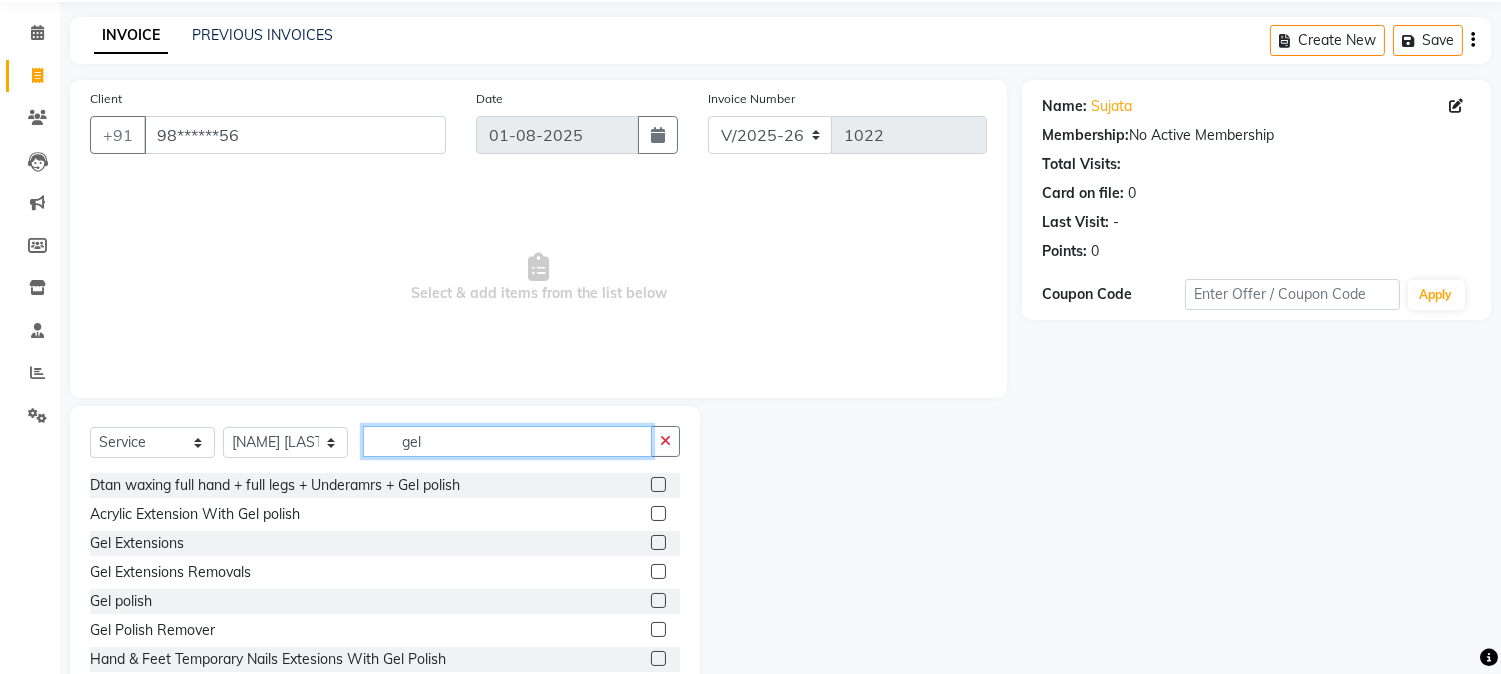 type on "gel" 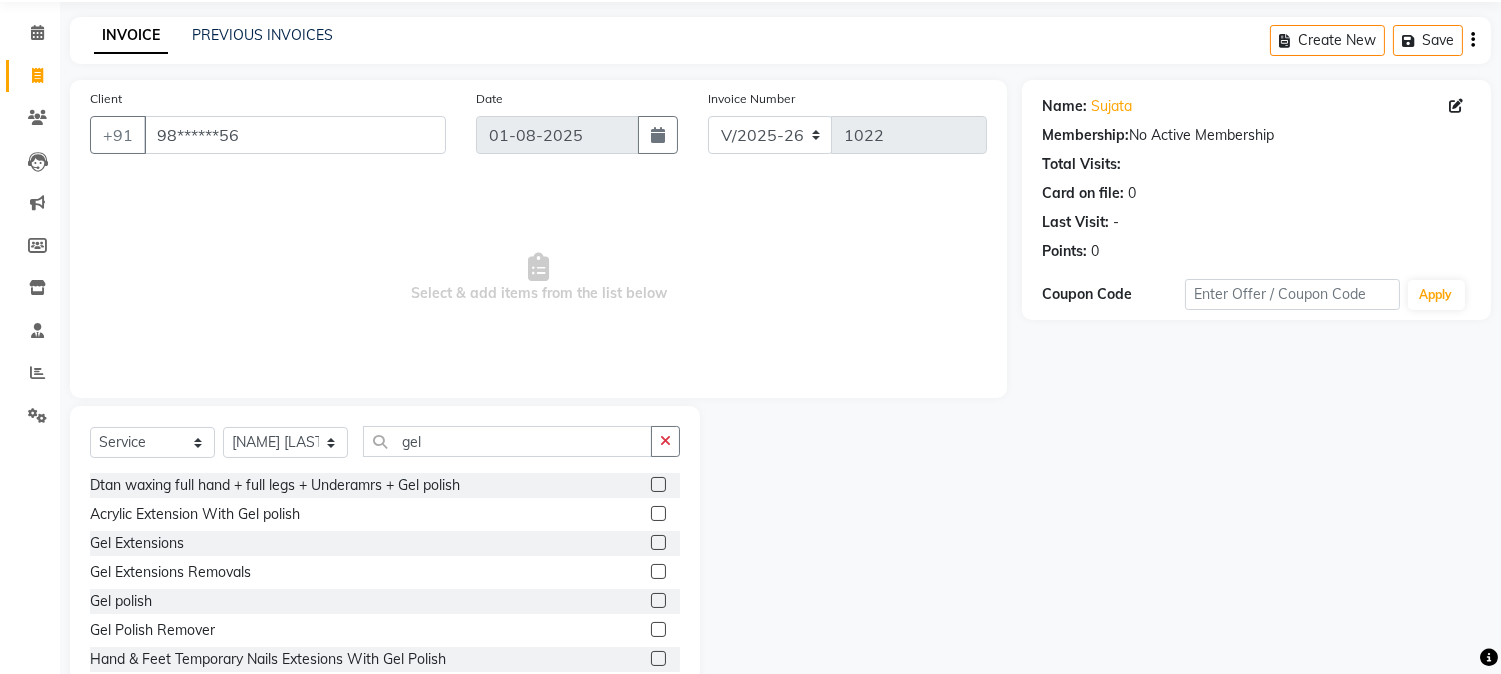 click 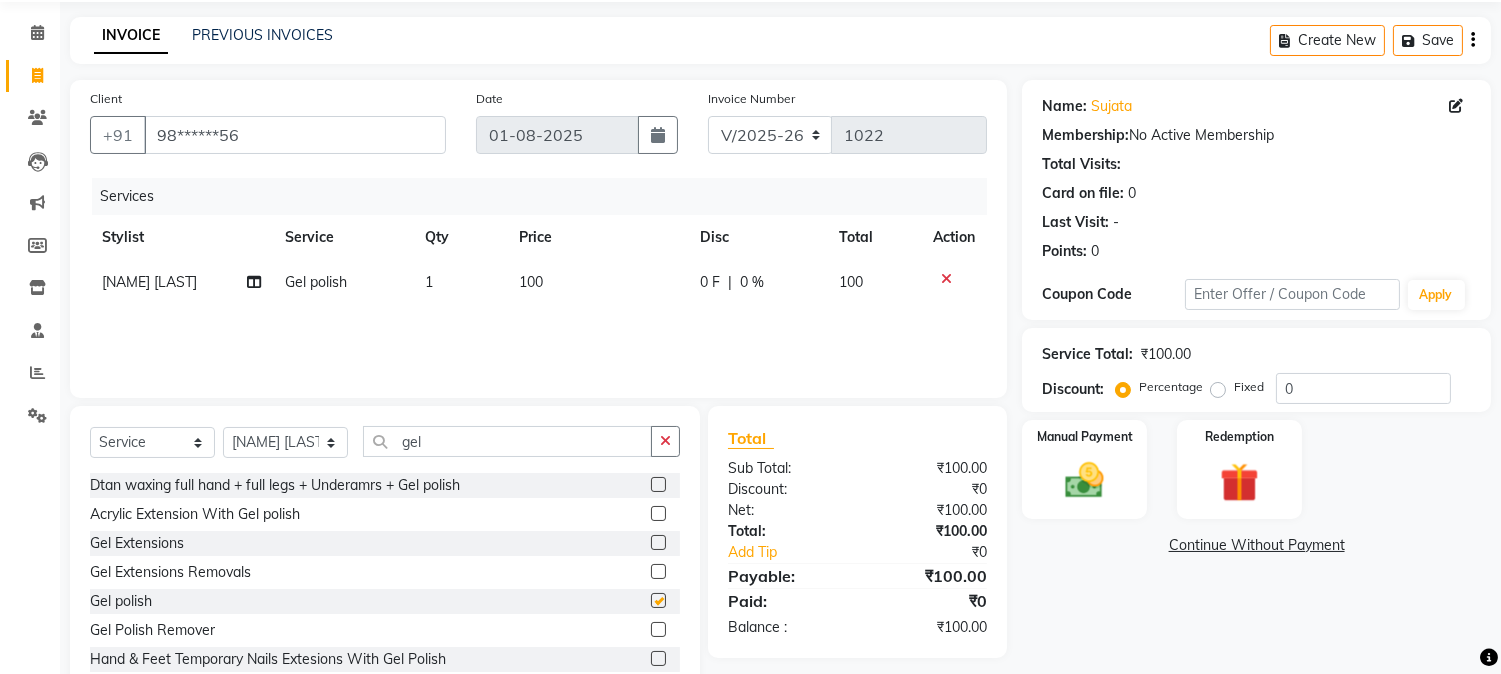 checkbox on "false" 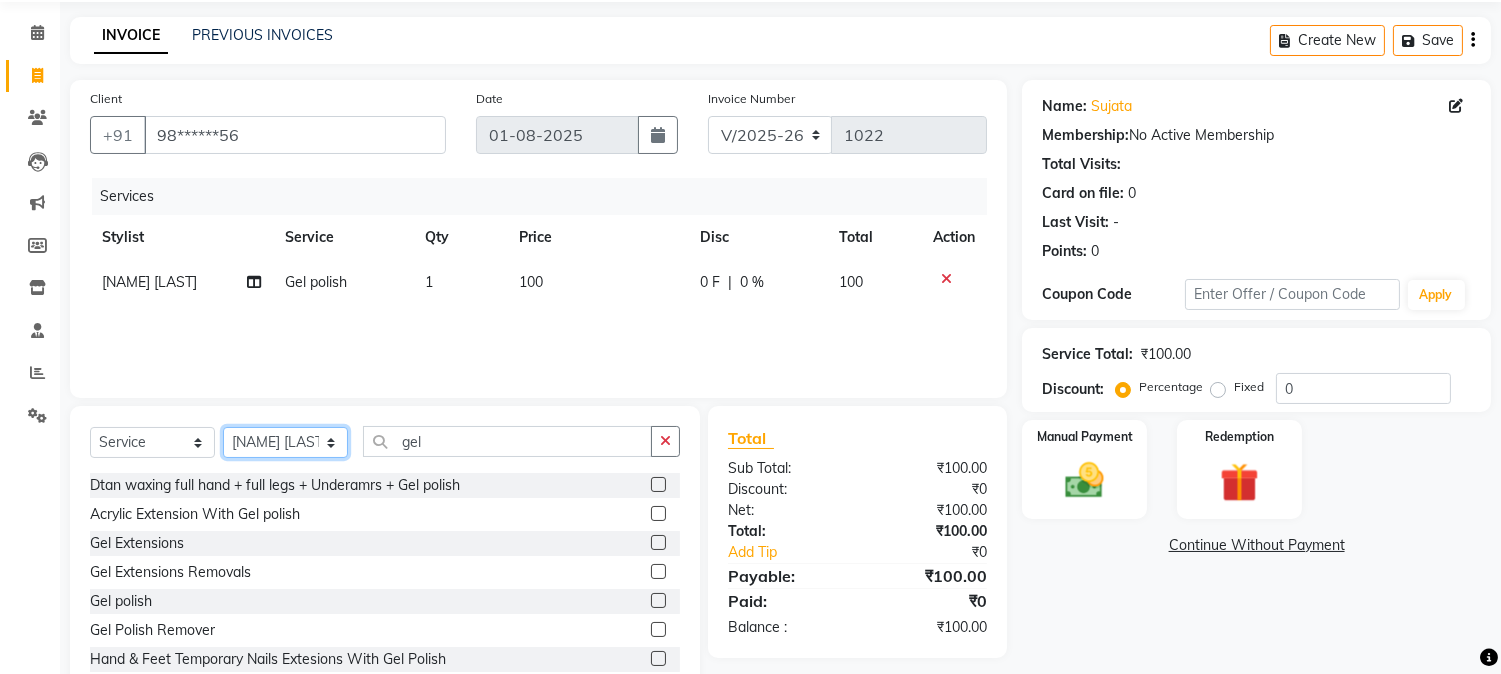 click on "Select Stylist [NAME] [NAME] Manager [NAME] [NAME]  [NAME] [NAME] [NAME]" 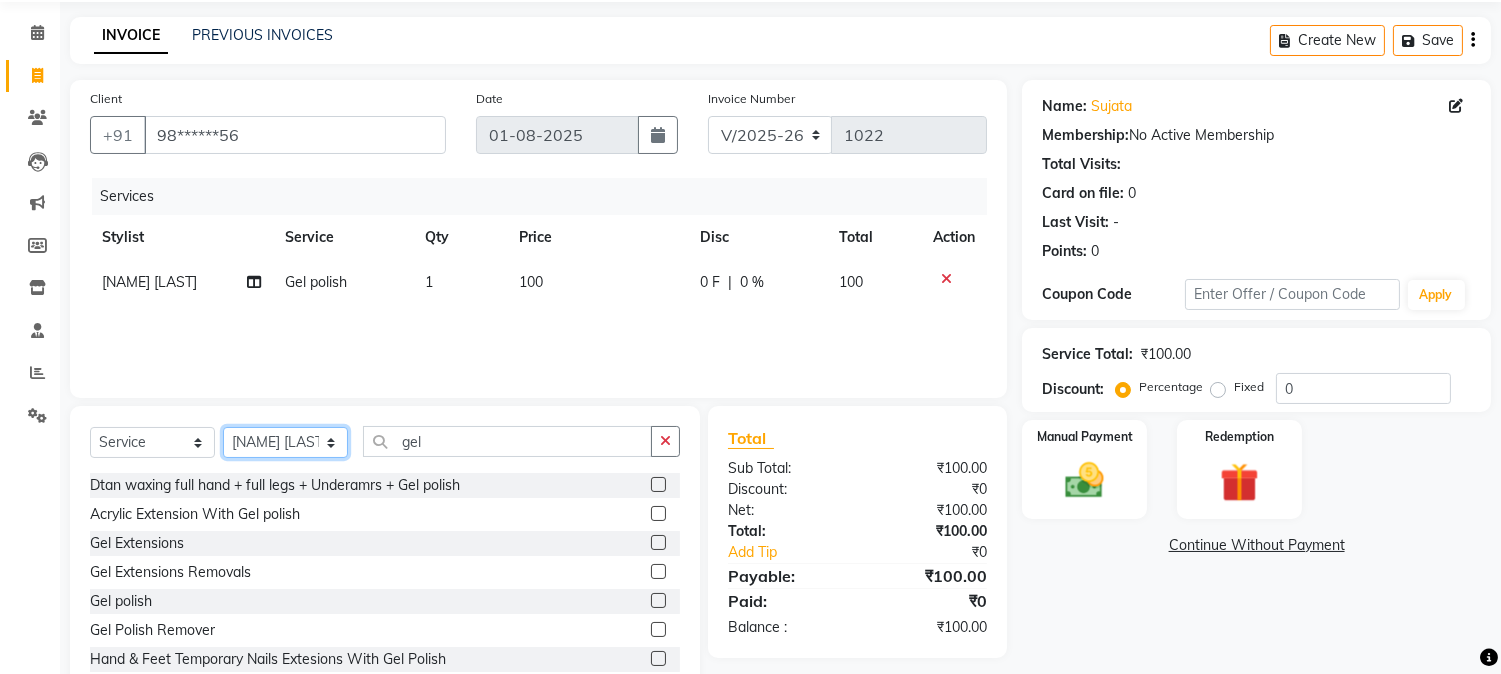 select on "84525" 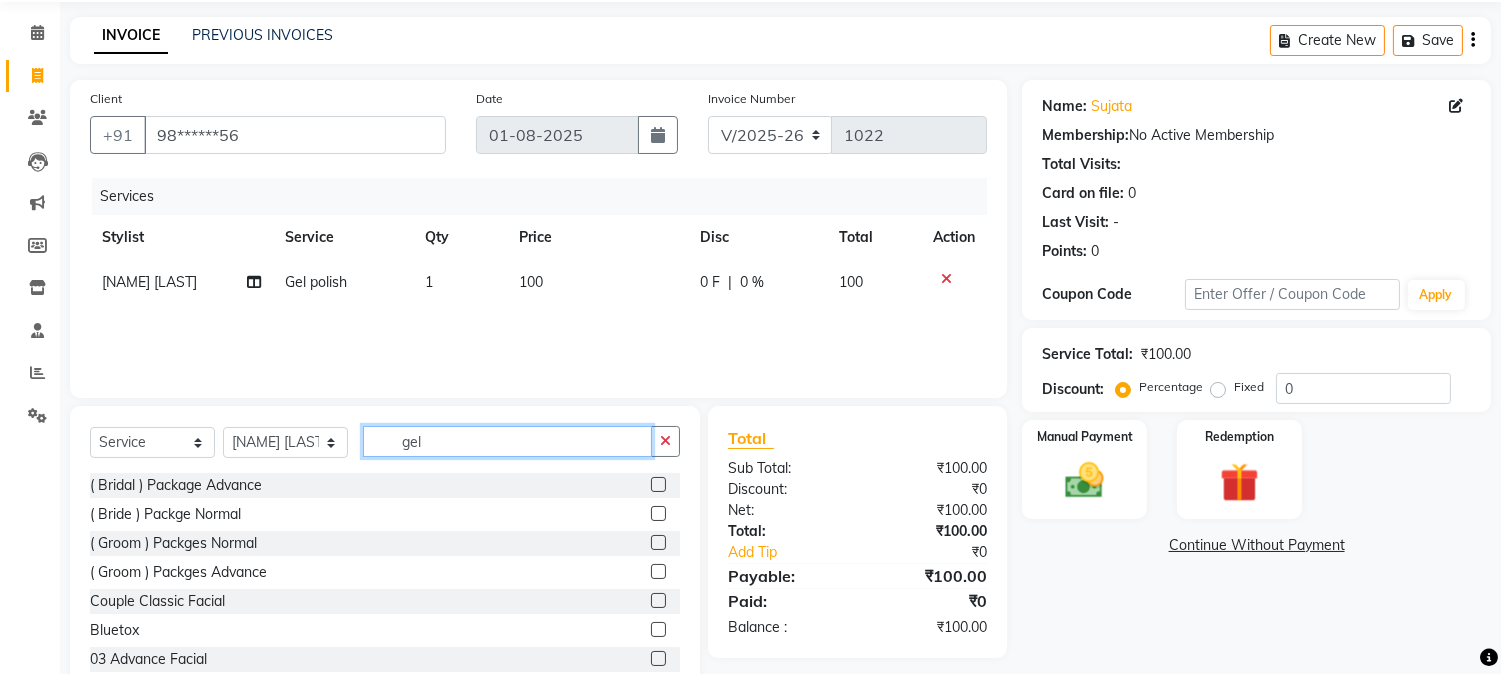 click on "gel" 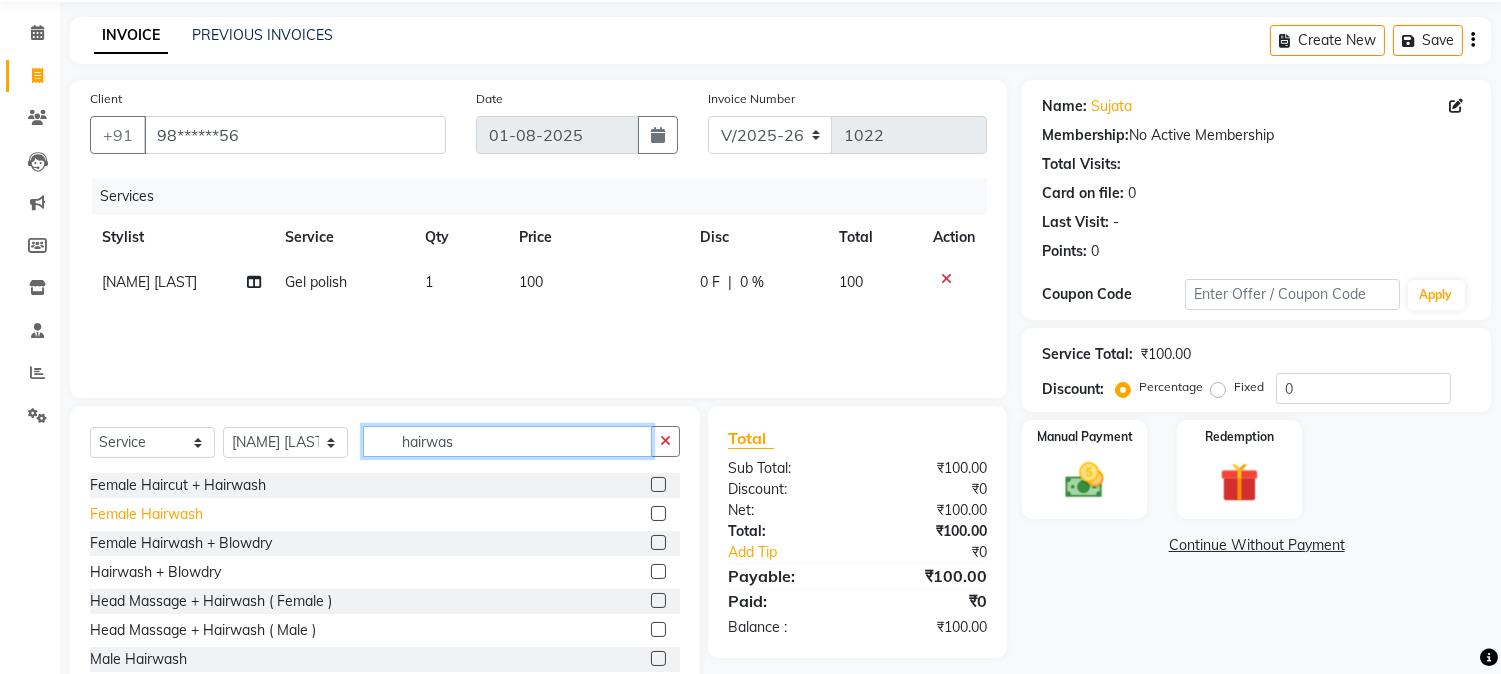 type on "hairwas" 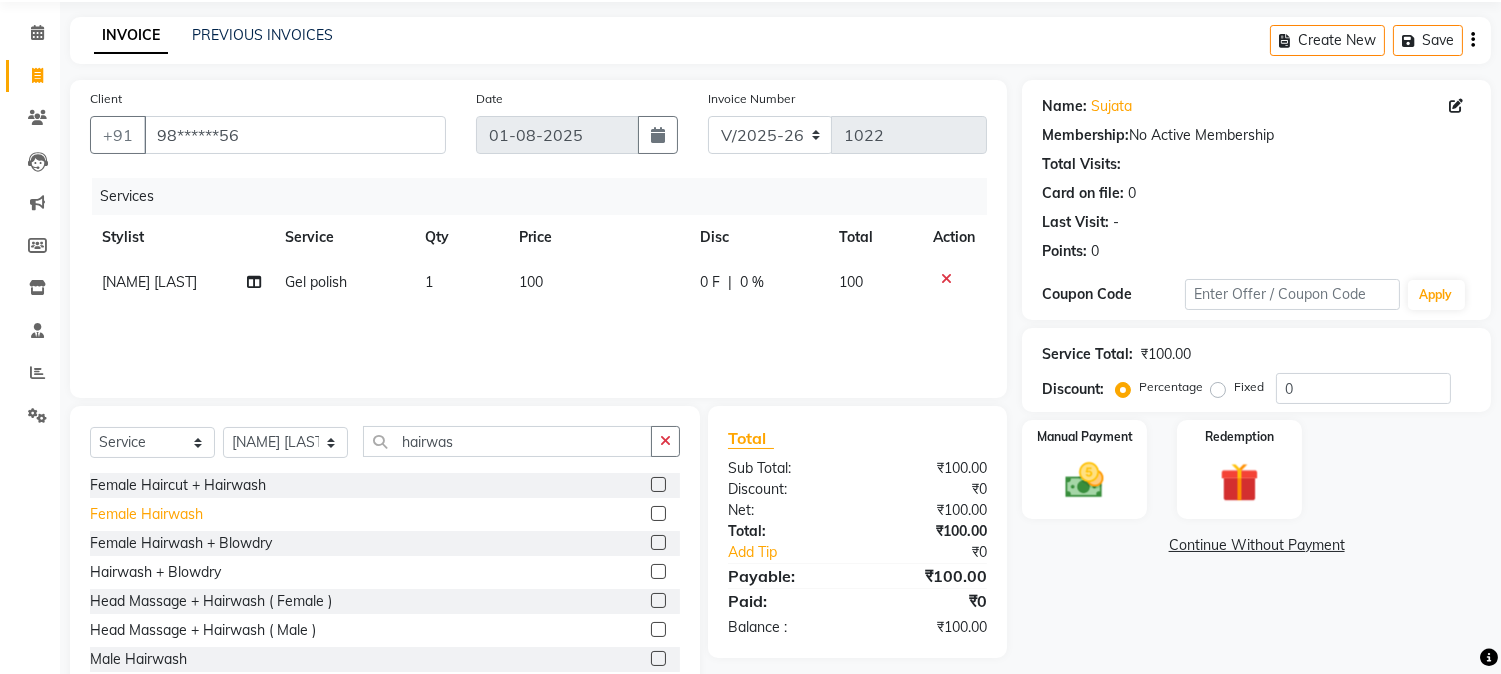 click on "Female Hairwash" 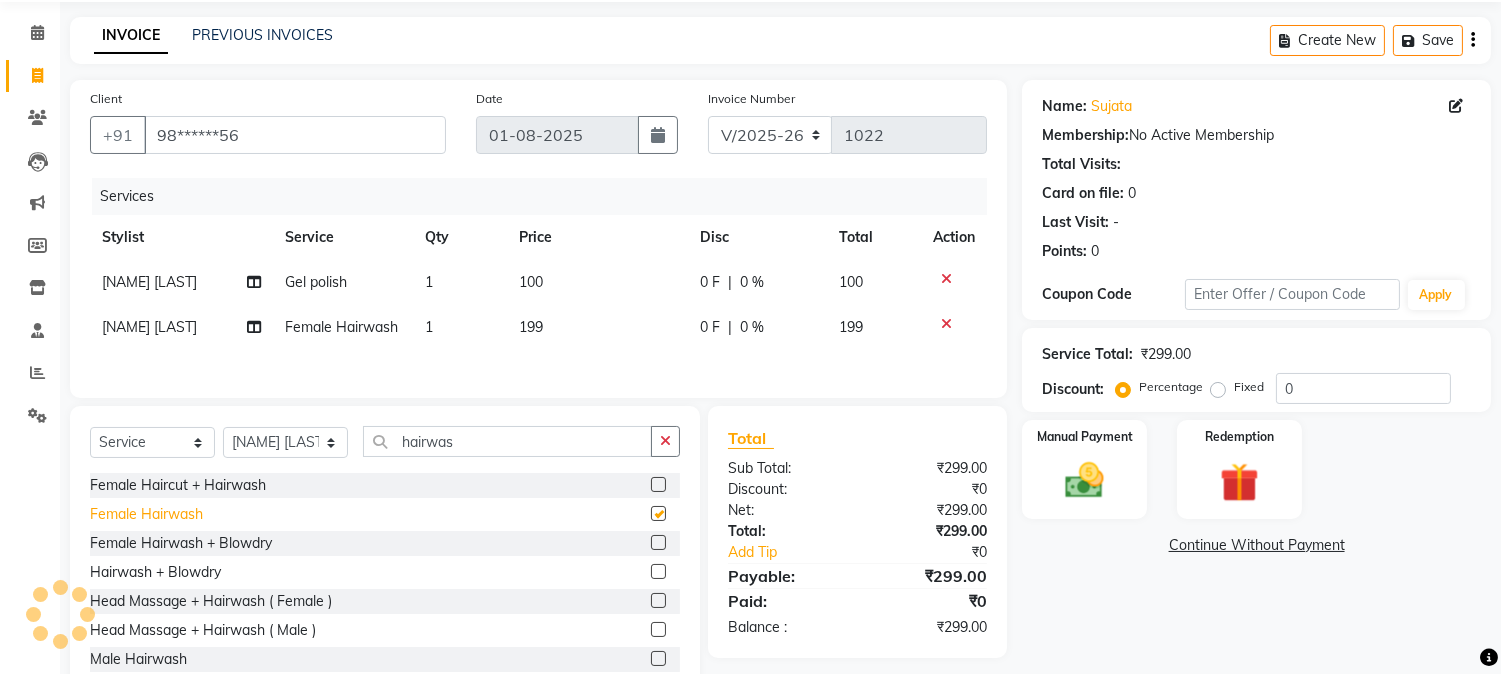 checkbox on "false" 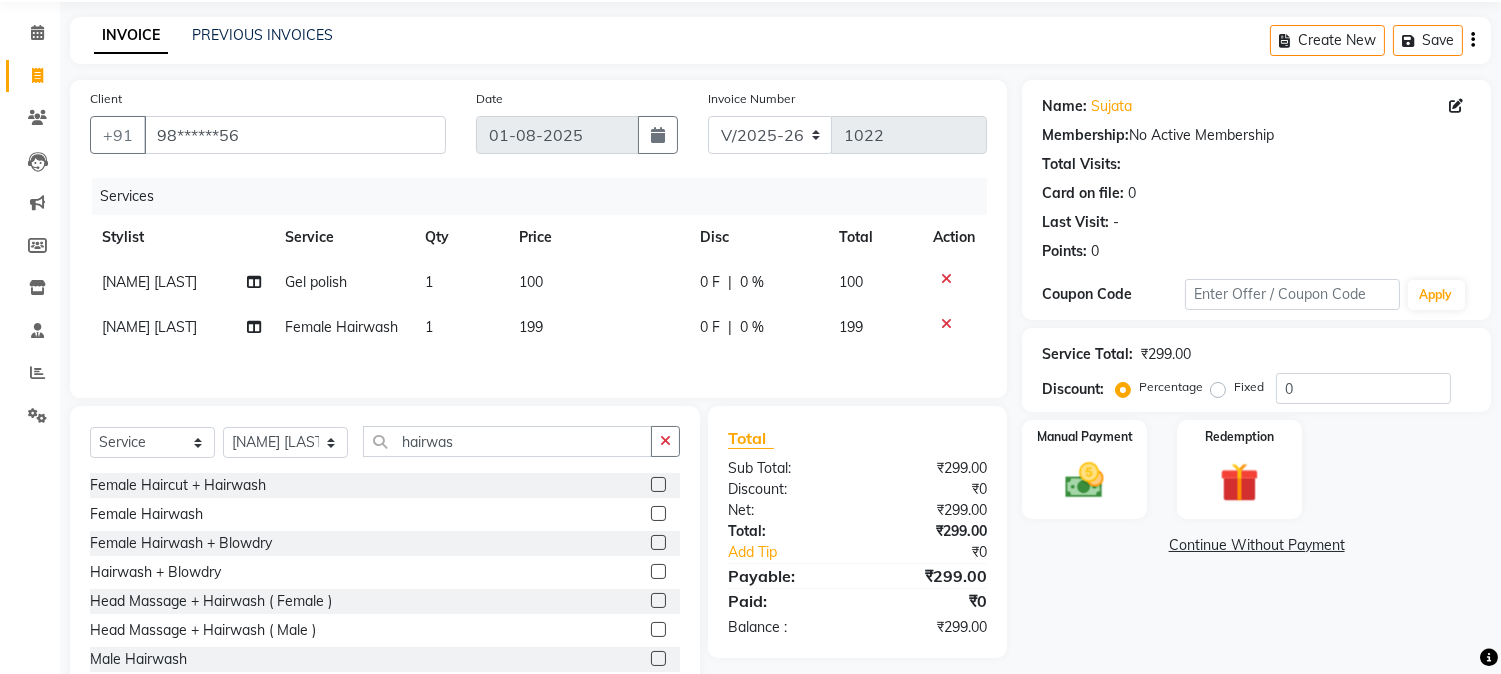 click on "199" 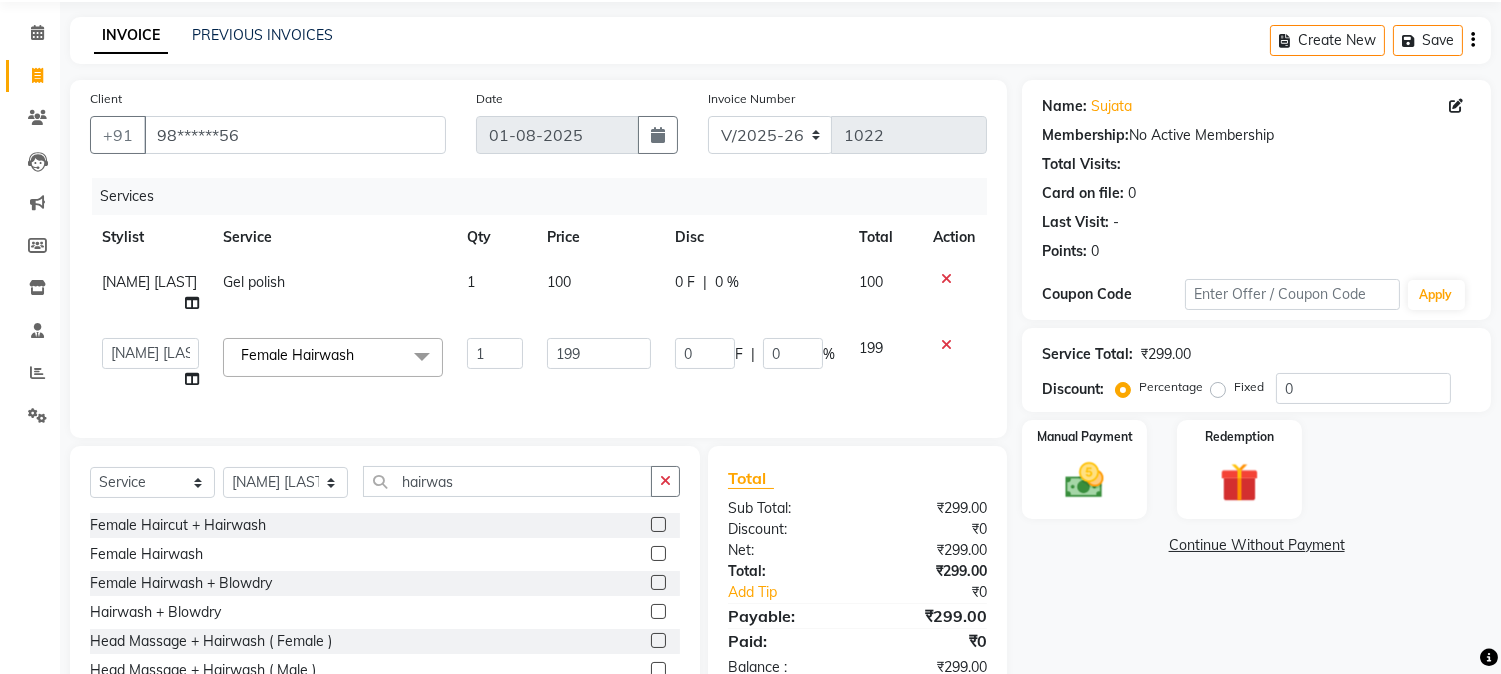 click on "1" 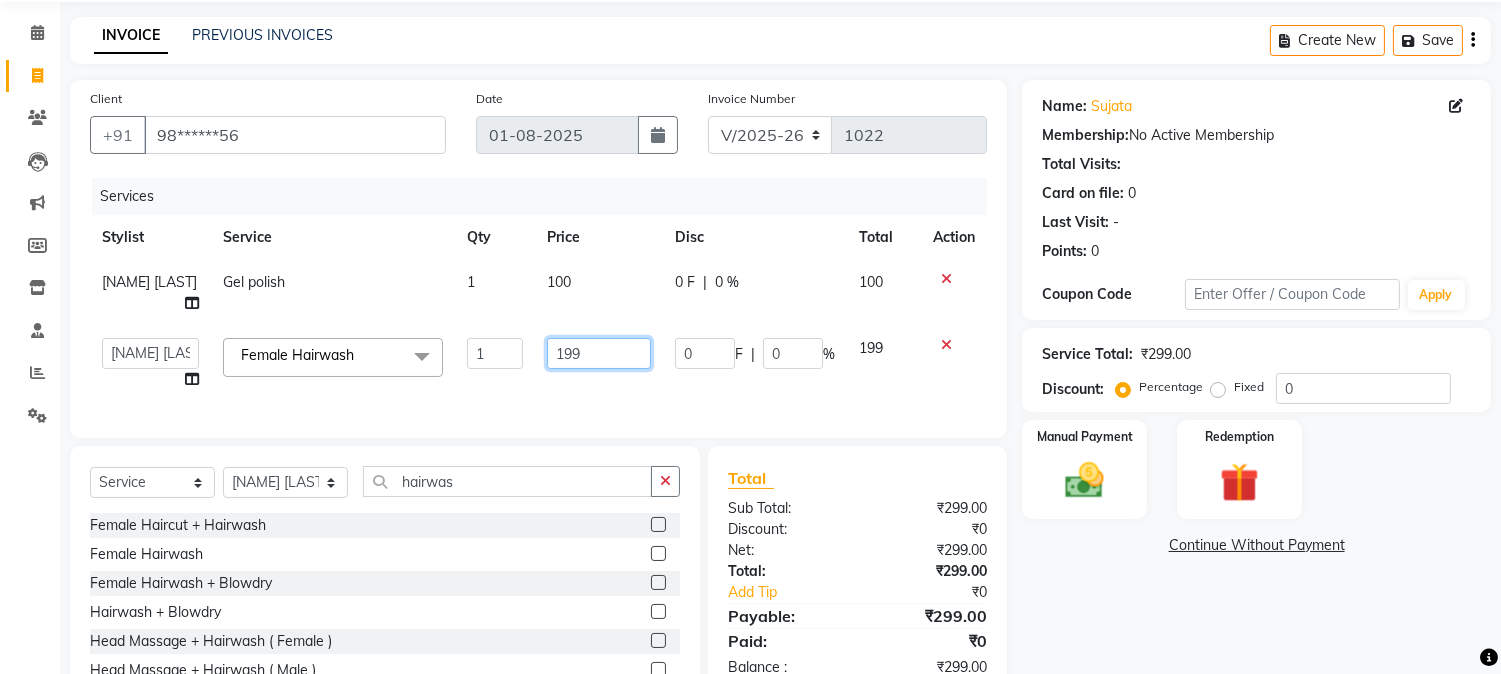 click on "199" 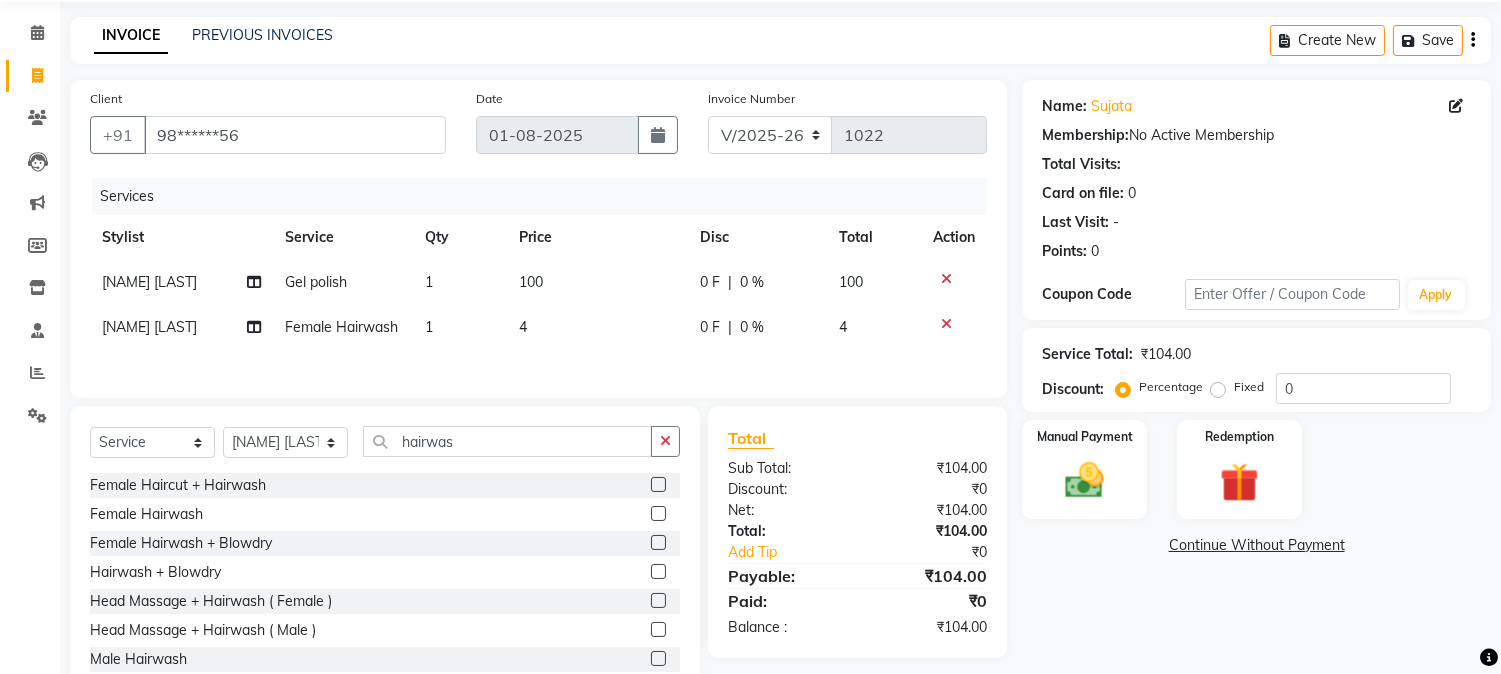 click on "4" 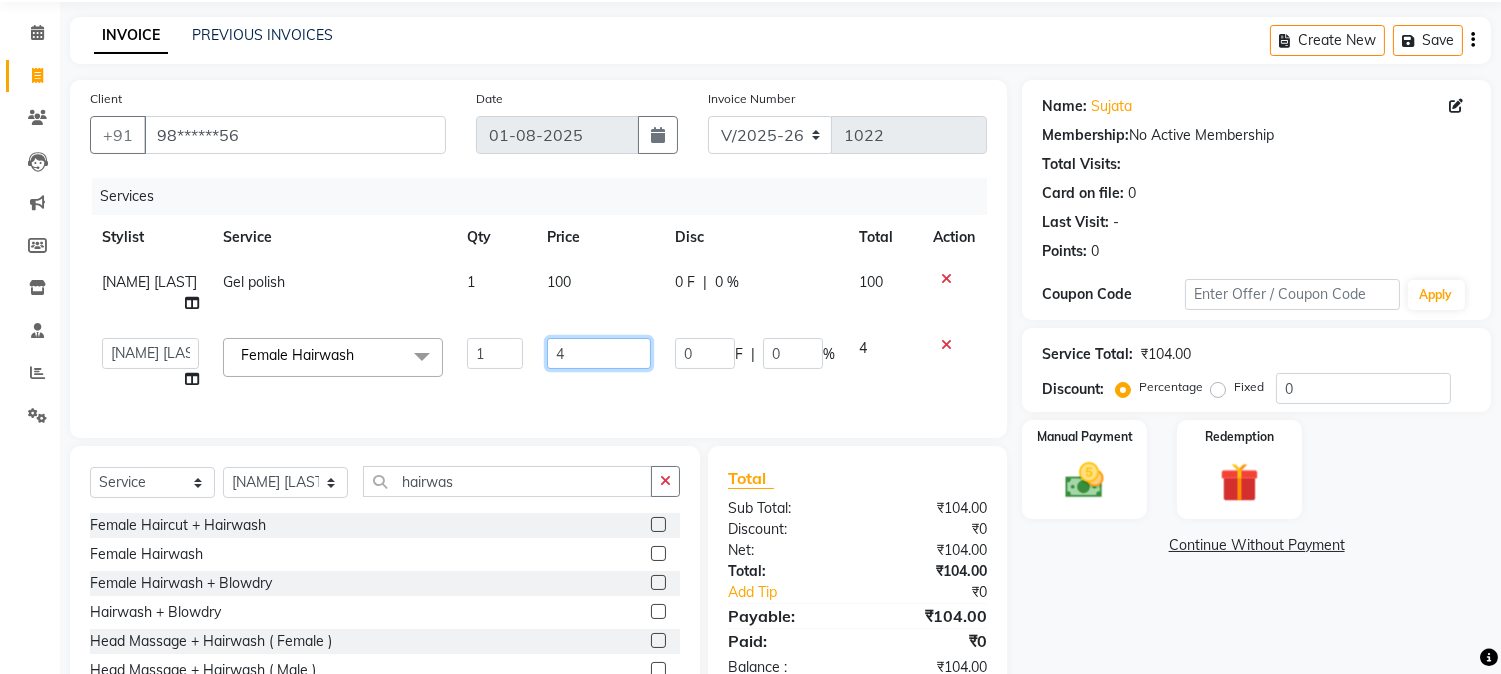 click on "4" 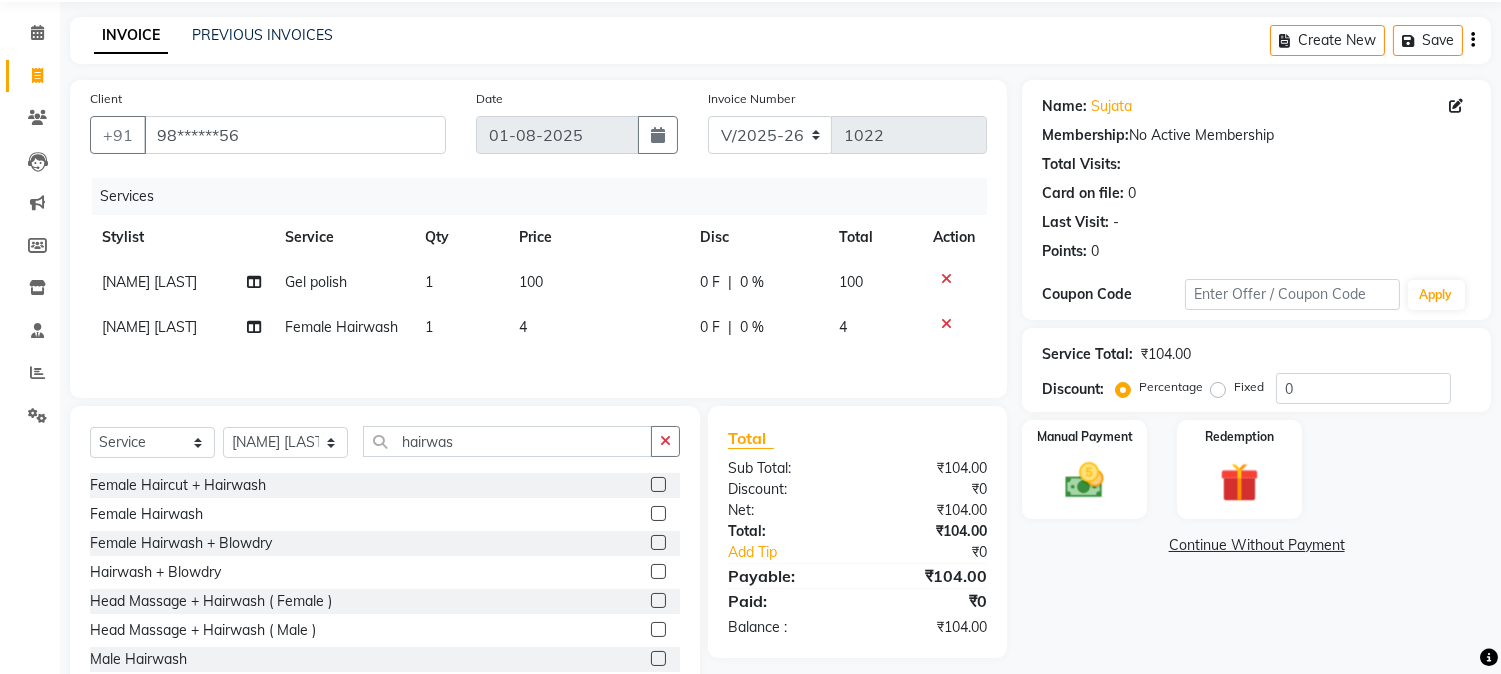click on "4" 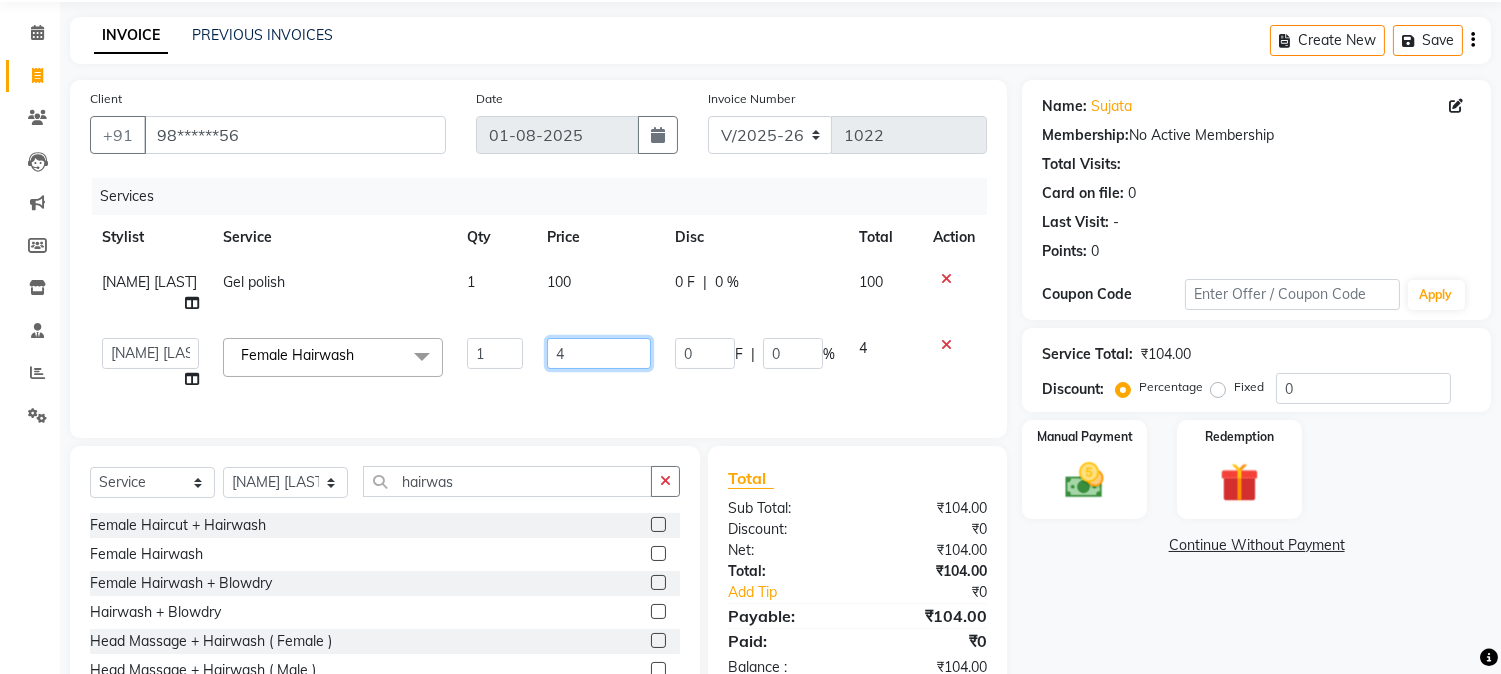 click on "4" 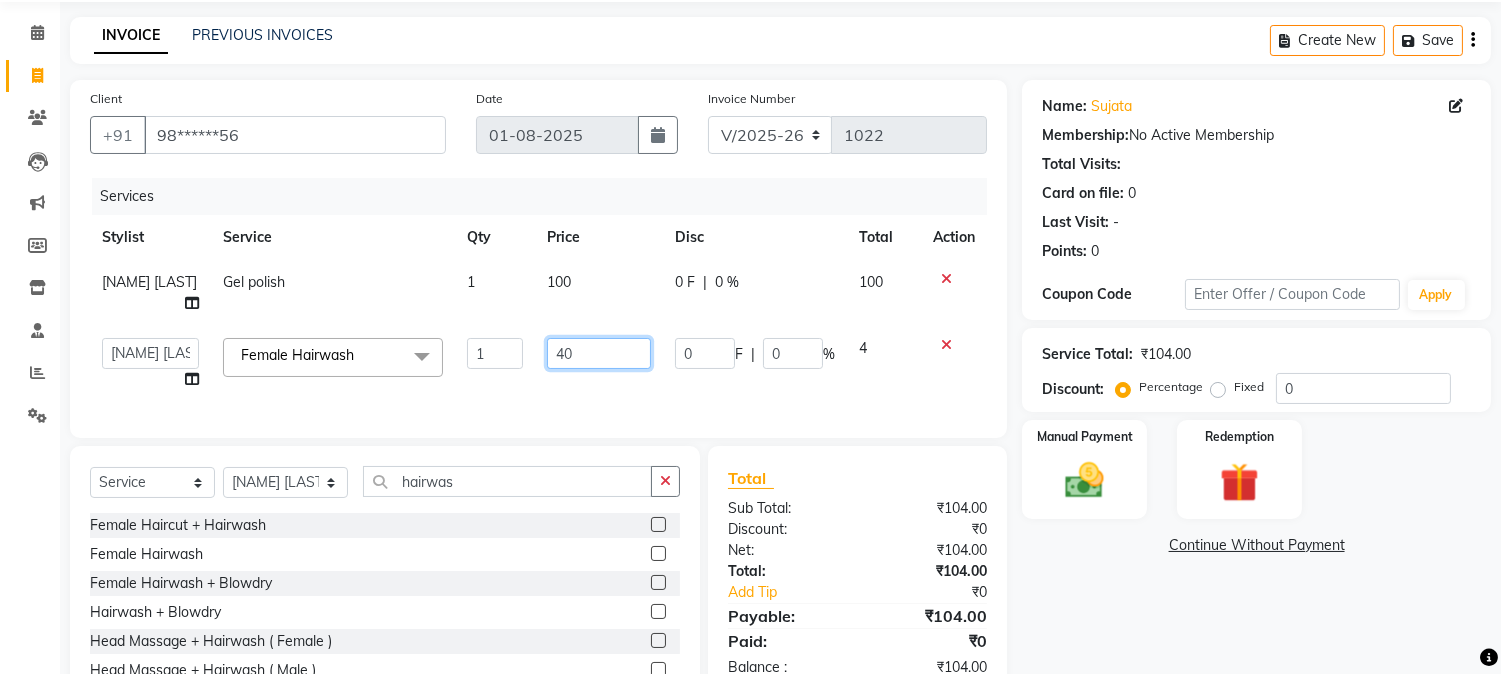 type on "400" 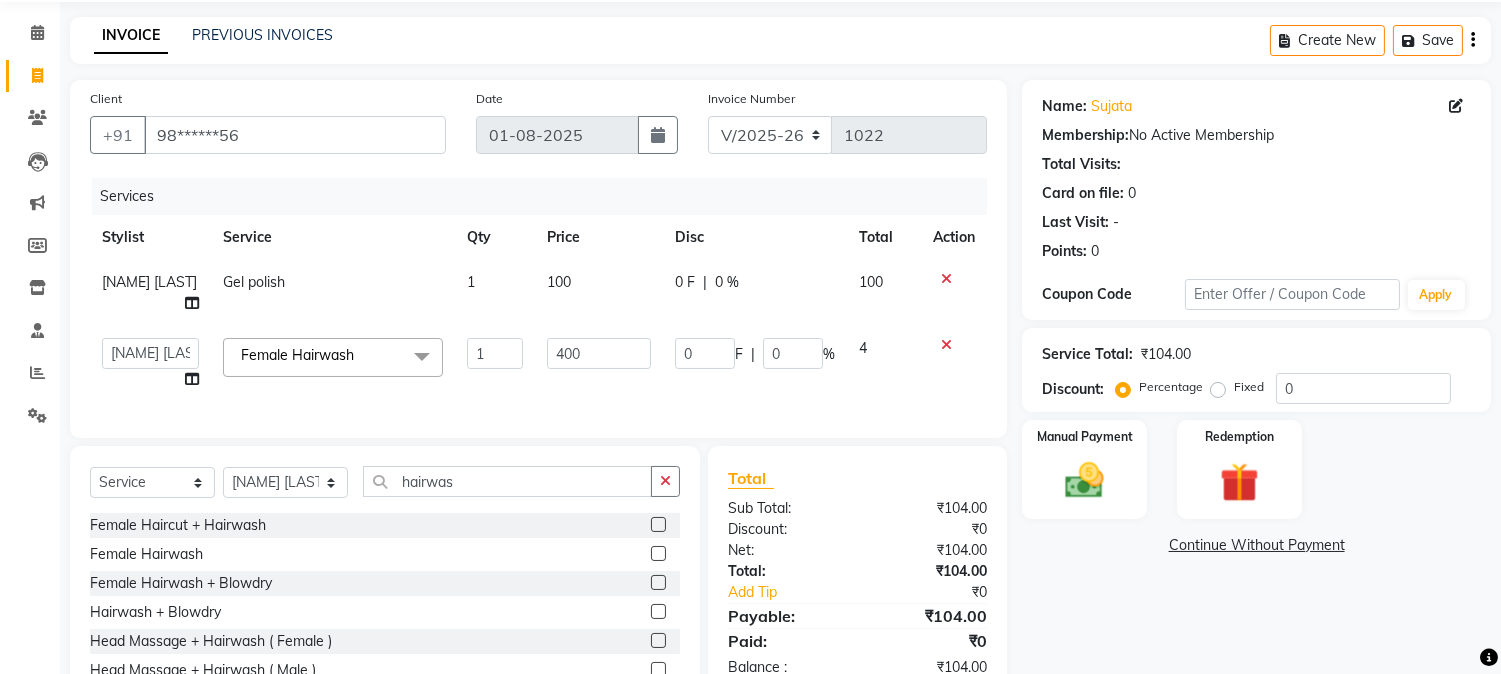 click on "Total Sub Total: ₹104.00 Discount: ₹0 Net: ₹104.00 Total: ₹104.00 Add Tip ₹0 Payable: ₹104.00 Paid: ₹0 Balance   : ₹104.00" 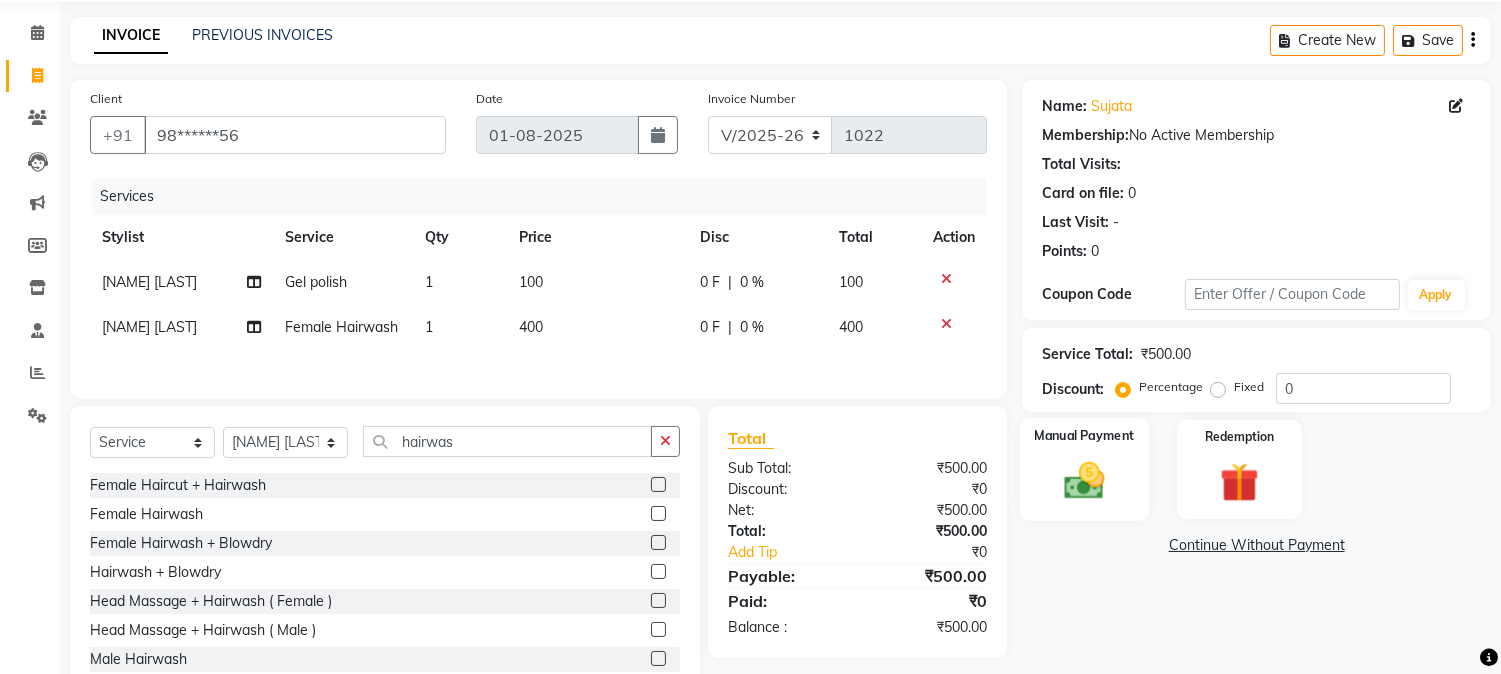click on "Manual Payment" 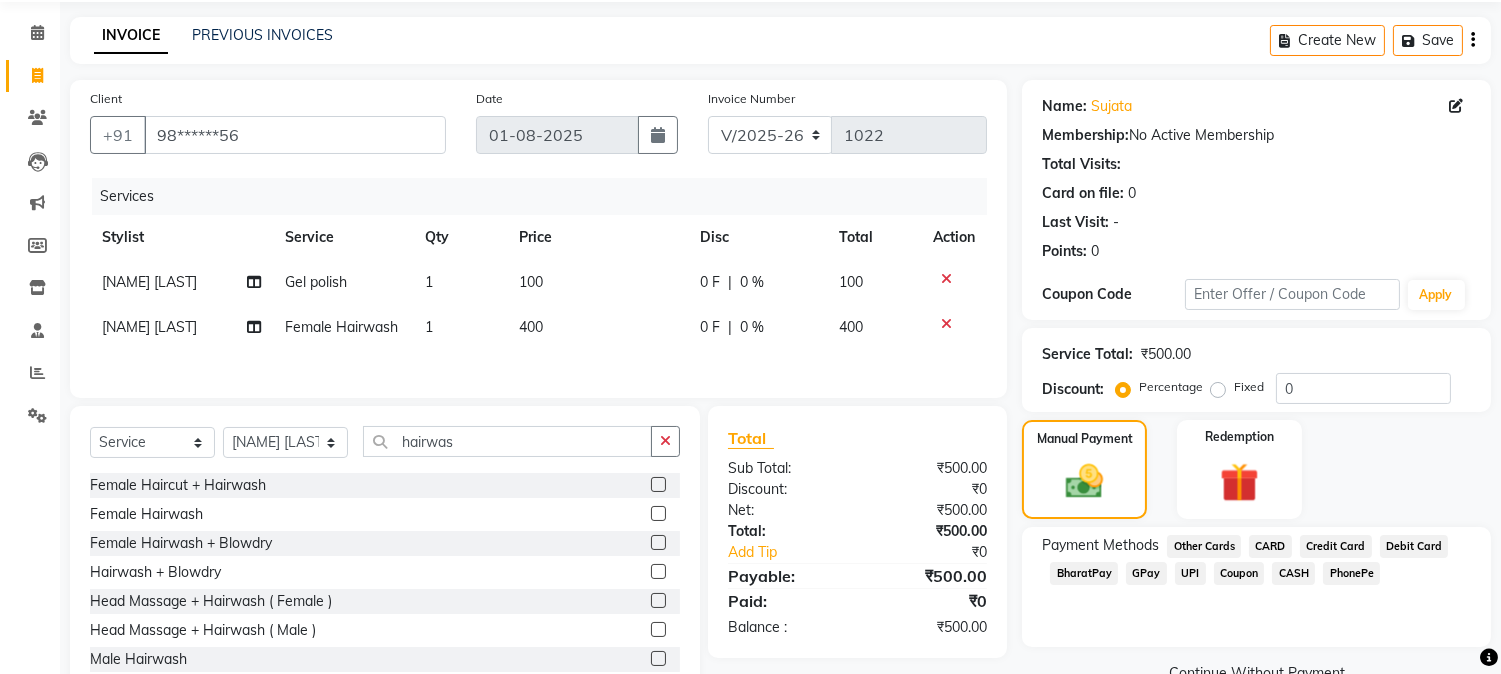 click on "GPay" 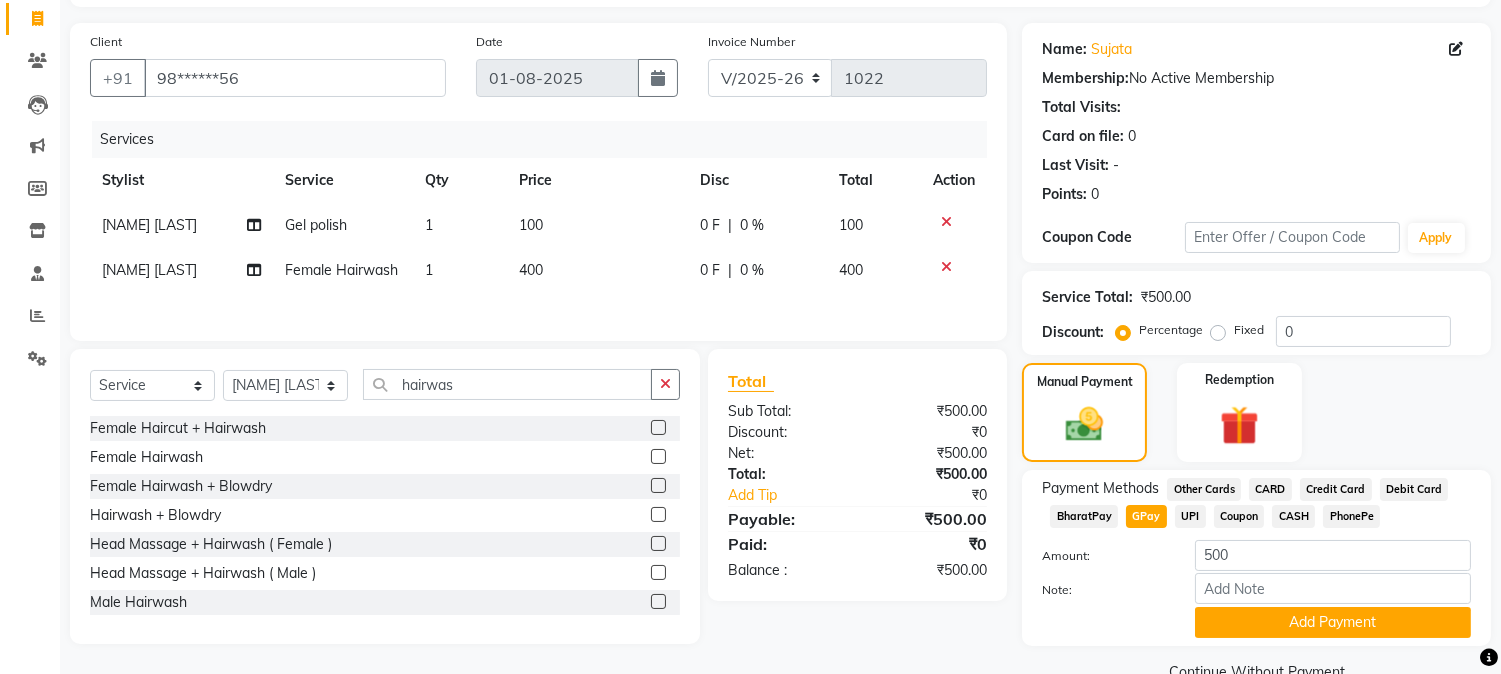 scroll, scrollTop: 141, scrollLeft: 0, axis: vertical 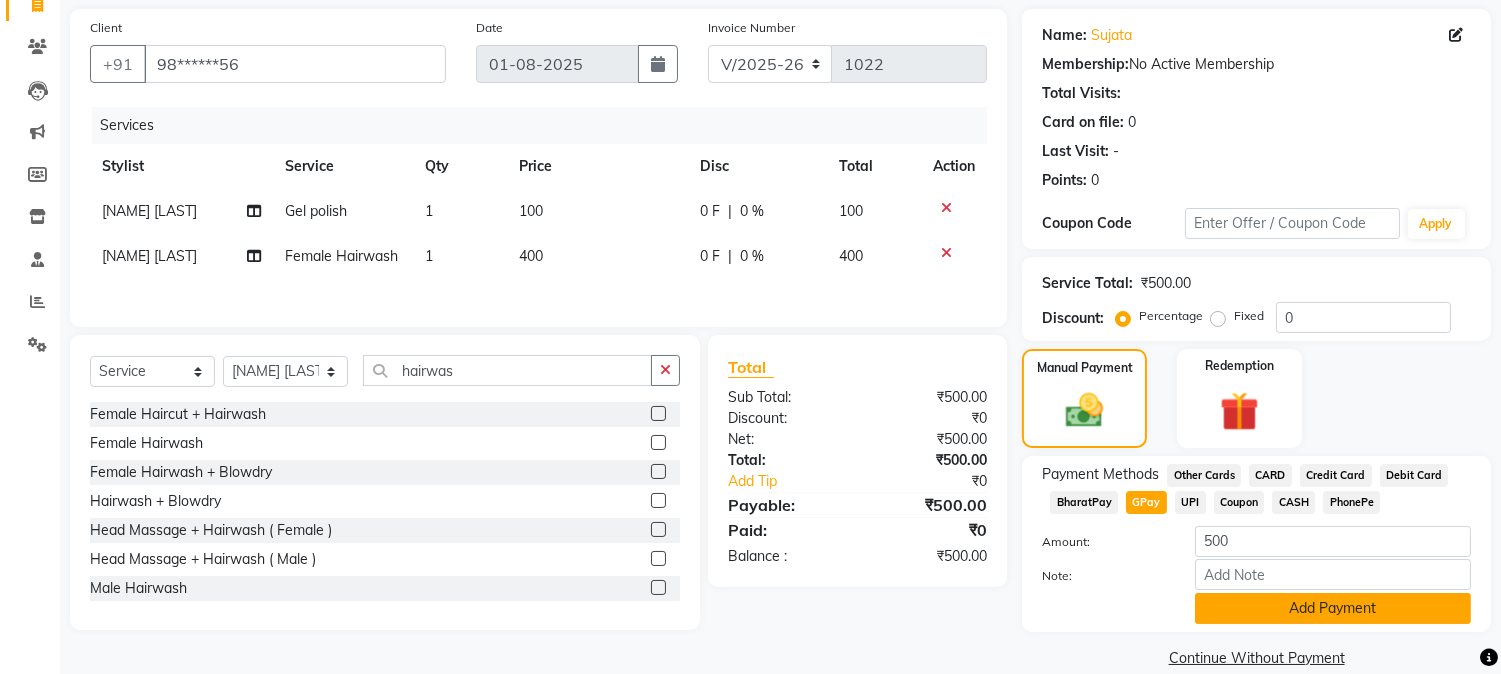 type 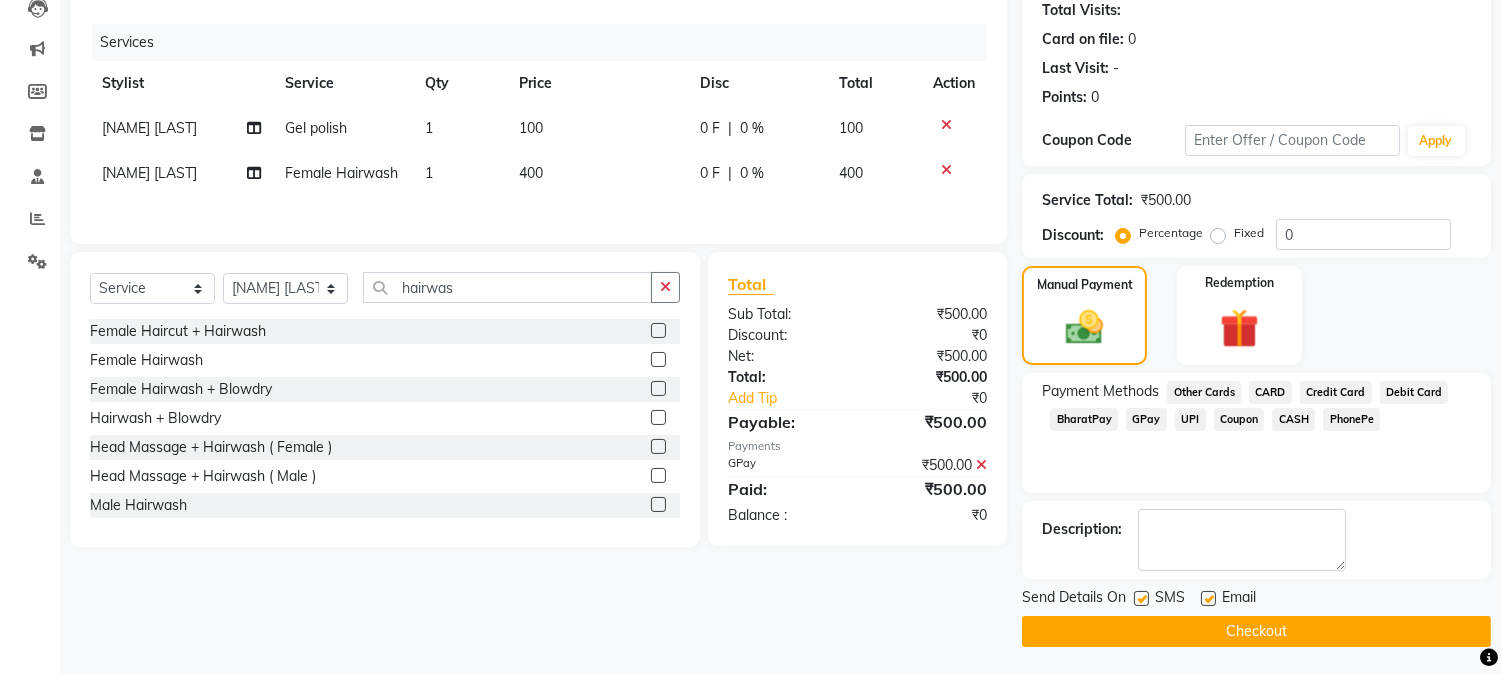 scroll, scrollTop: 225, scrollLeft: 0, axis: vertical 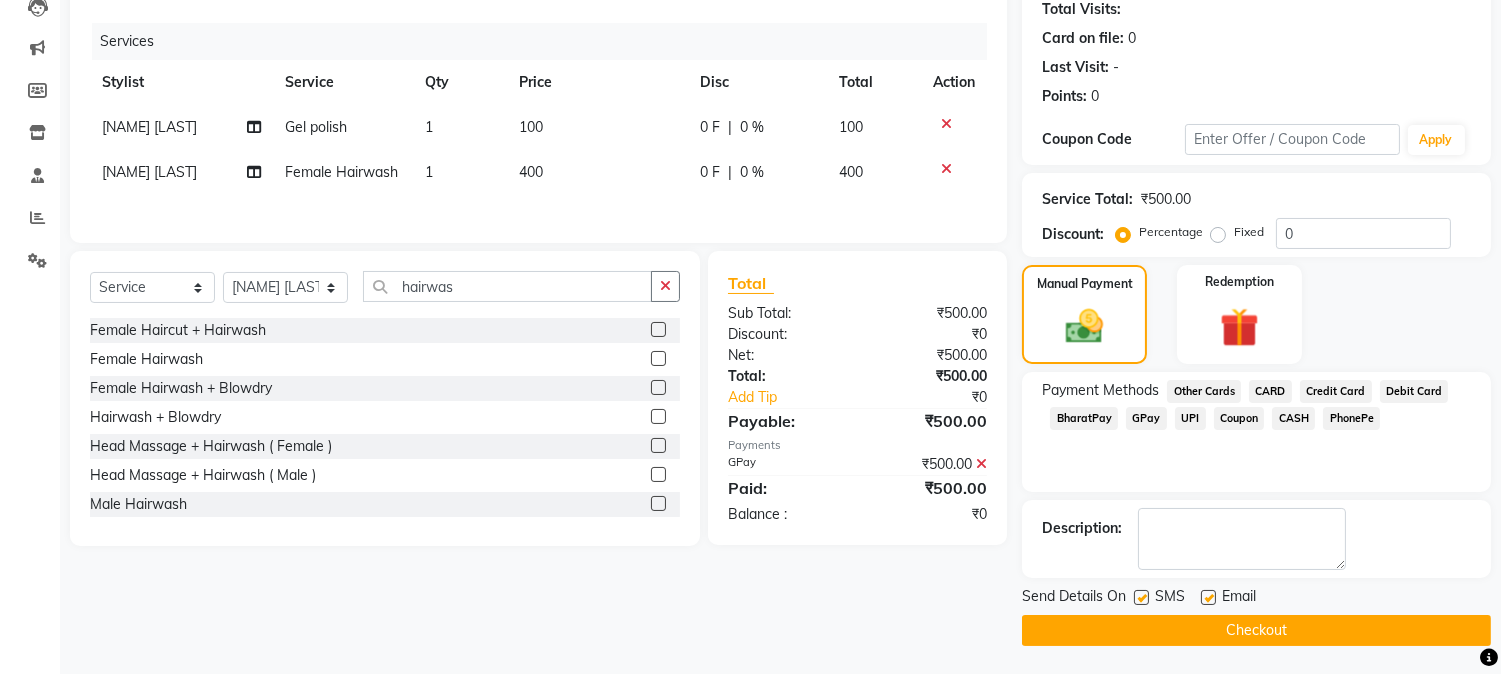 click on "Send Details On SMS Email  Checkout" 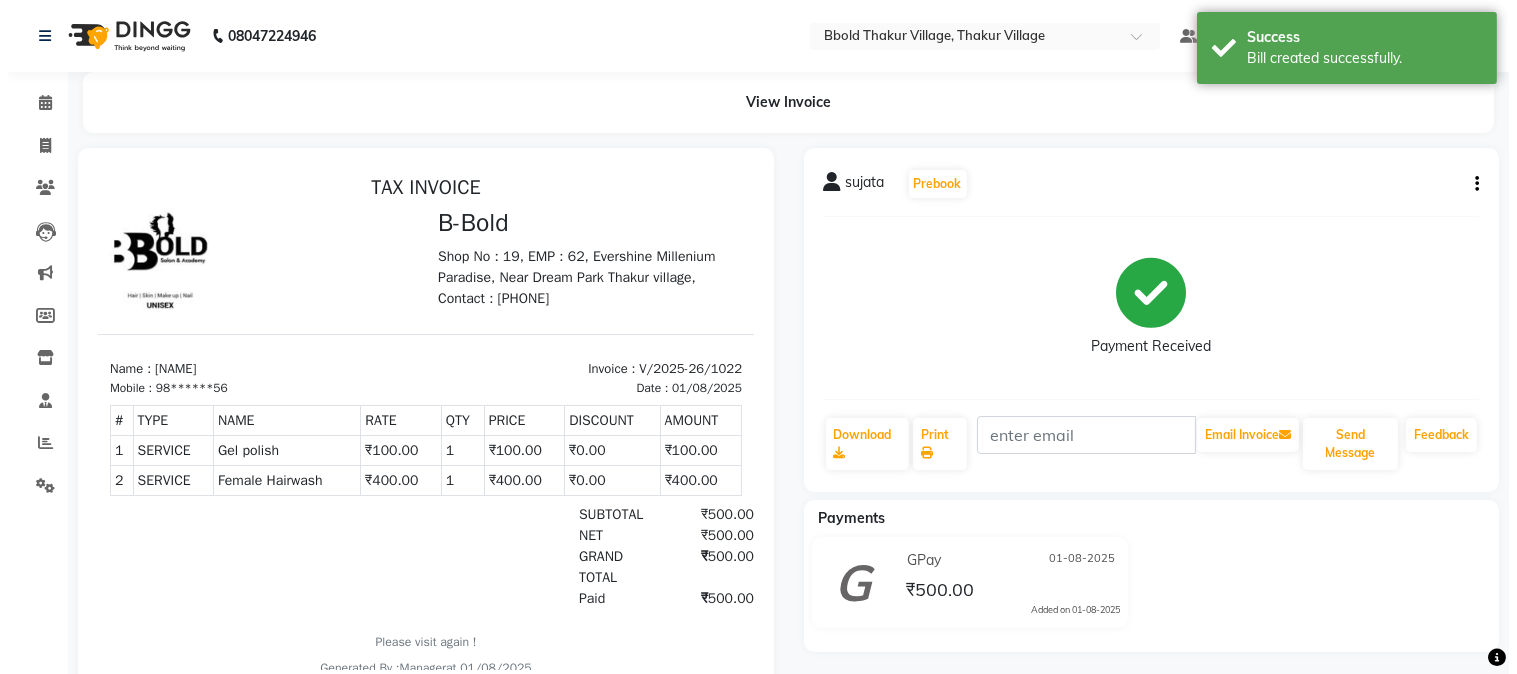 scroll, scrollTop: 0, scrollLeft: 0, axis: both 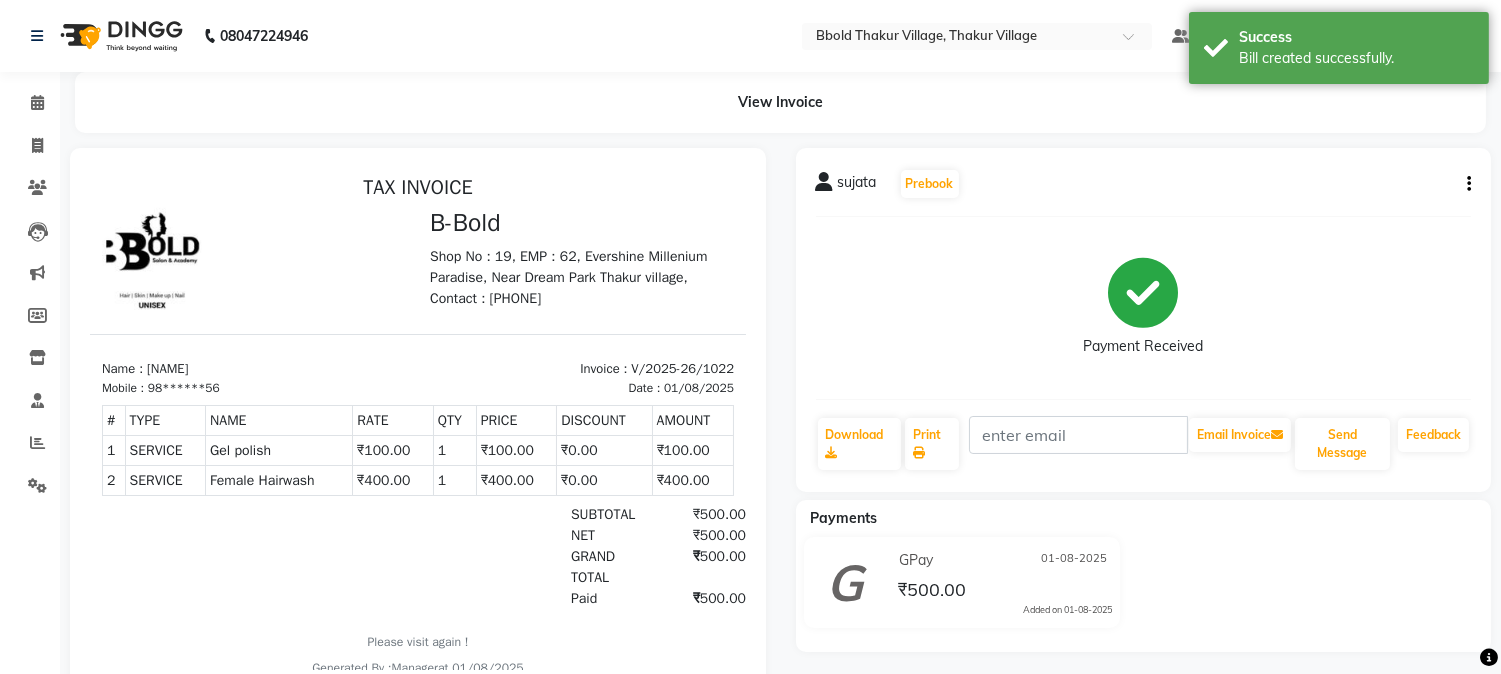 click on "Calendar" 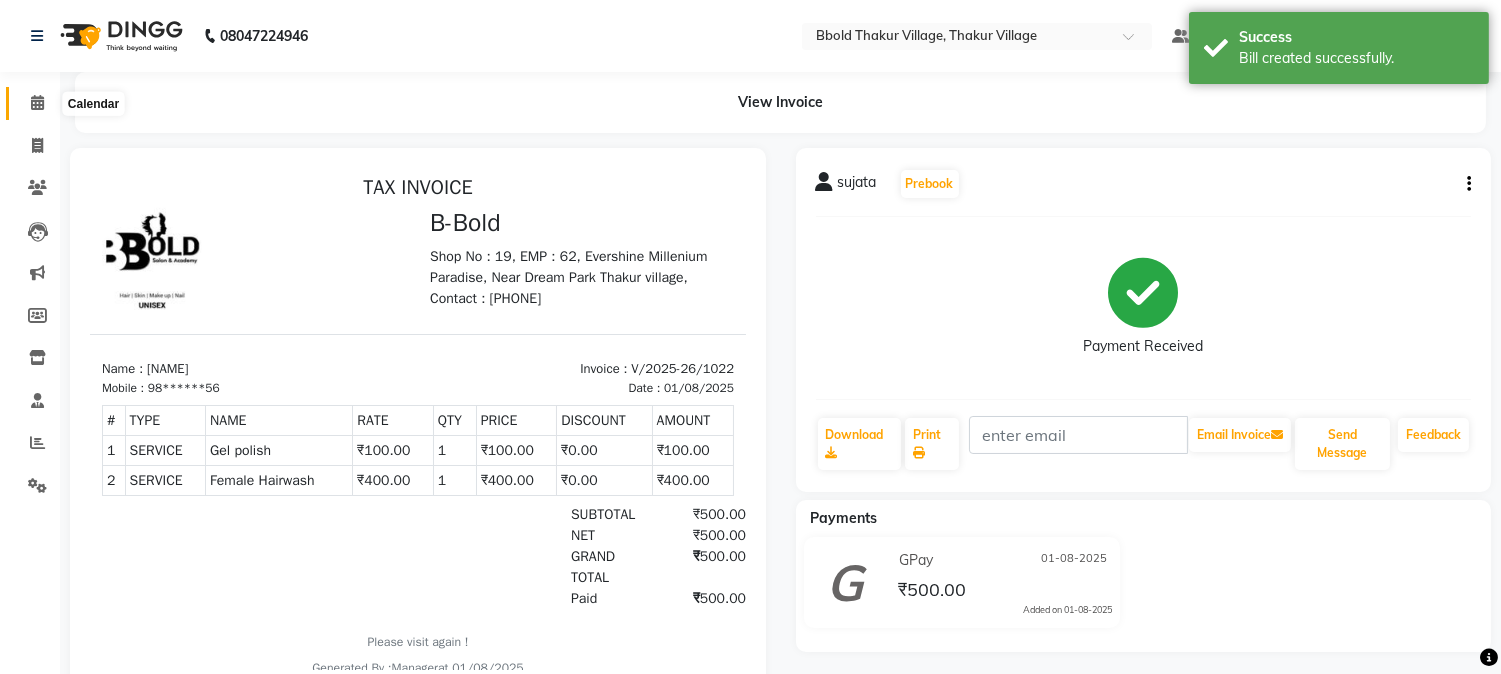 click 